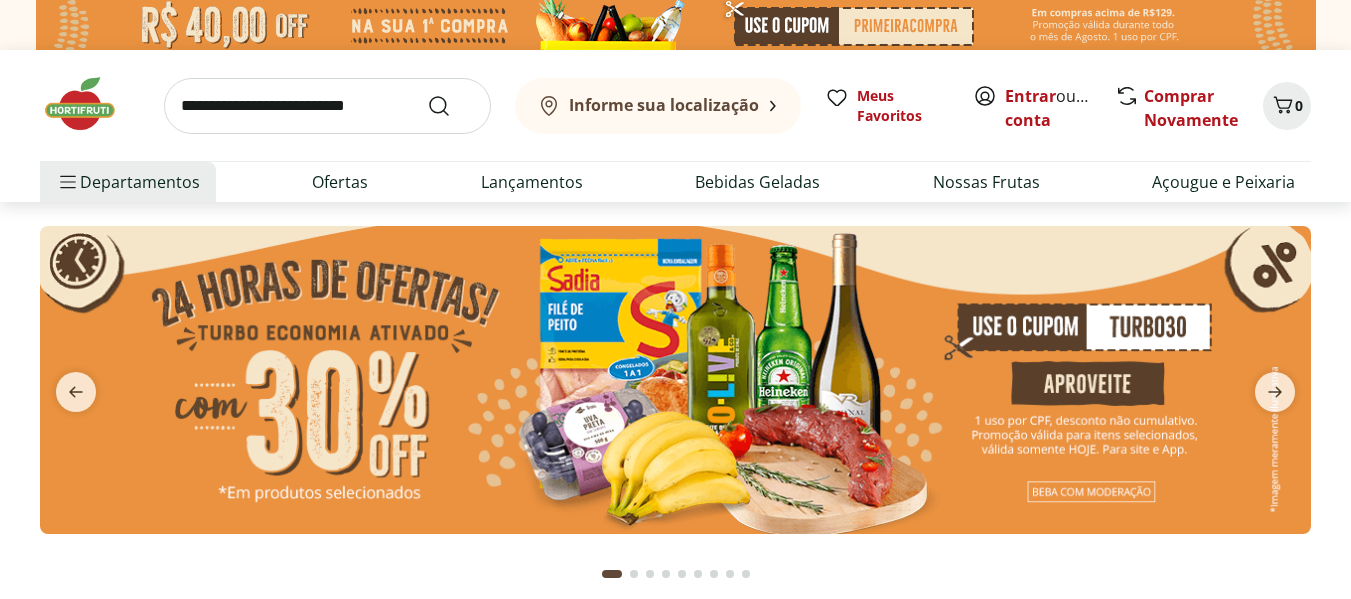 scroll, scrollTop: 0, scrollLeft: 0, axis: both 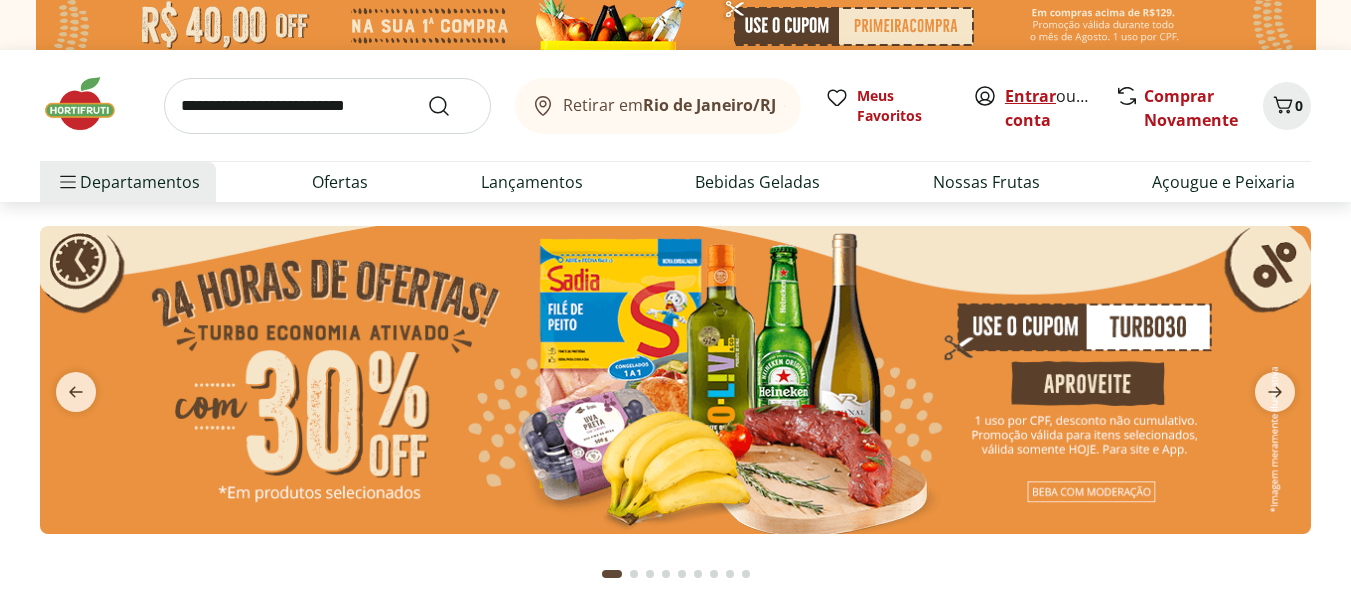 click on "Entrar" at bounding box center [1030, 96] 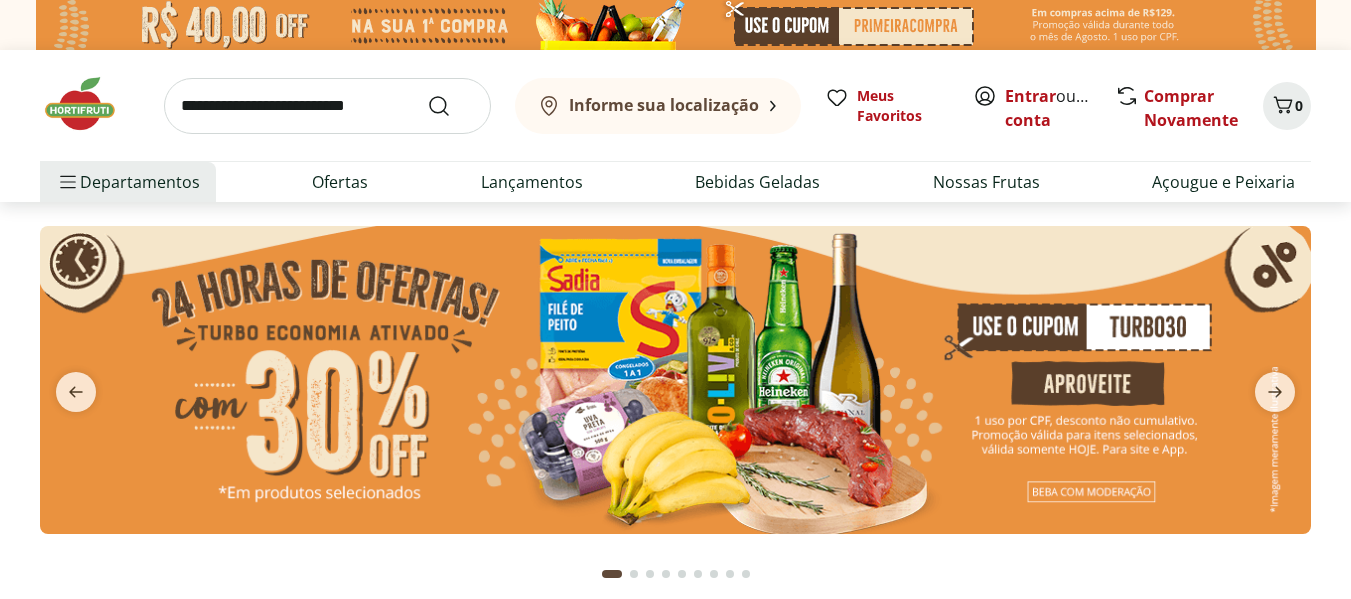 scroll, scrollTop: 0, scrollLeft: 0, axis: both 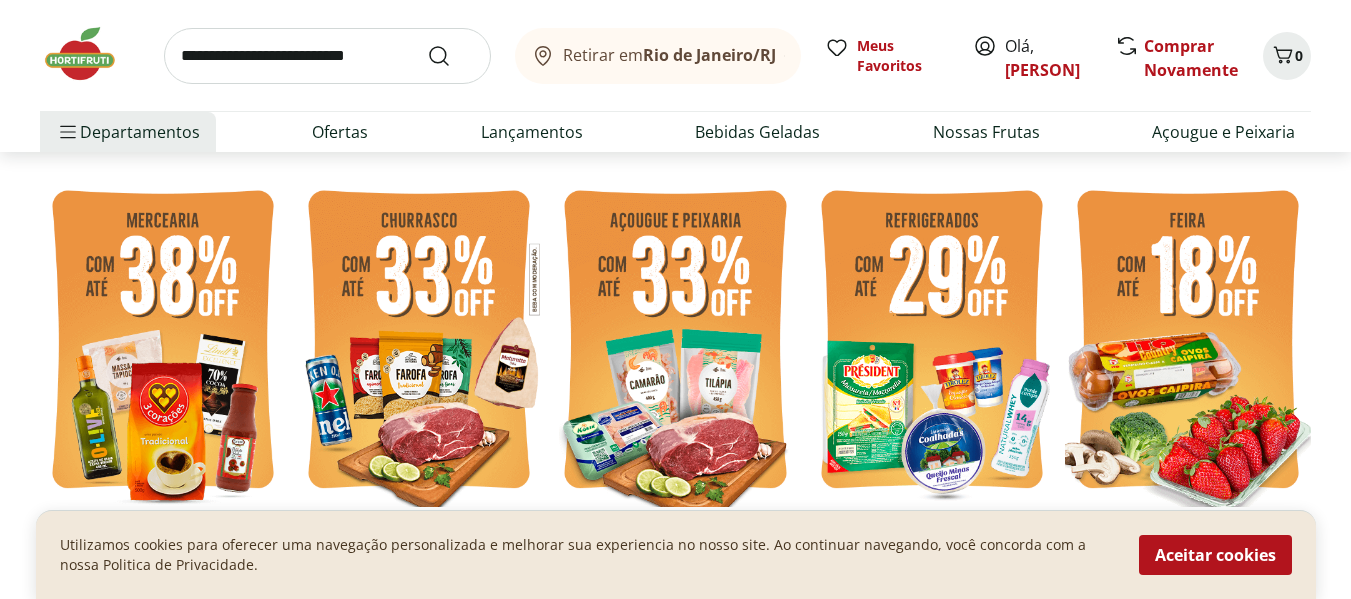 click at bounding box center [932, 342] 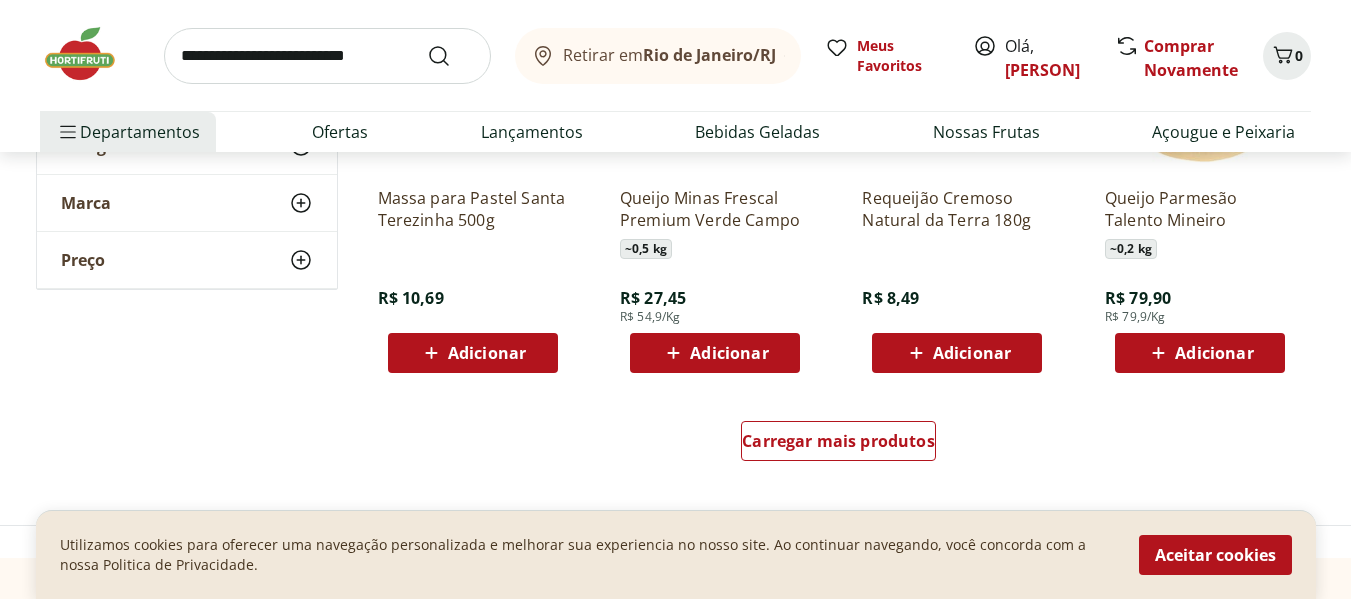 scroll, scrollTop: 1400, scrollLeft: 0, axis: vertical 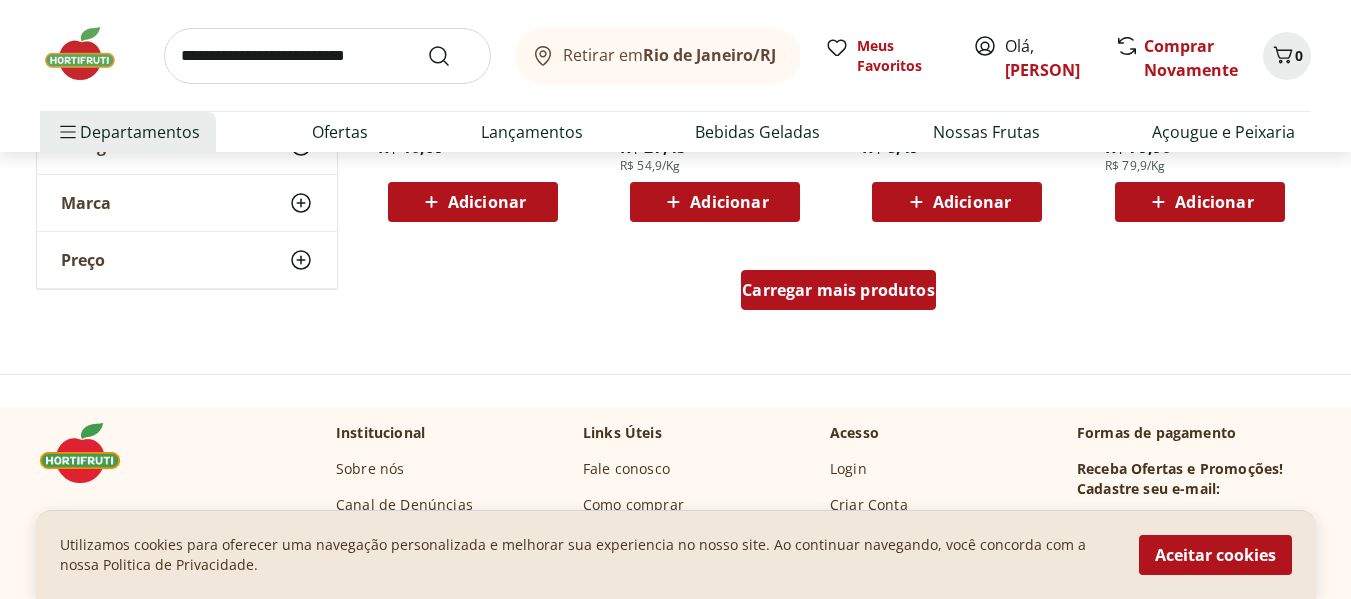 click on "Carregar mais produtos" at bounding box center (838, 290) 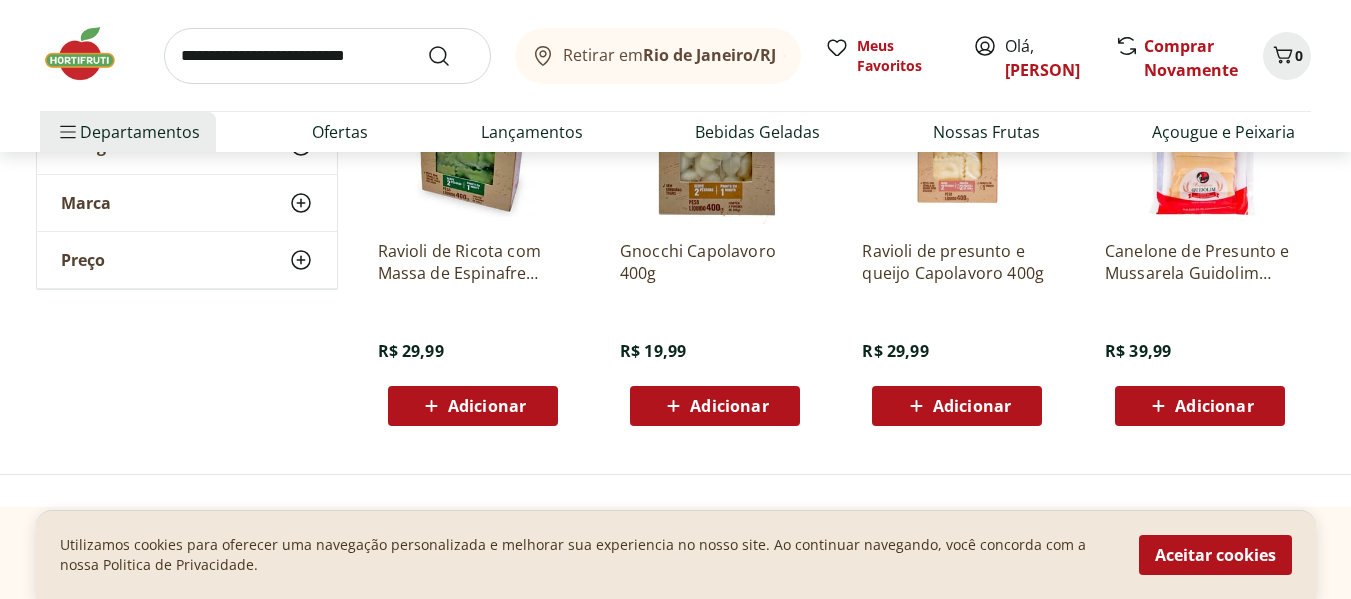 scroll, scrollTop: 2900, scrollLeft: 0, axis: vertical 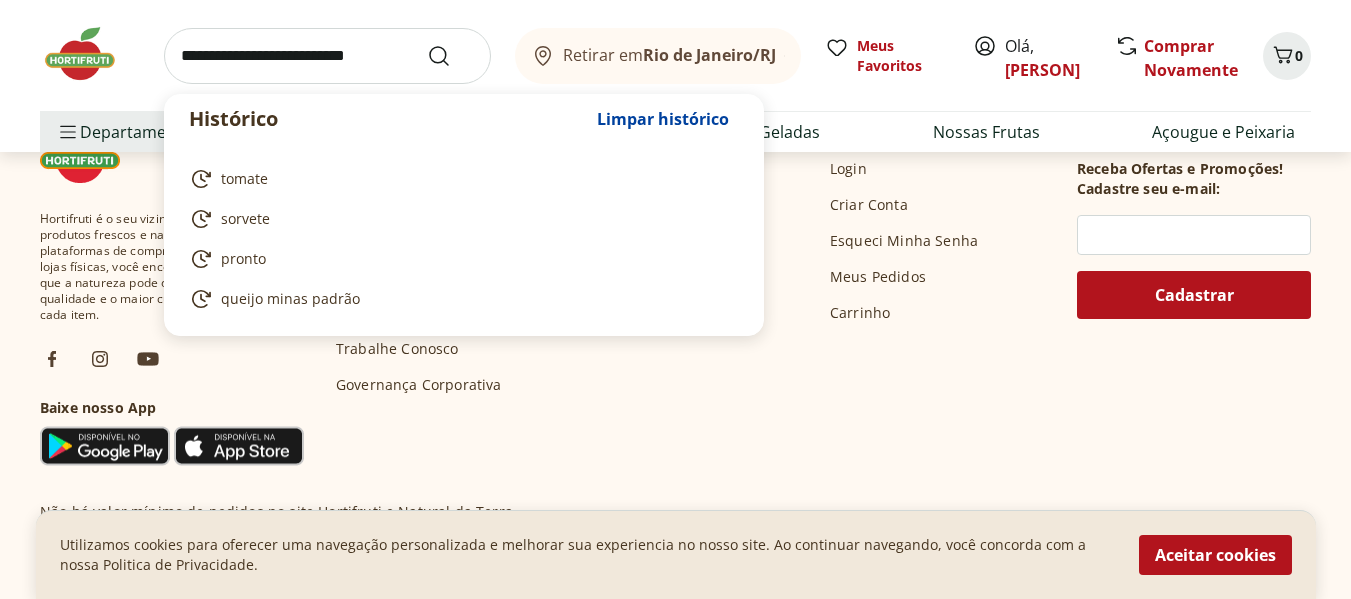 click at bounding box center (327, 56) 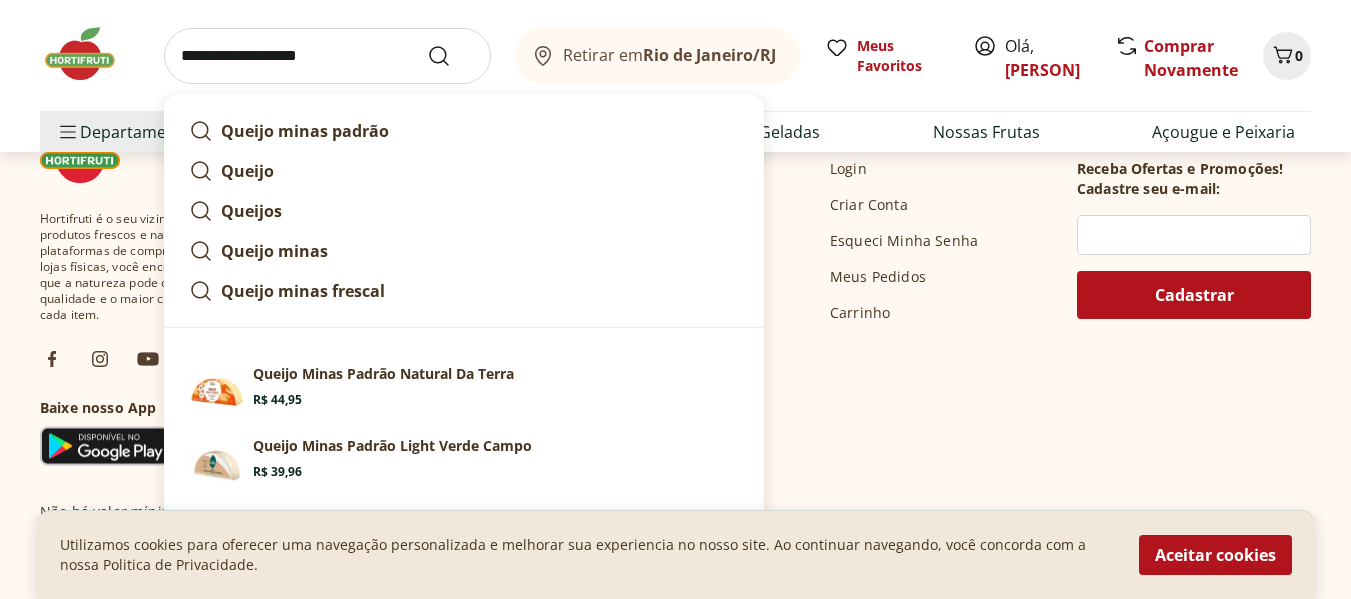 type on "**********" 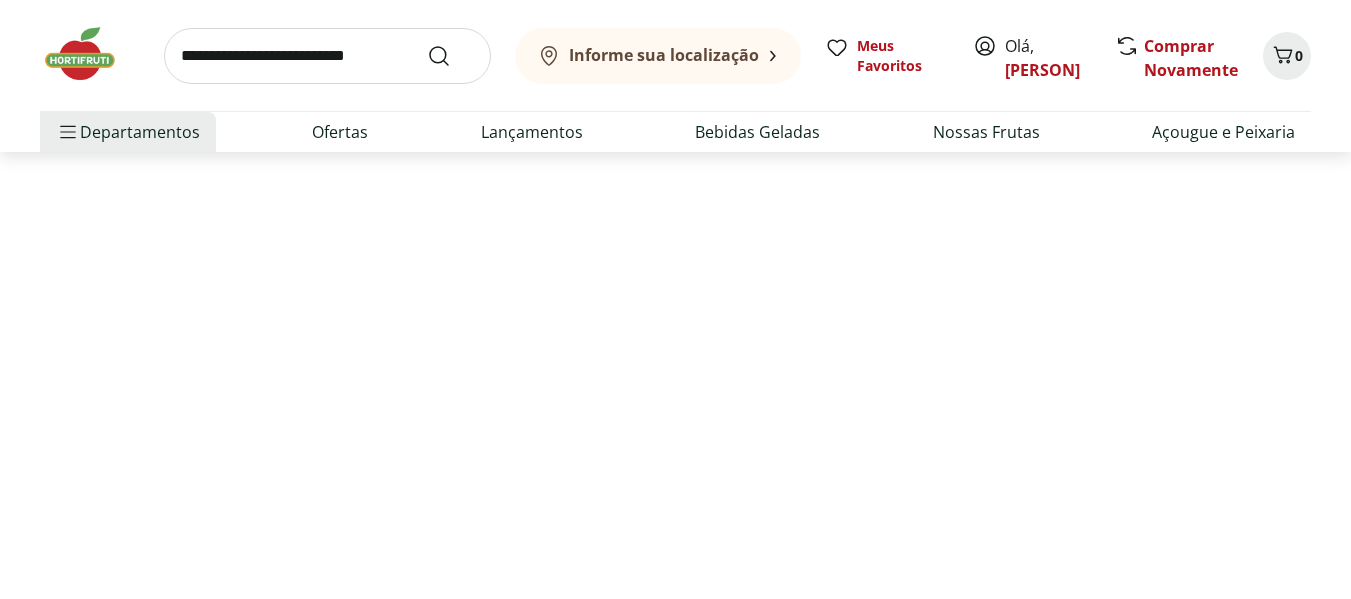 scroll, scrollTop: 0, scrollLeft: 0, axis: both 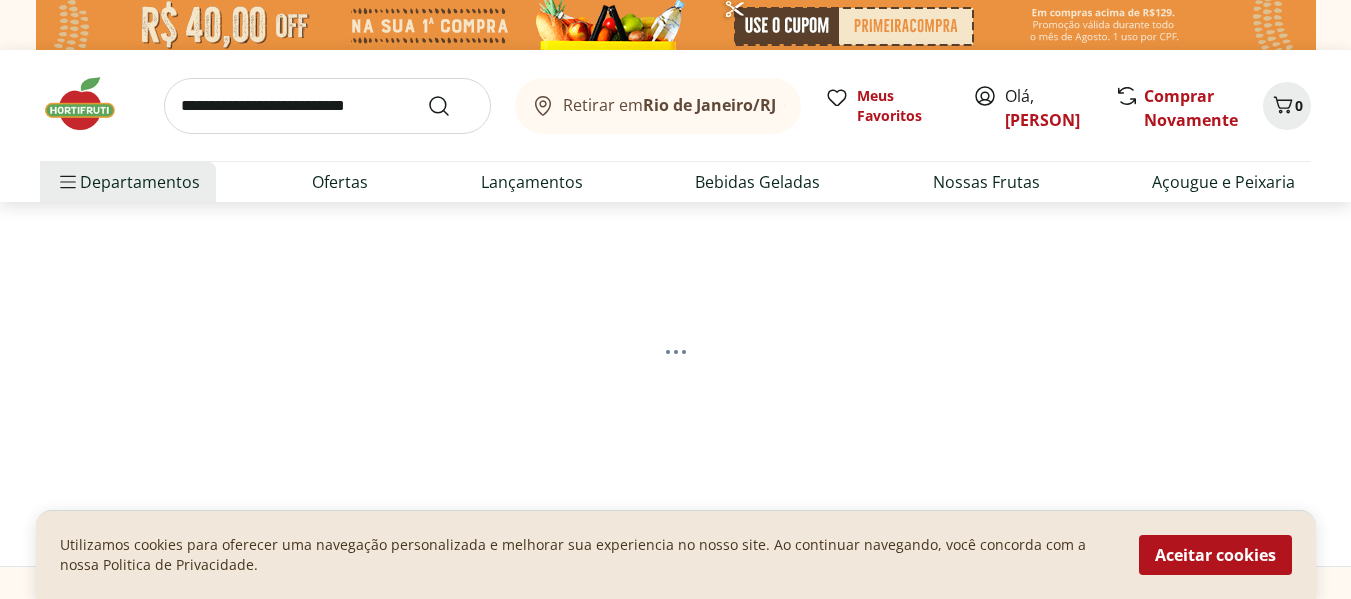 select on "**********" 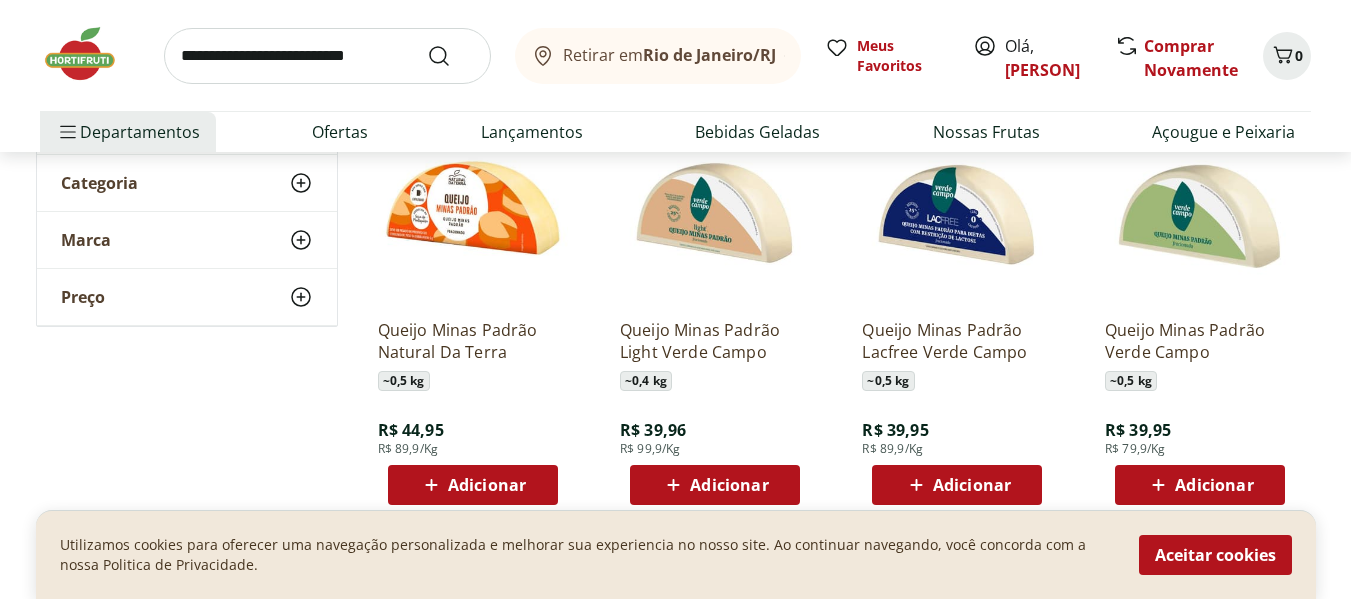scroll, scrollTop: 300, scrollLeft: 0, axis: vertical 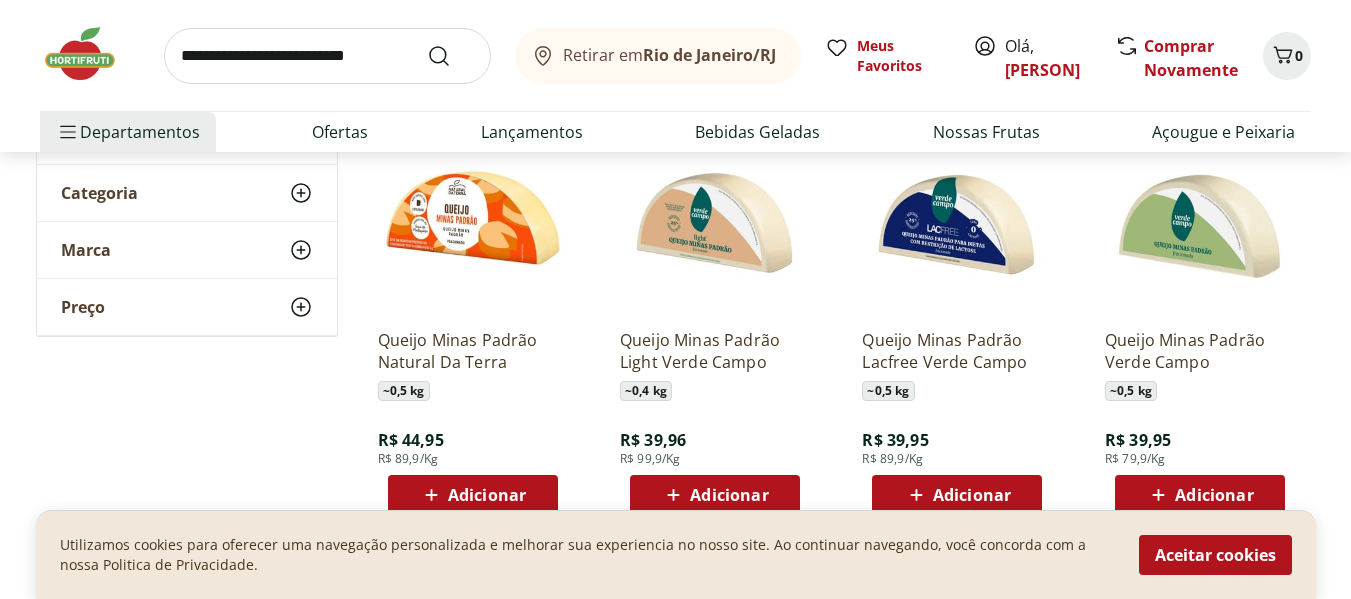 click on "Adicionar" at bounding box center [729, 495] 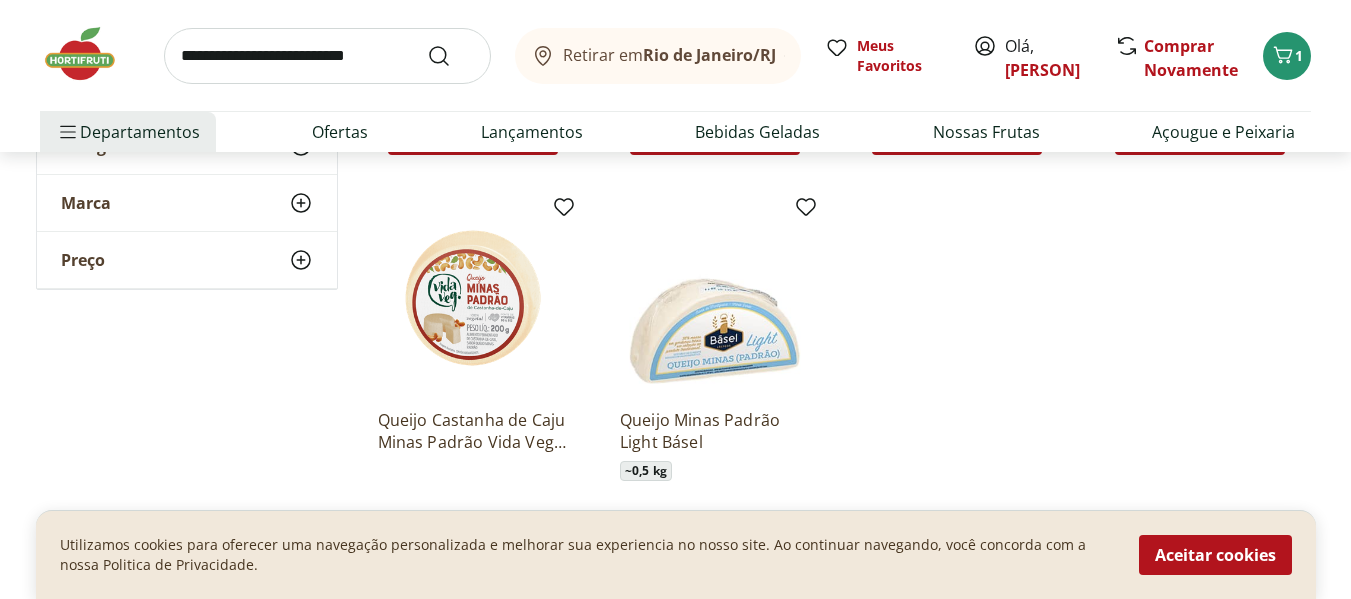 scroll, scrollTop: 1300, scrollLeft: 0, axis: vertical 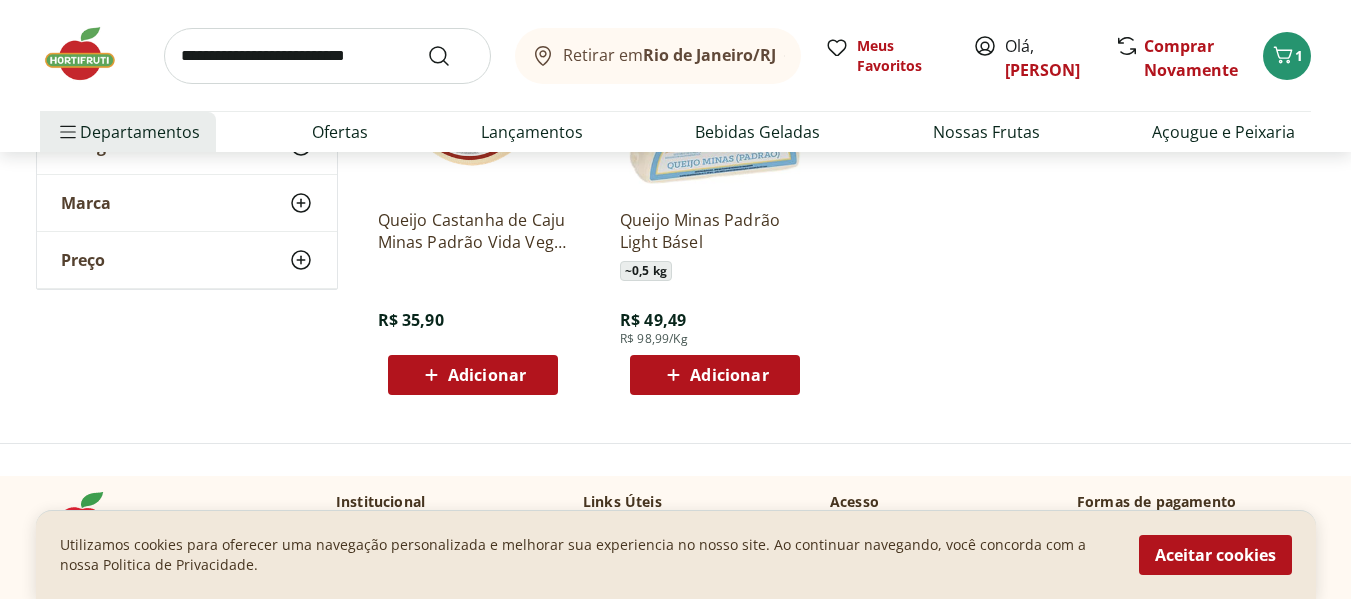 click at bounding box center [327, 56] 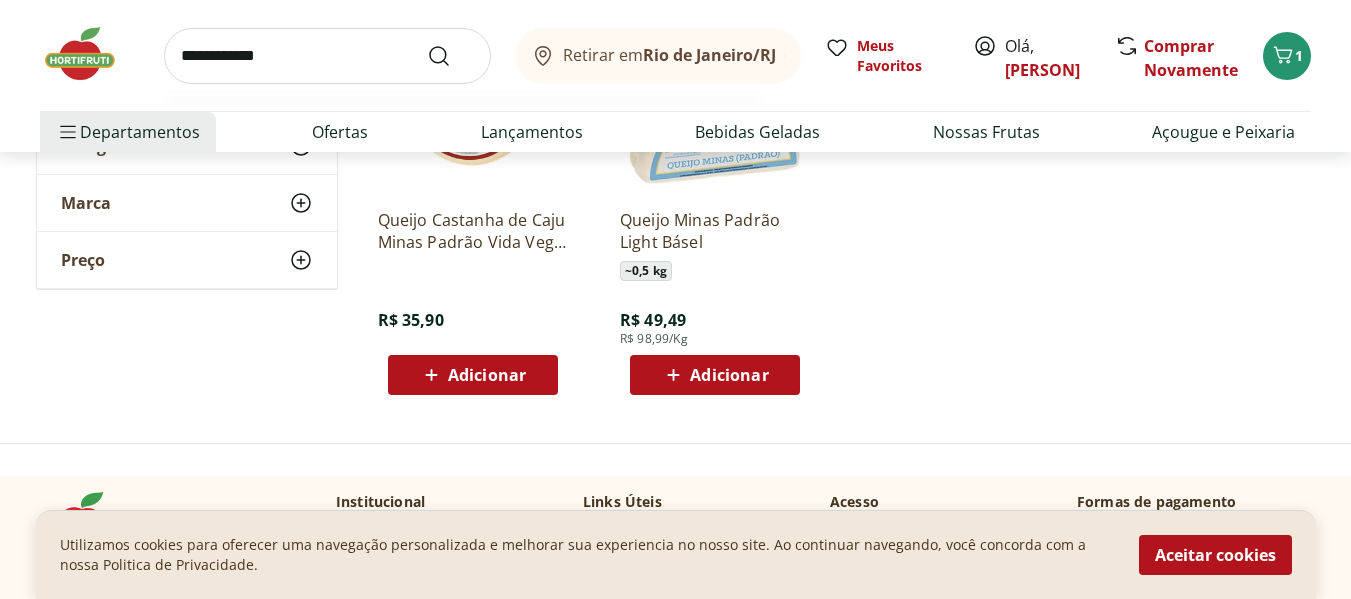 type on "**********" 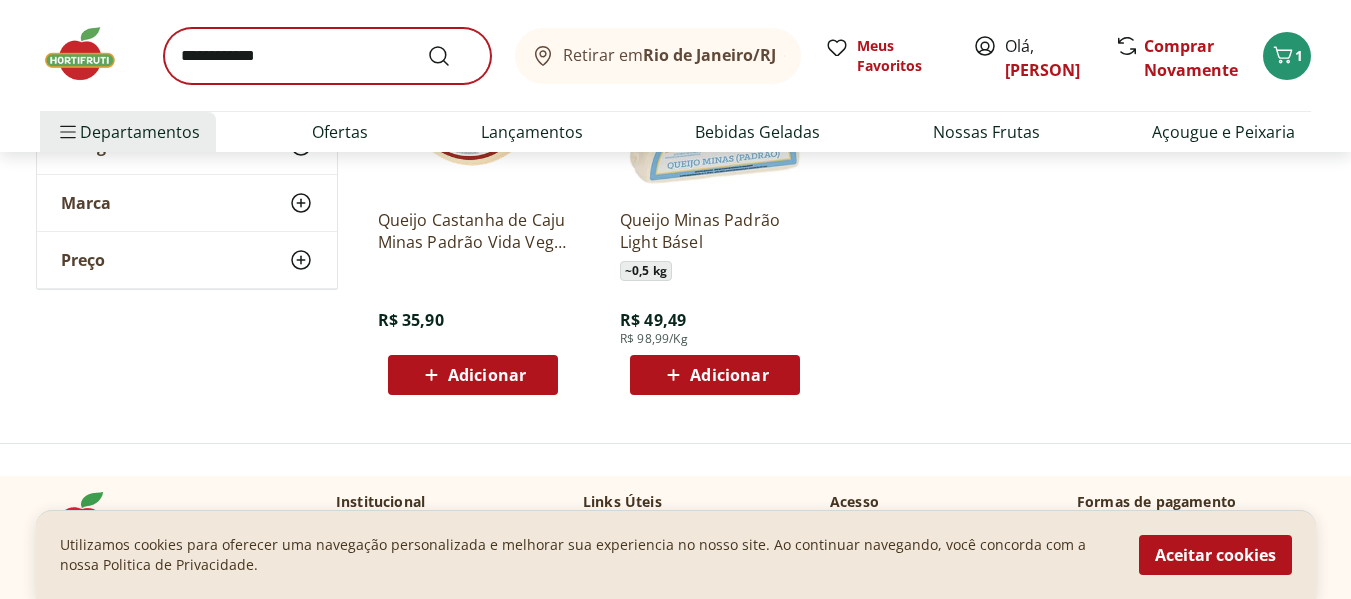scroll, scrollTop: 0, scrollLeft: 0, axis: both 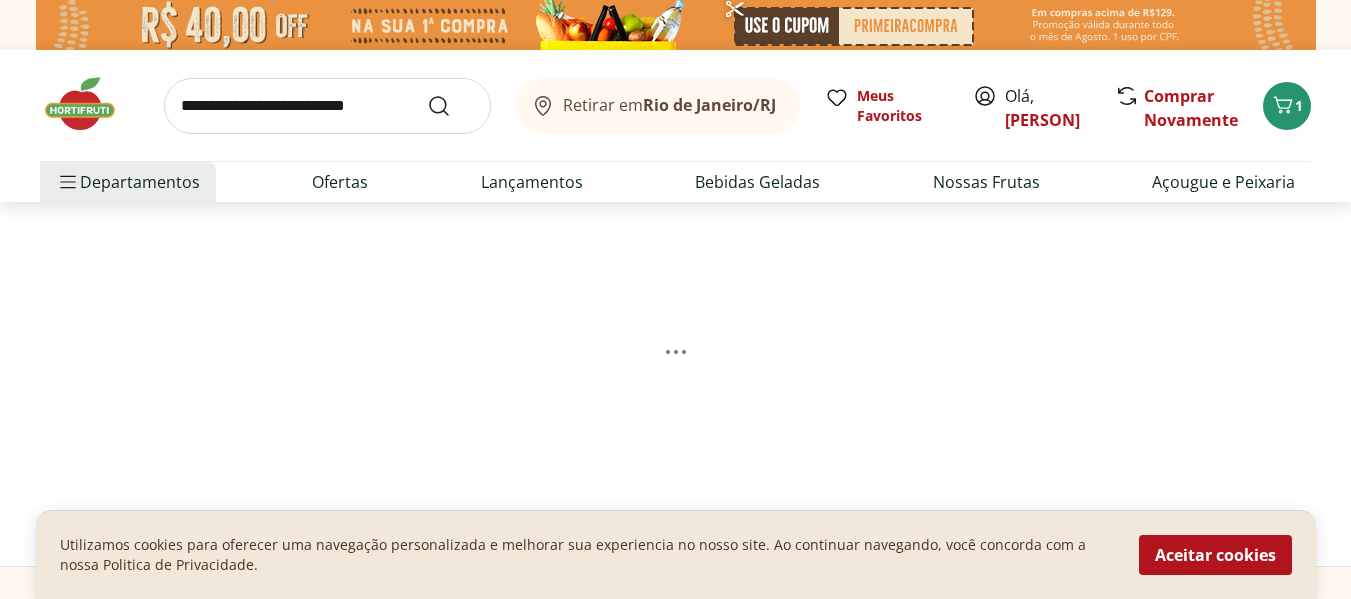 select on "**********" 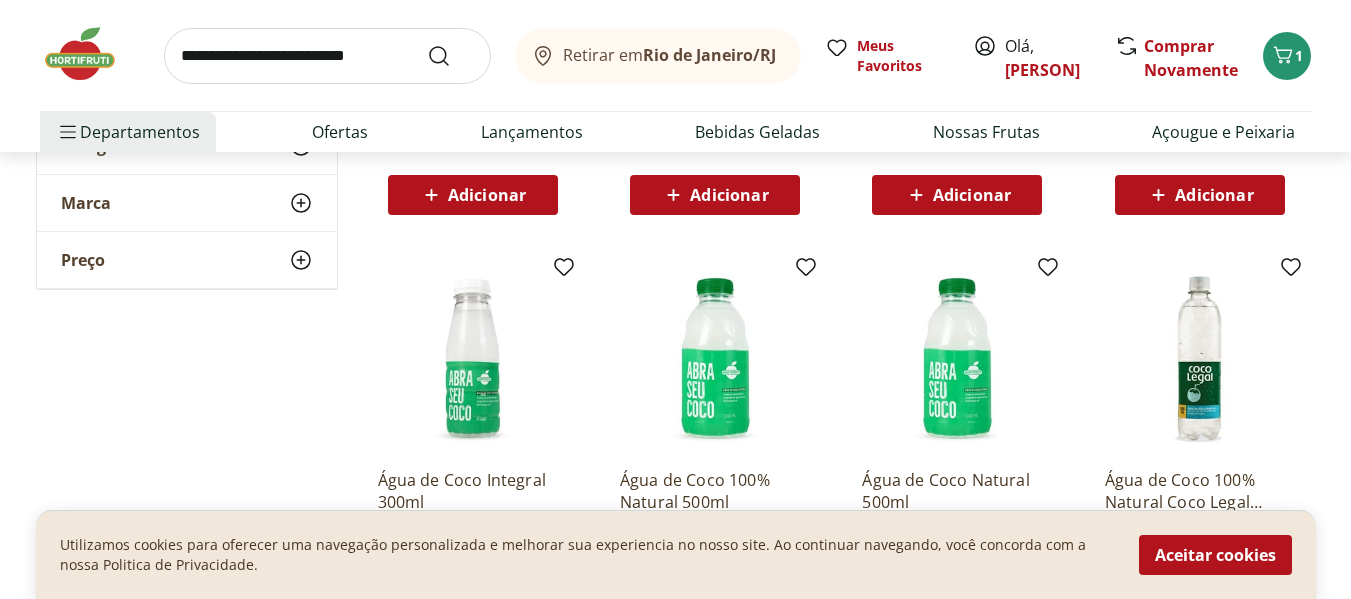 scroll, scrollTop: 700, scrollLeft: 0, axis: vertical 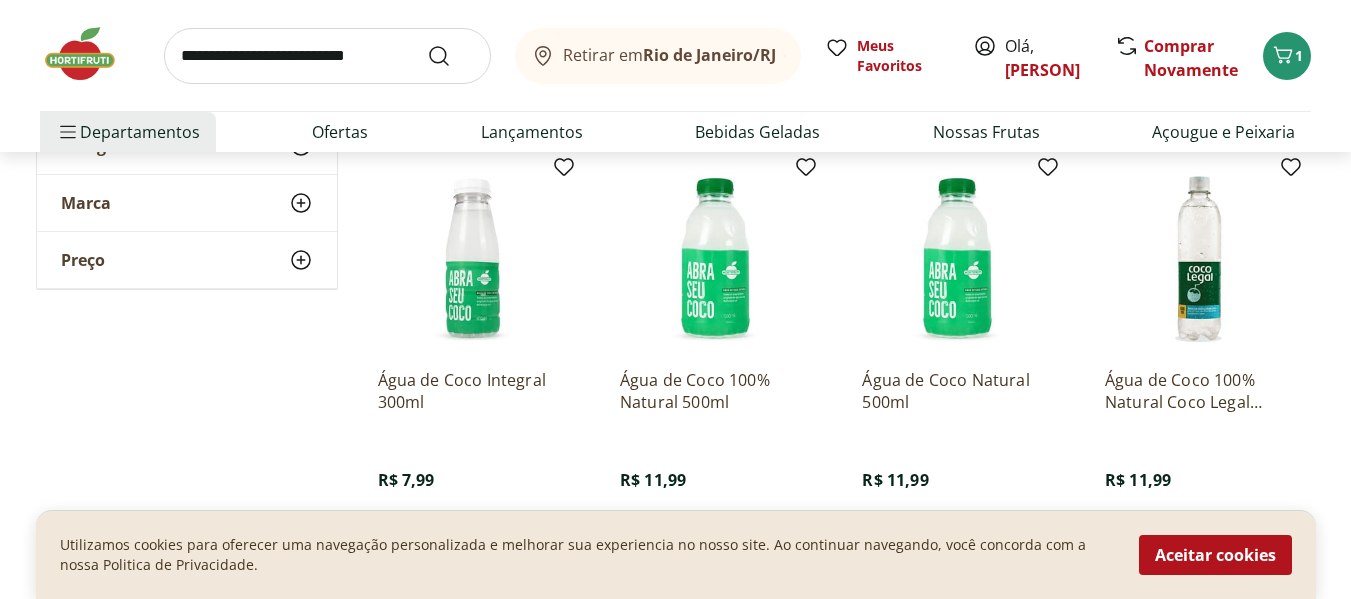 click at bounding box center (1200, 431) 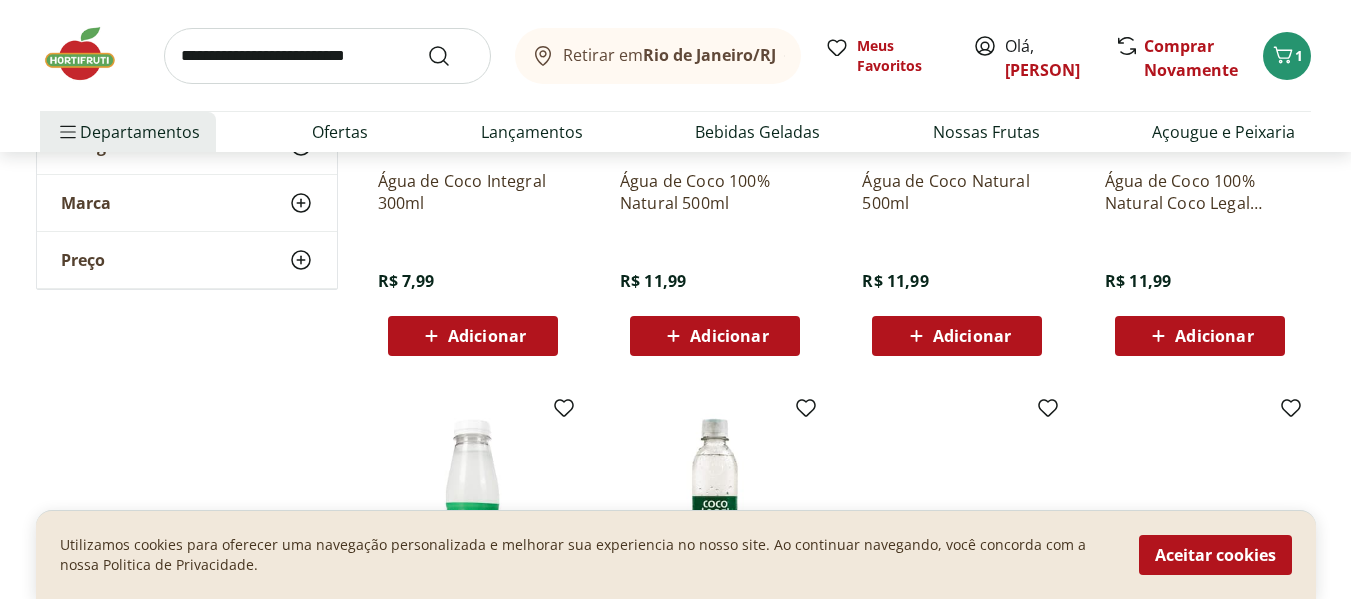 scroll, scrollTop: 900, scrollLeft: 0, axis: vertical 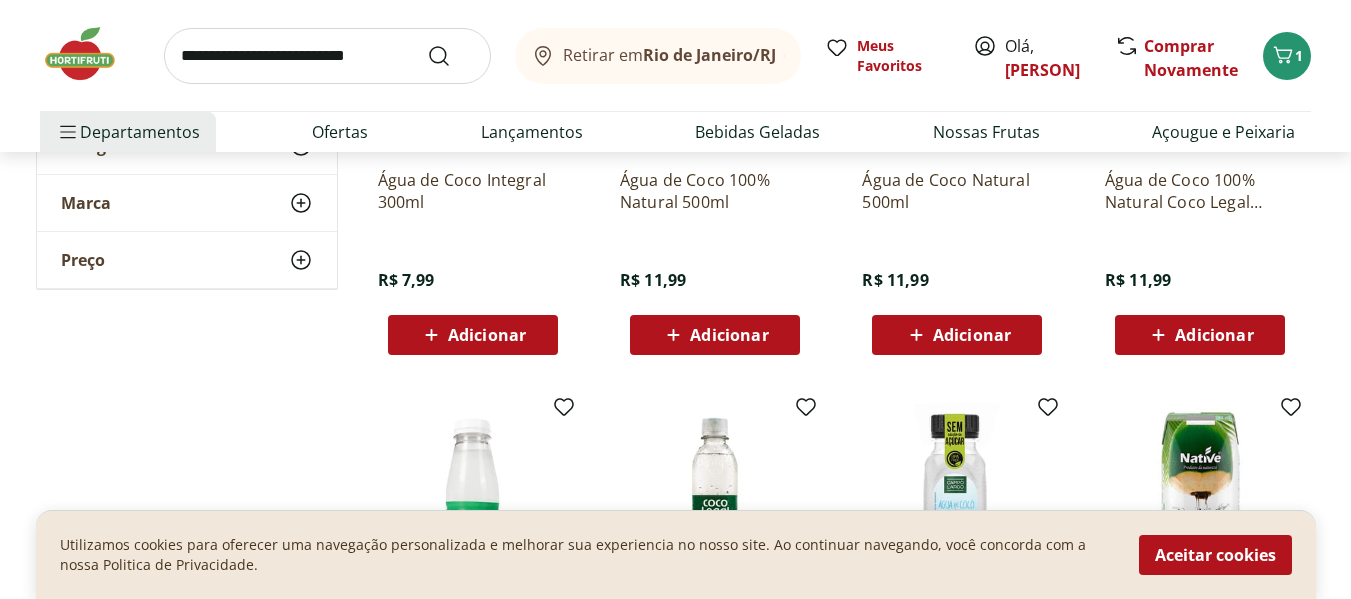click on "Adicionar" at bounding box center [1214, 335] 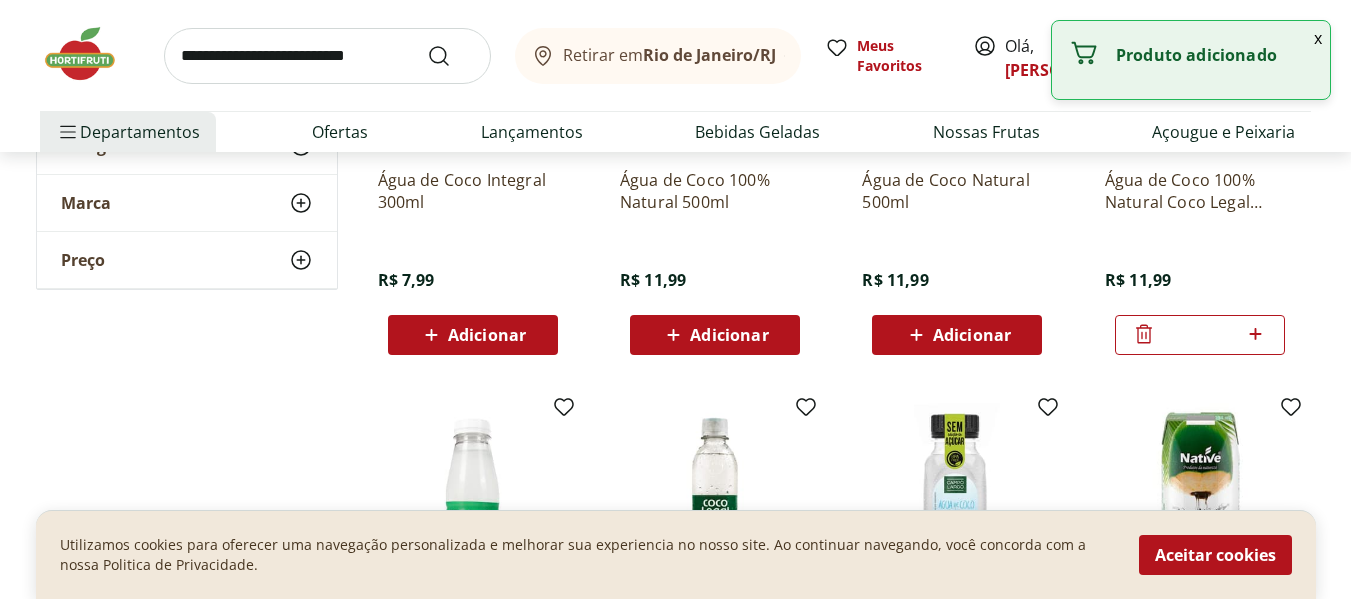 click 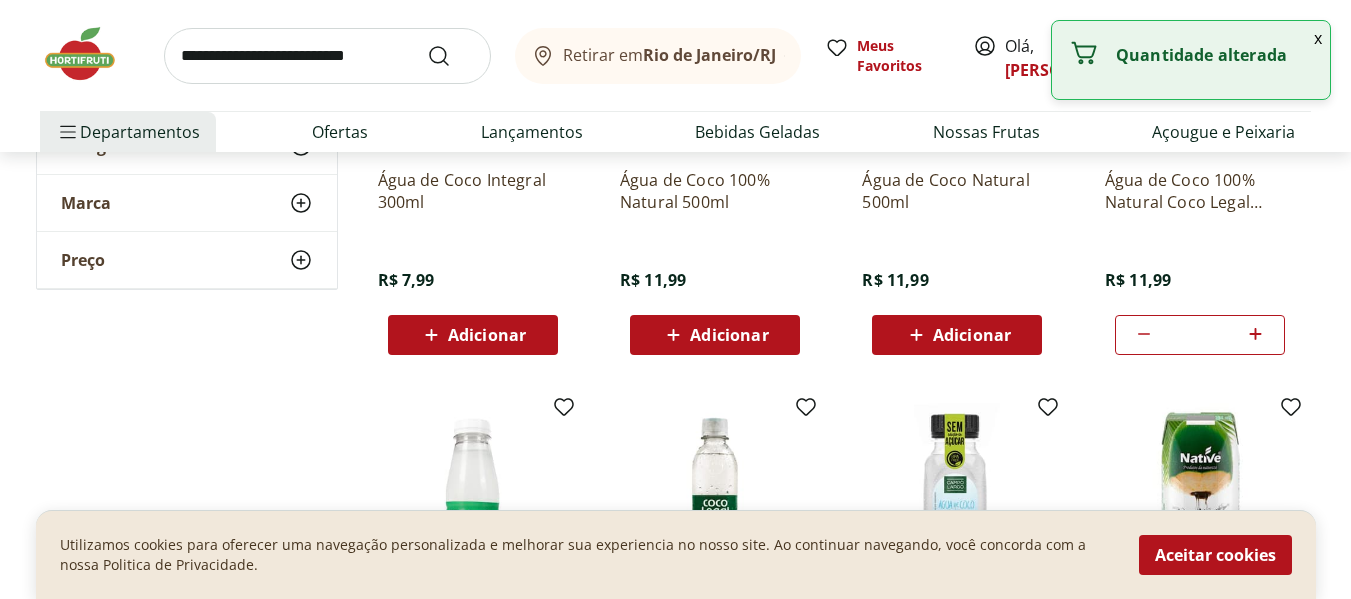 click 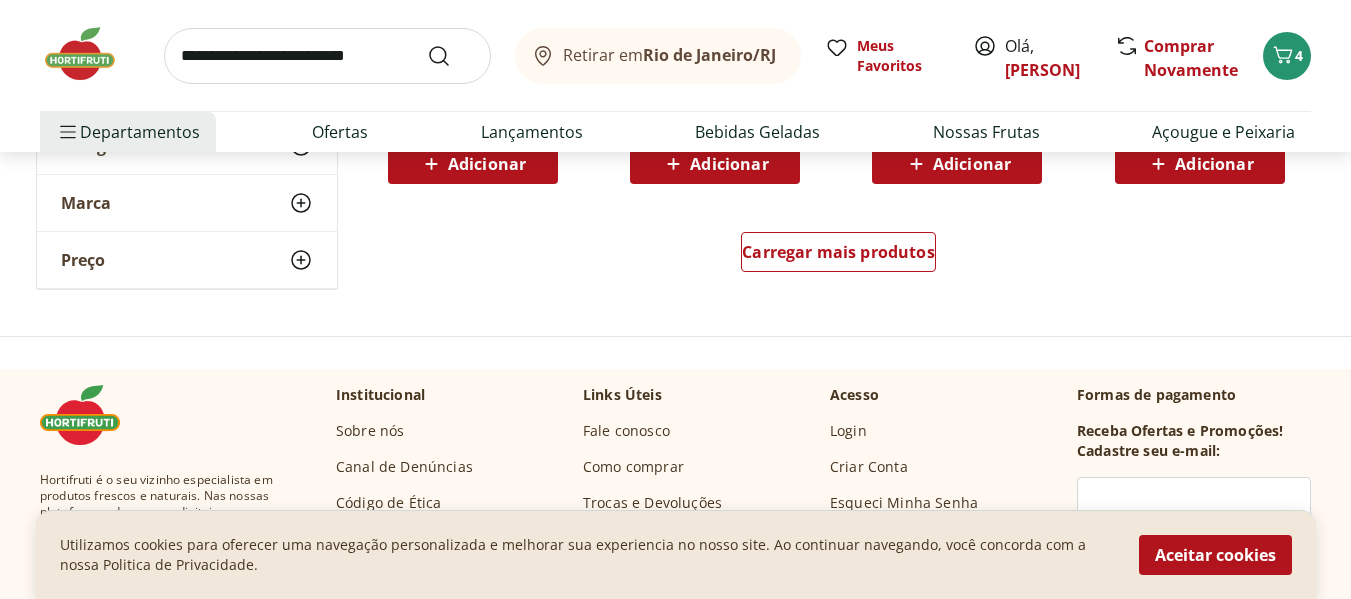 scroll, scrollTop: 1300, scrollLeft: 0, axis: vertical 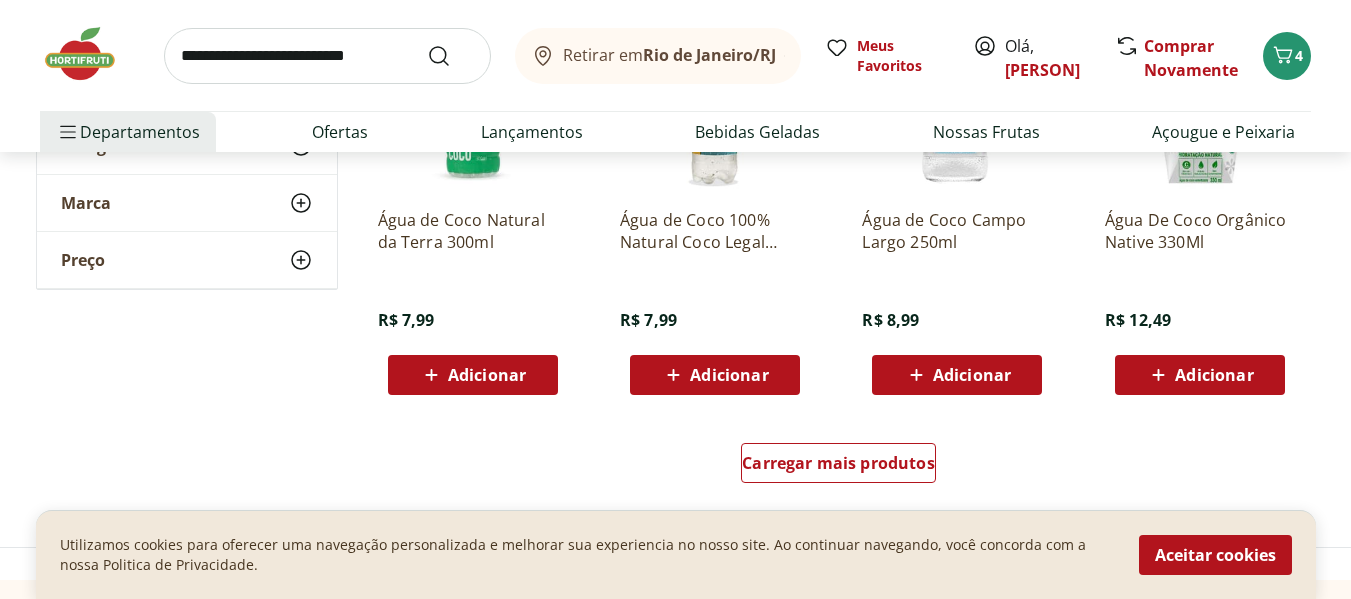 click on "Adicionar" at bounding box center (972, 375) 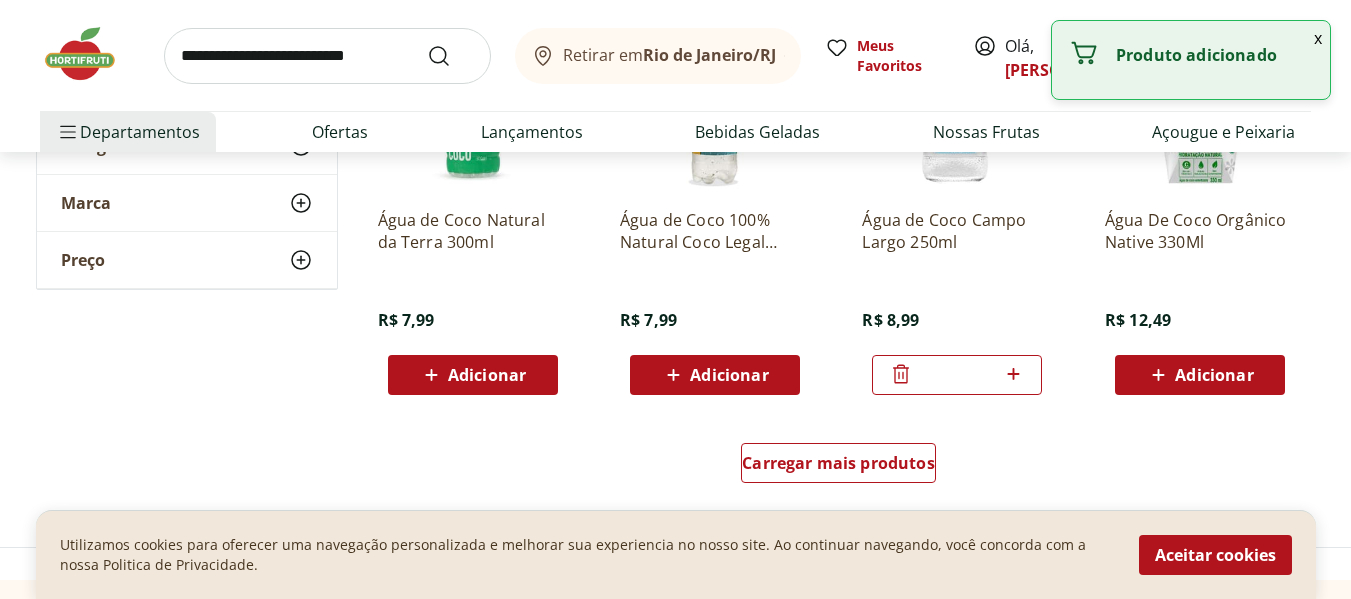 click 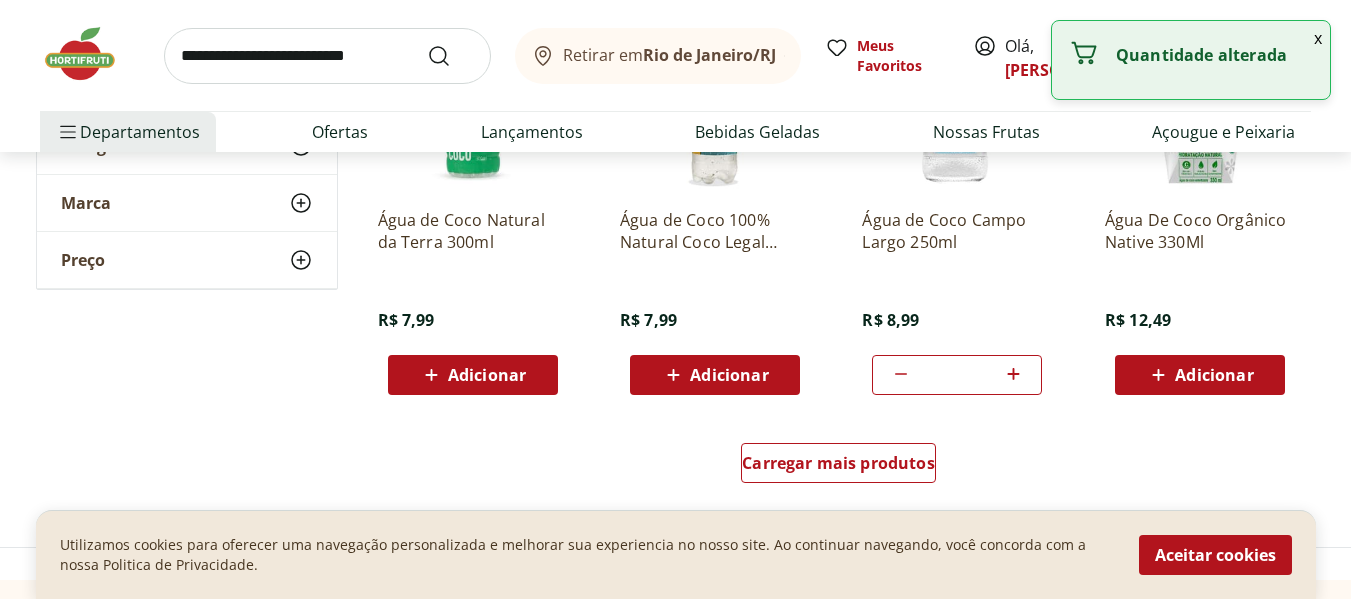 click 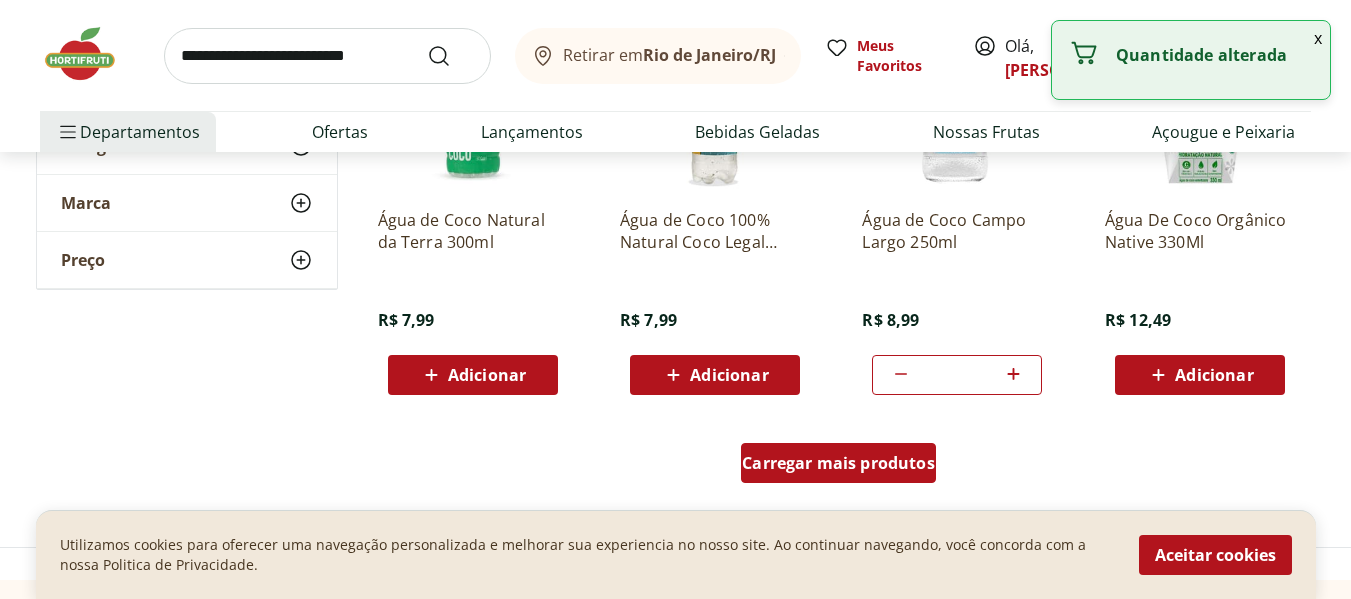 click on "Carregar mais produtos" at bounding box center (838, 463) 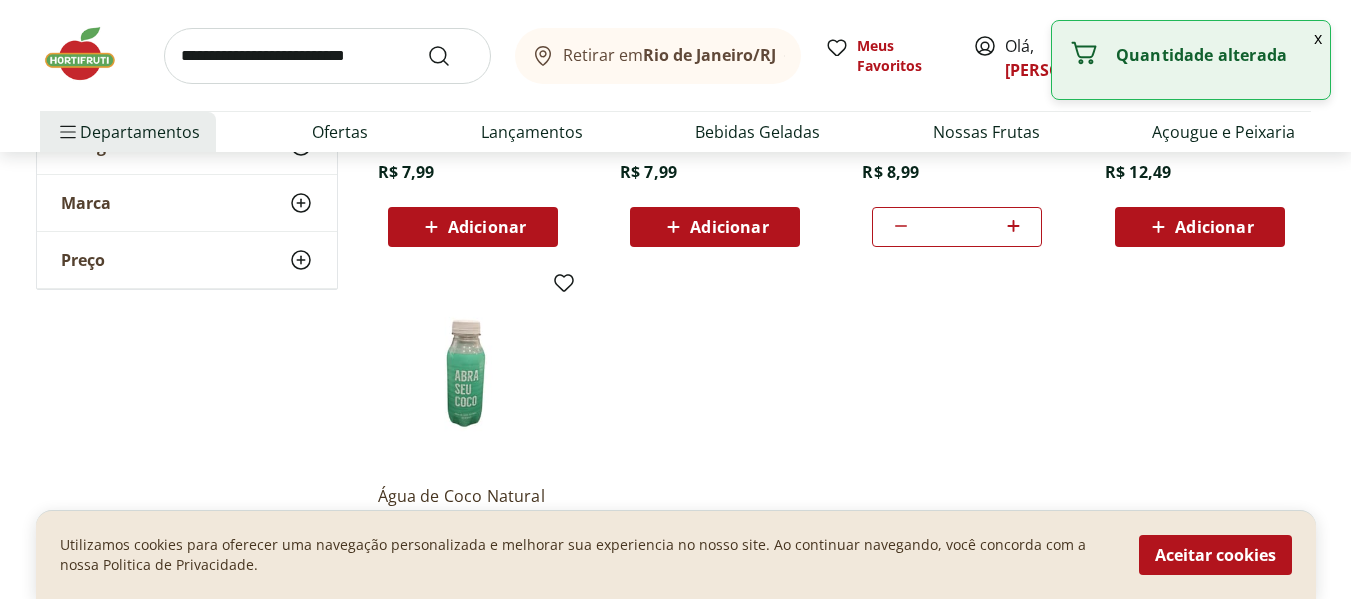 scroll, scrollTop: 1600, scrollLeft: 0, axis: vertical 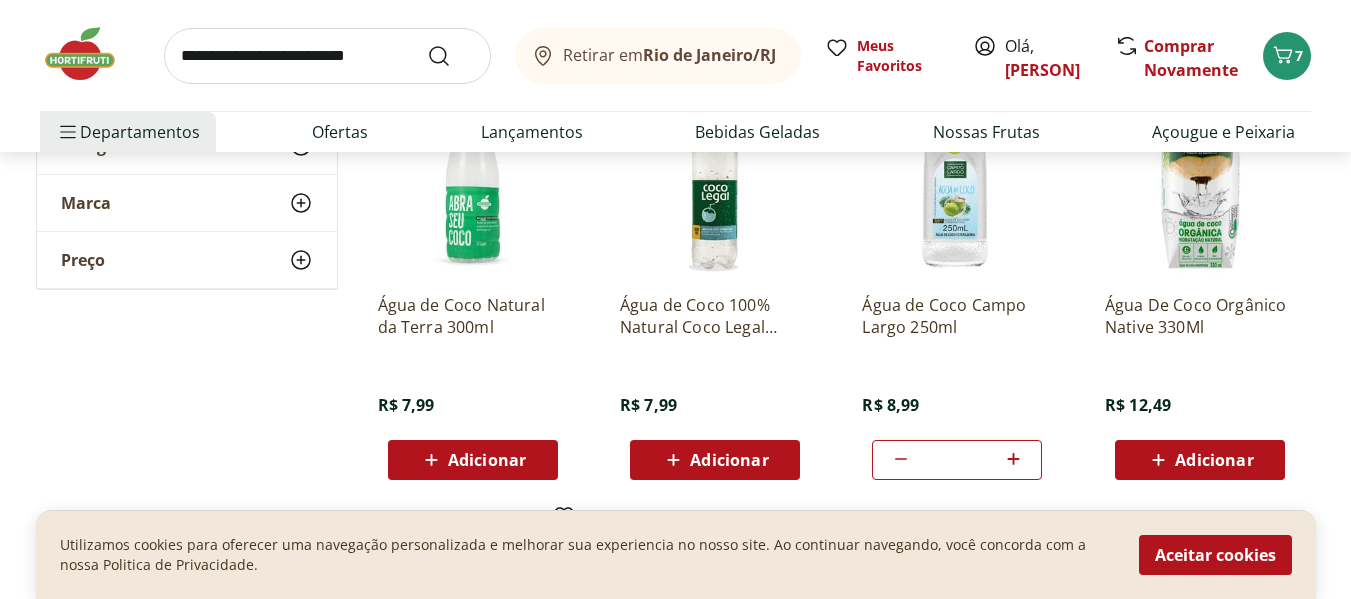 click on "Adicionar" at bounding box center (487, 460) 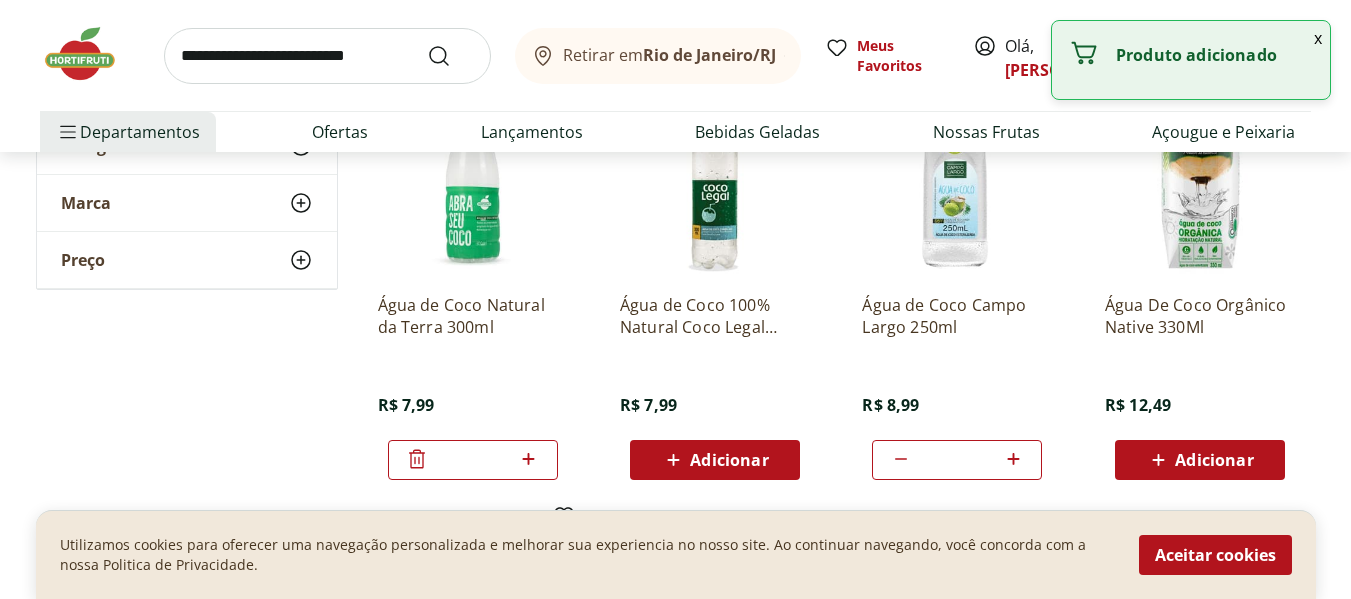click 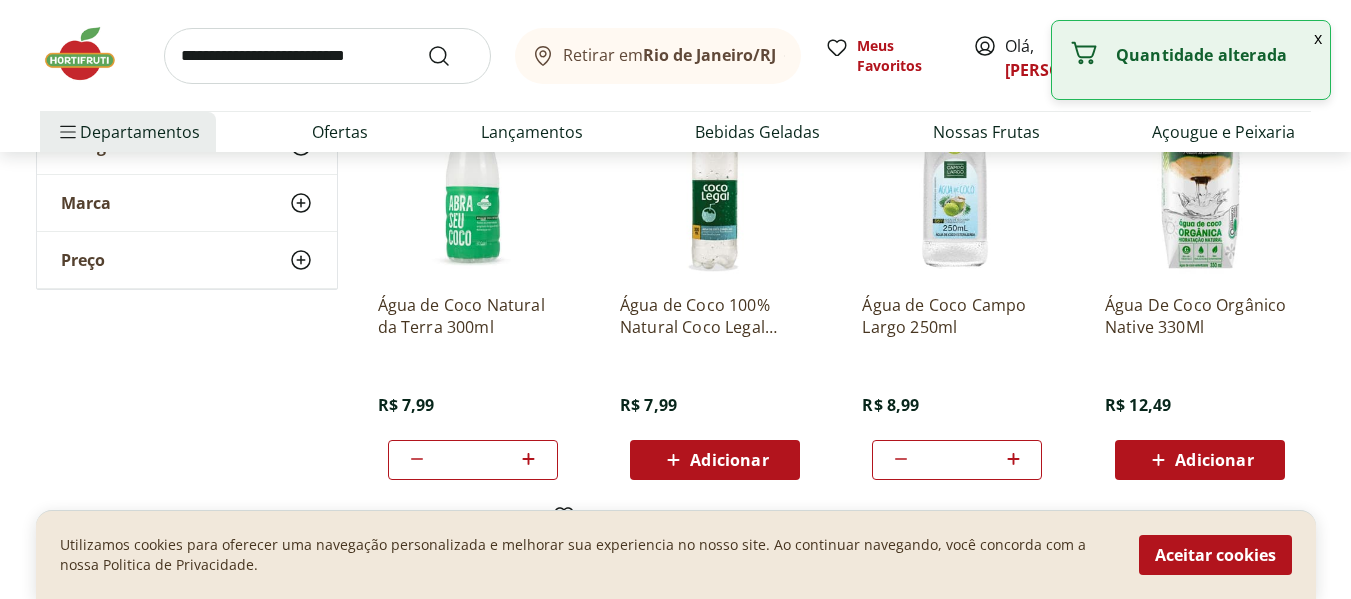 click at bounding box center [327, 56] 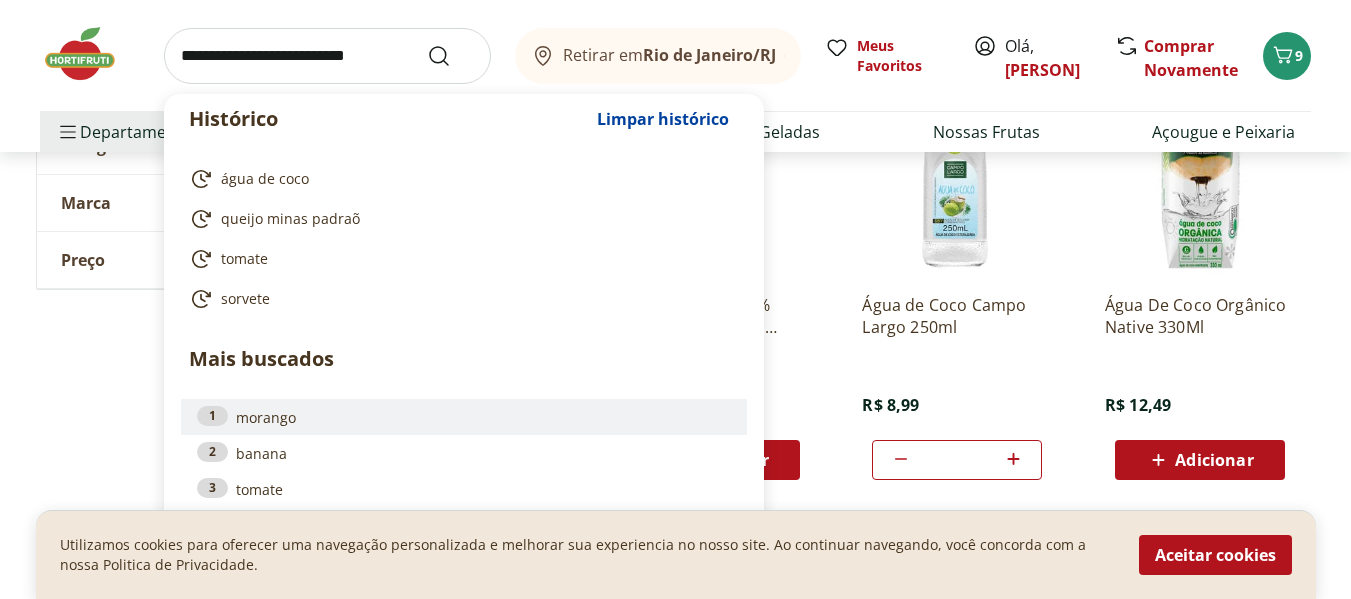 click on "1 morango" at bounding box center (464, 417) 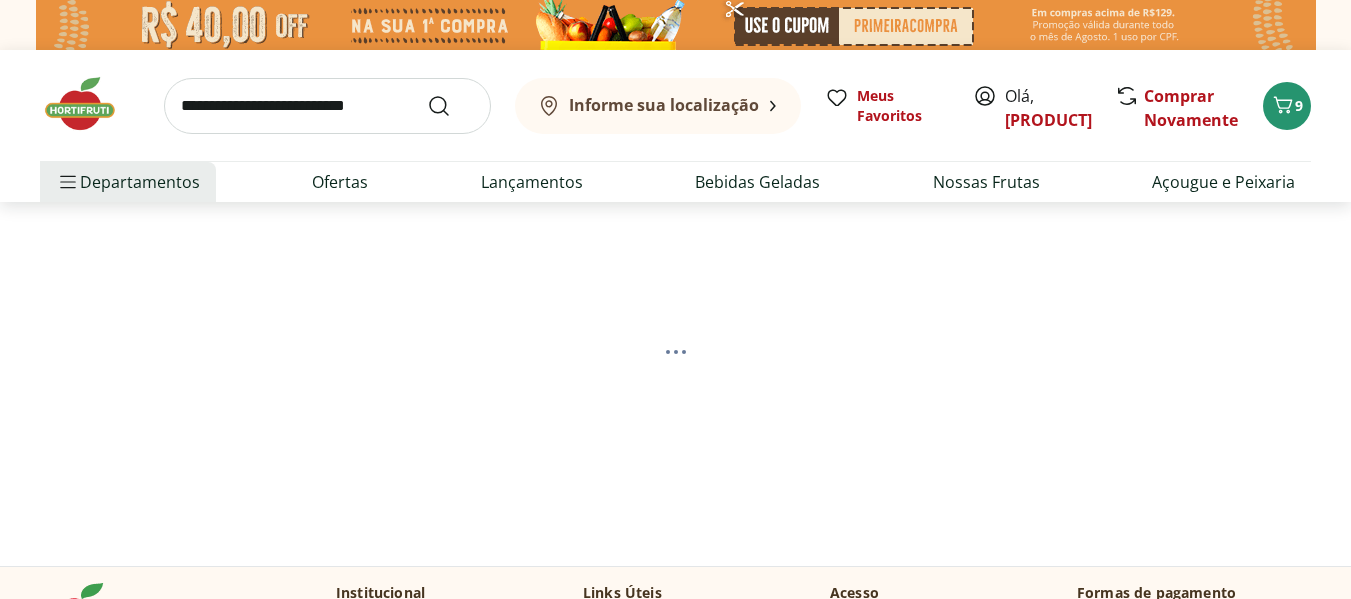 scroll, scrollTop: 0, scrollLeft: 0, axis: both 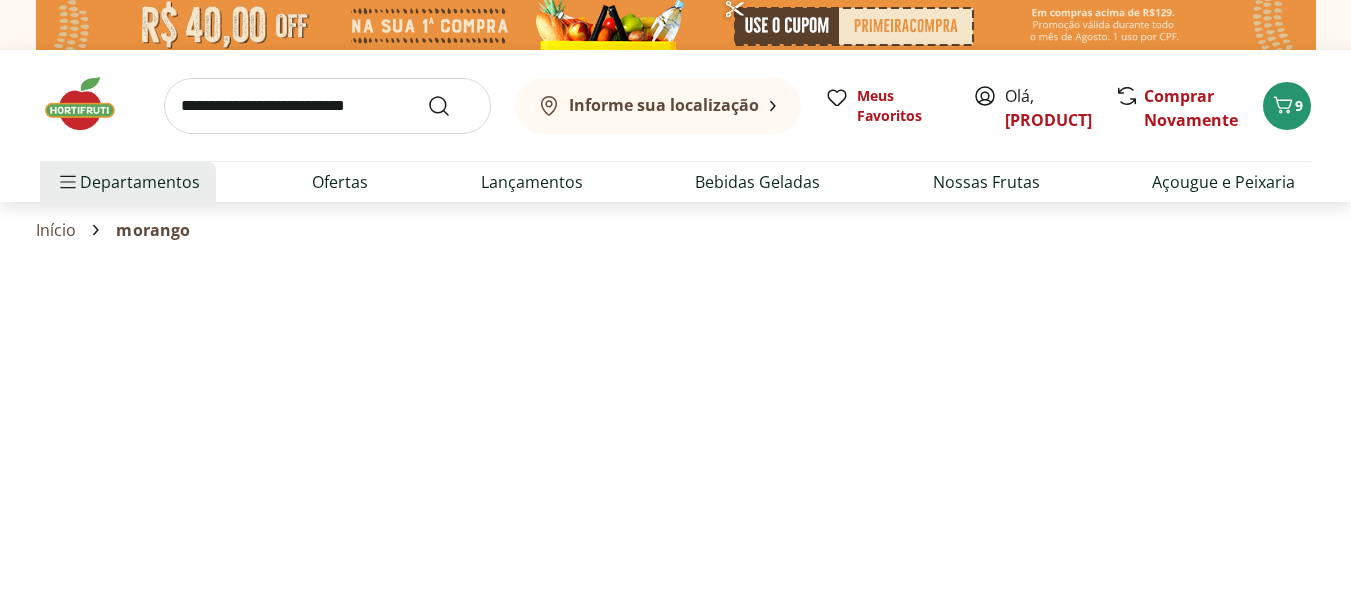 select on "**********" 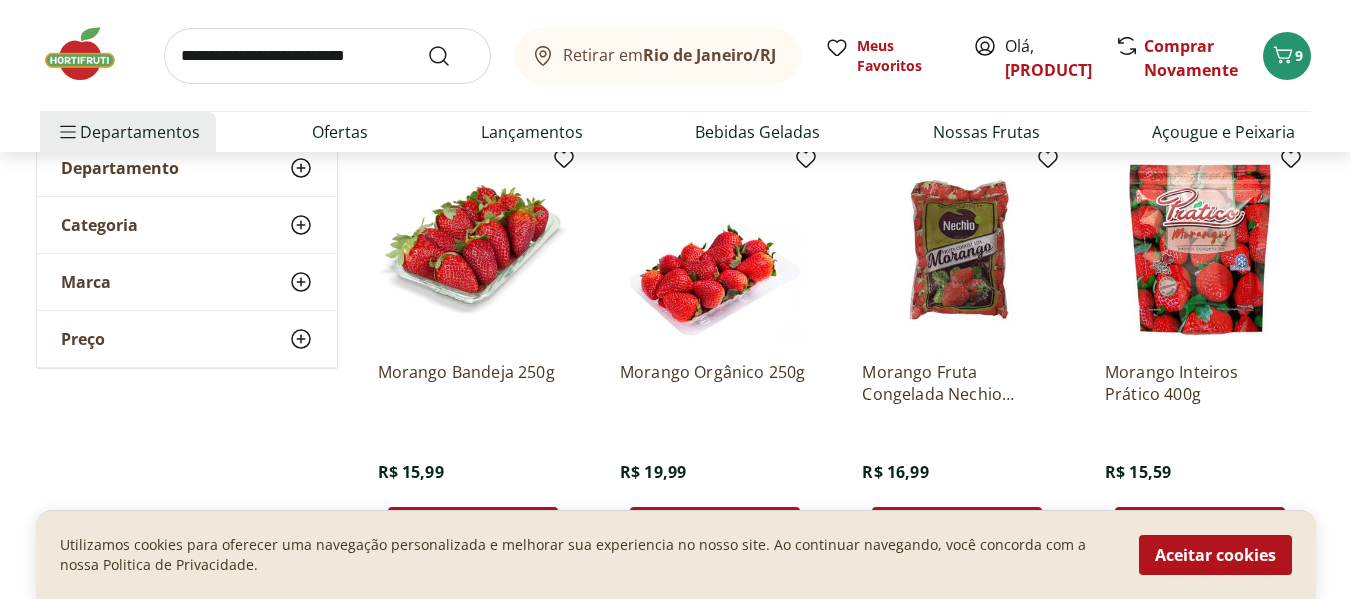 scroll, scrollTop: 300, scrollLeft: 0, axis: vertical 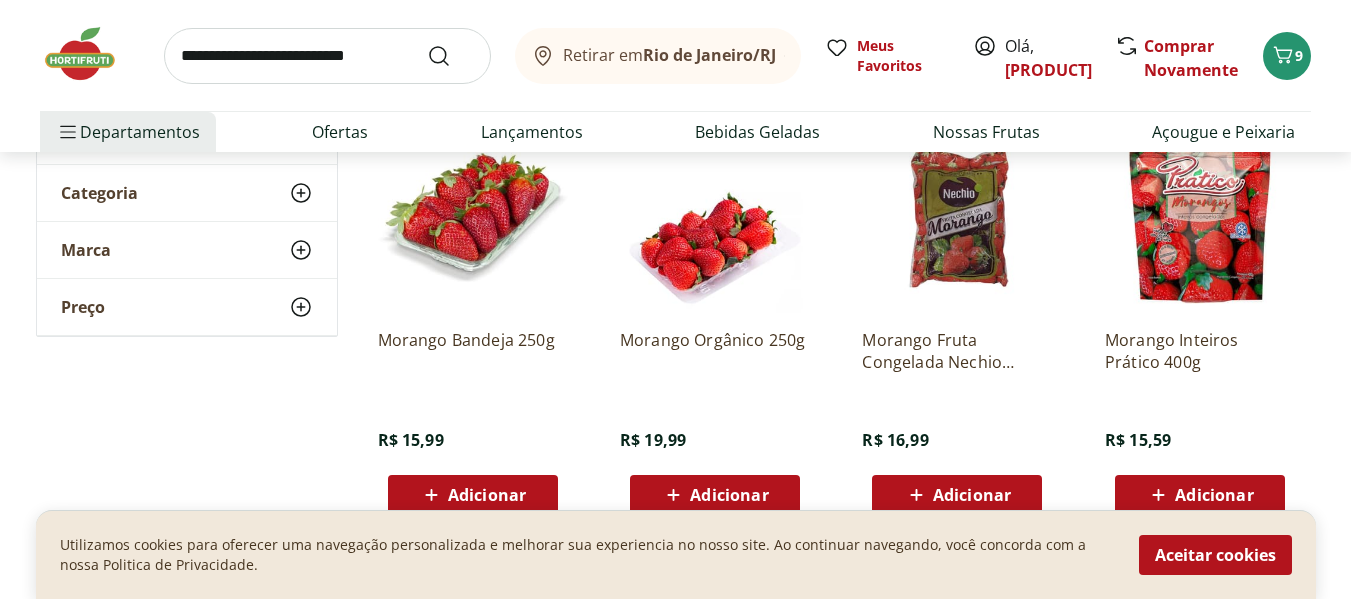 click on "Adicionar" at bounding box center (473, 495) 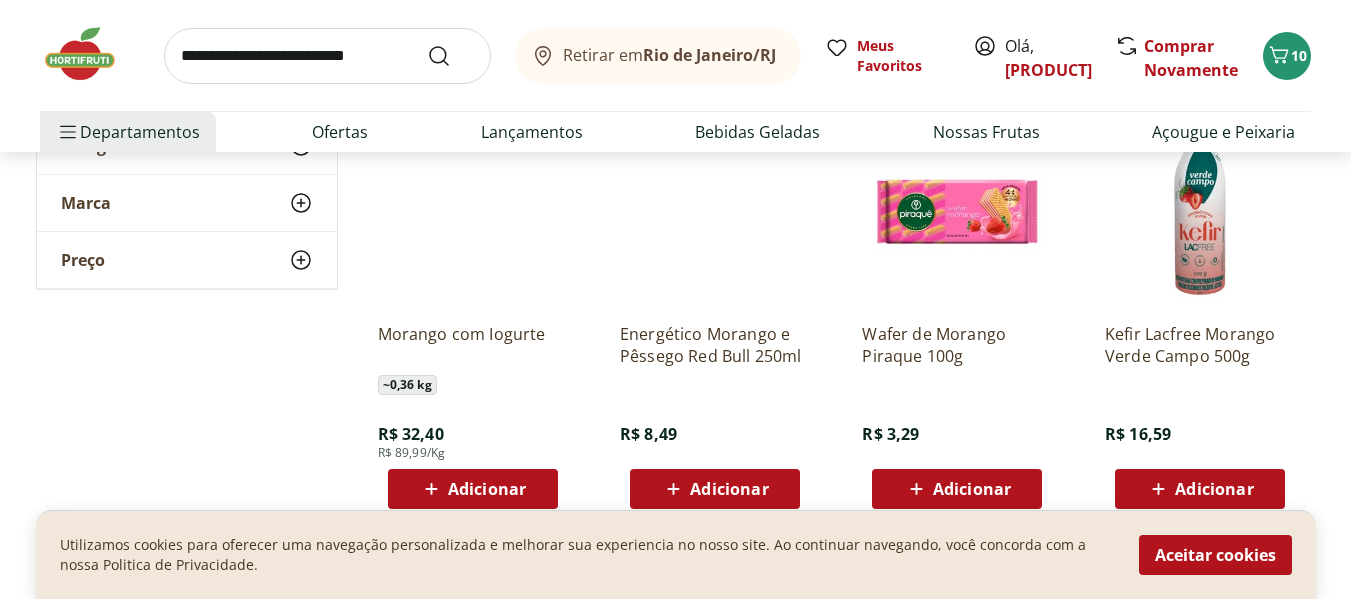 scroll, scrollTop: 1400, scrollLeft: 0, axis: vertical 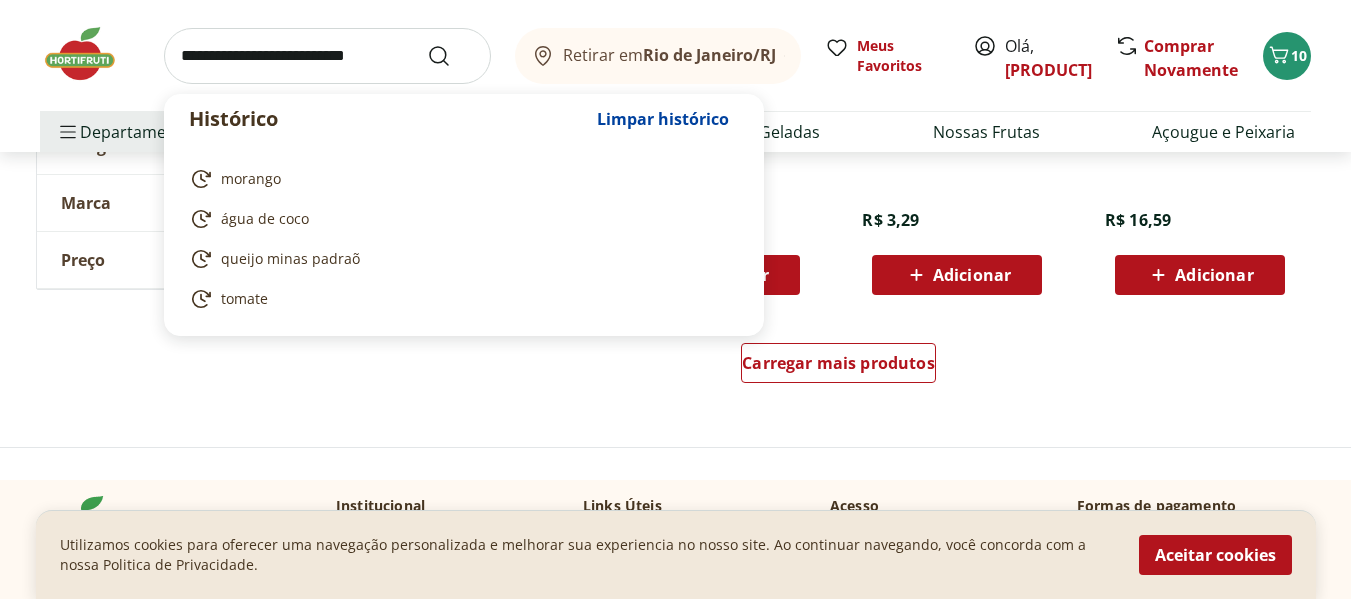 click at bounding box center (327, 56) 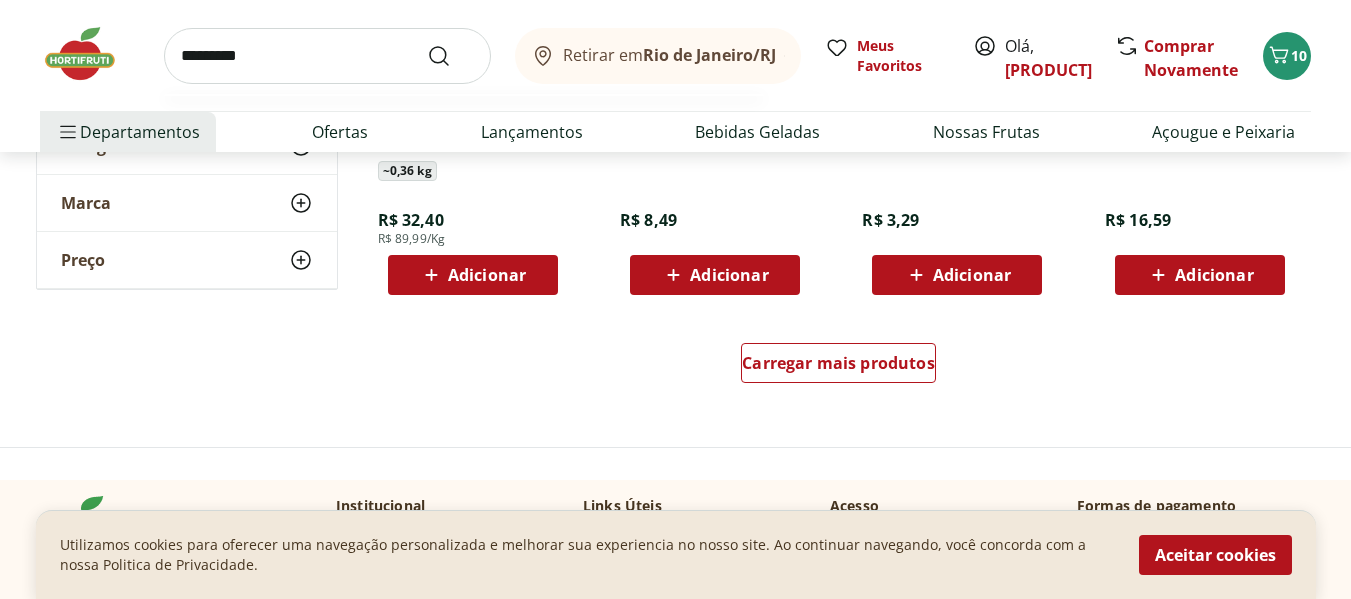 type on "********" 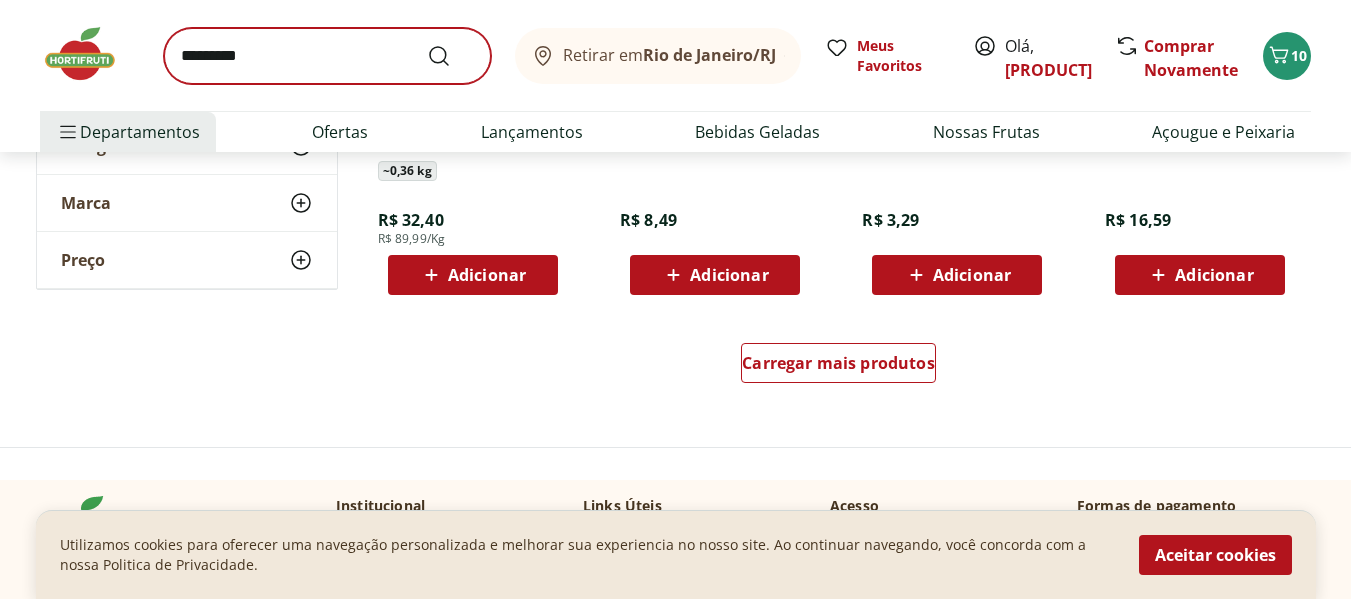 scroll, scrollTop: 0, scrollLeft: 0, axis: both 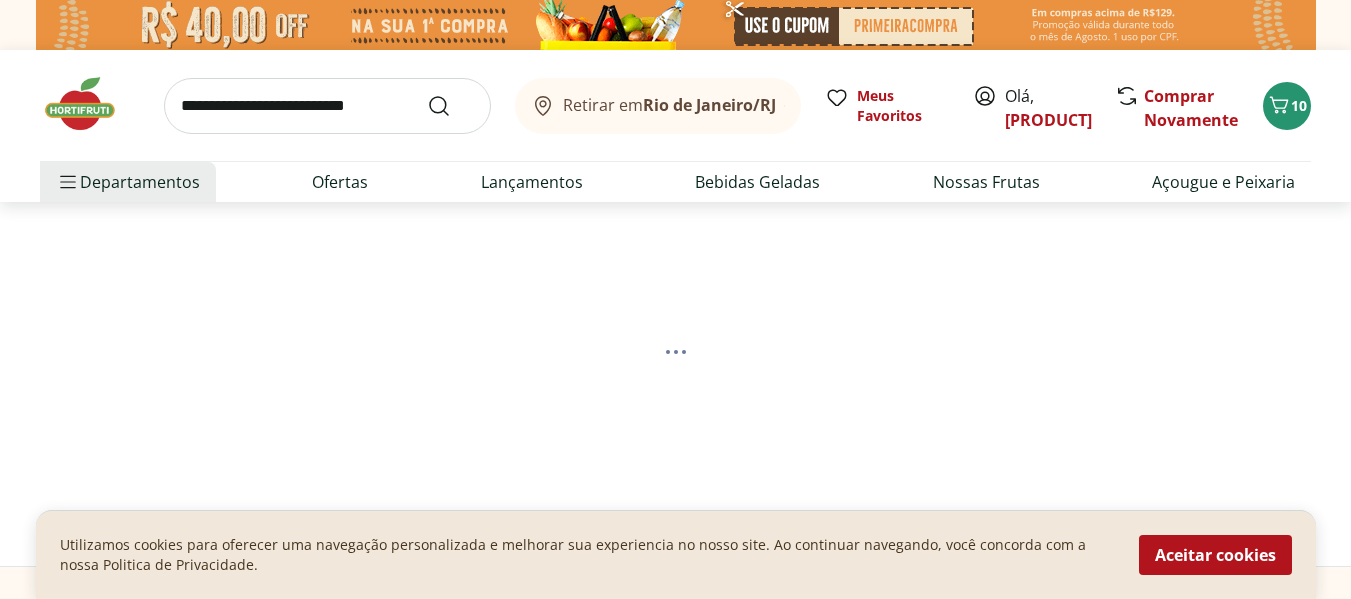 select on "**********" 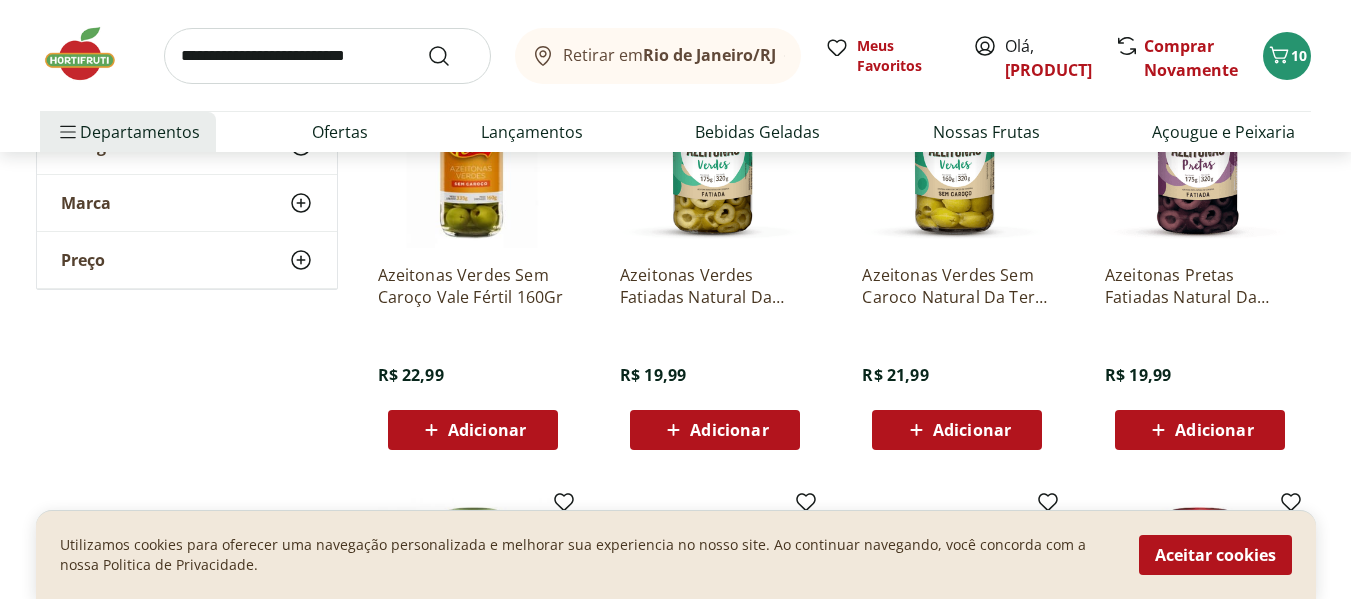 scroll, scrollTop: 400, scrollLeft: 0, axis: vertical 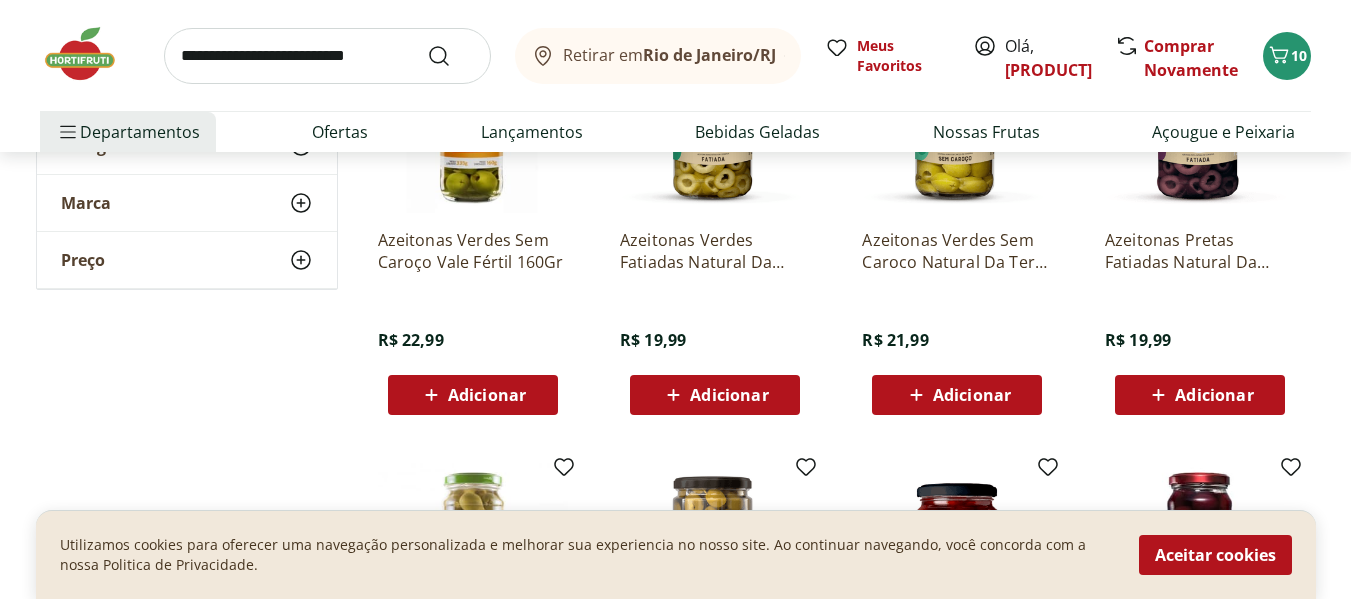 click on "Adicionar" at bounding box center [972, 395] 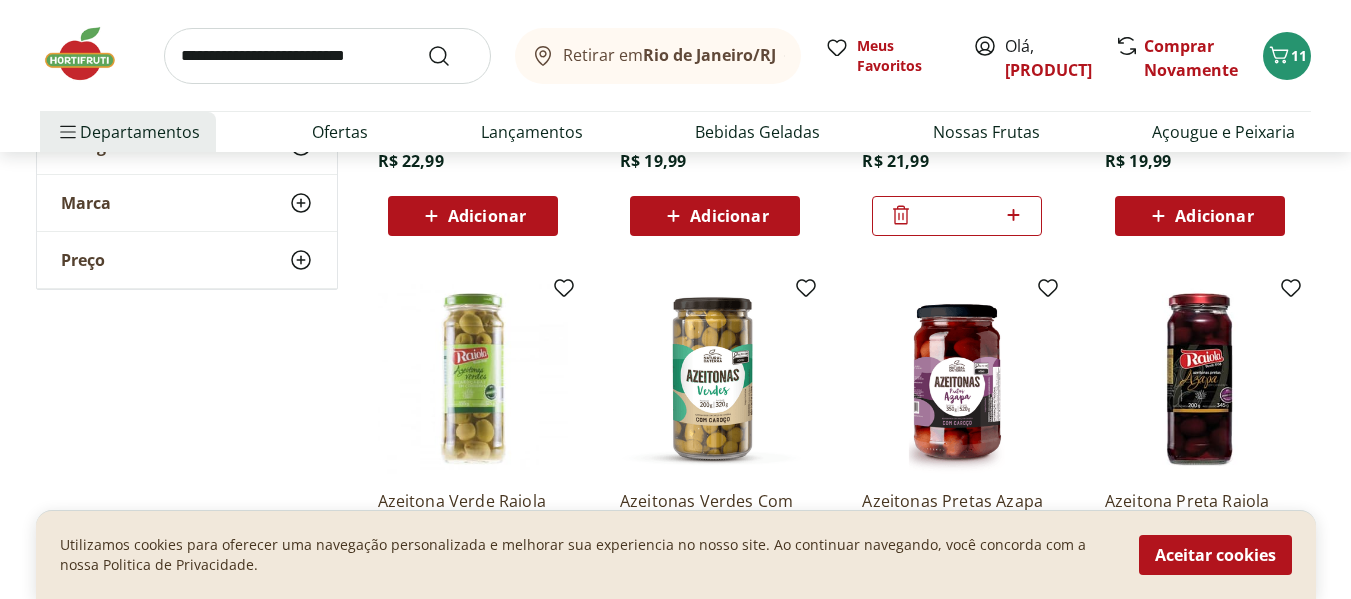 scroll, scrollTop: 600, scrollLeft: 0, axis: vertical 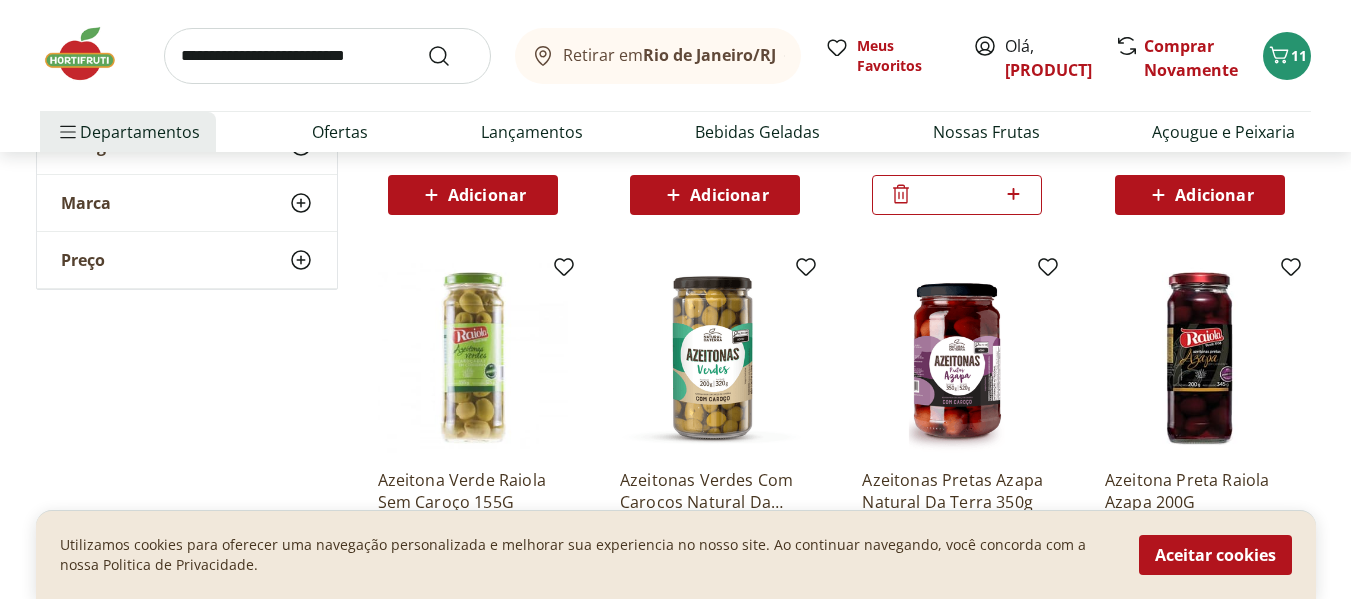 click on "Adicionar" at bounding box center (1214, 195) 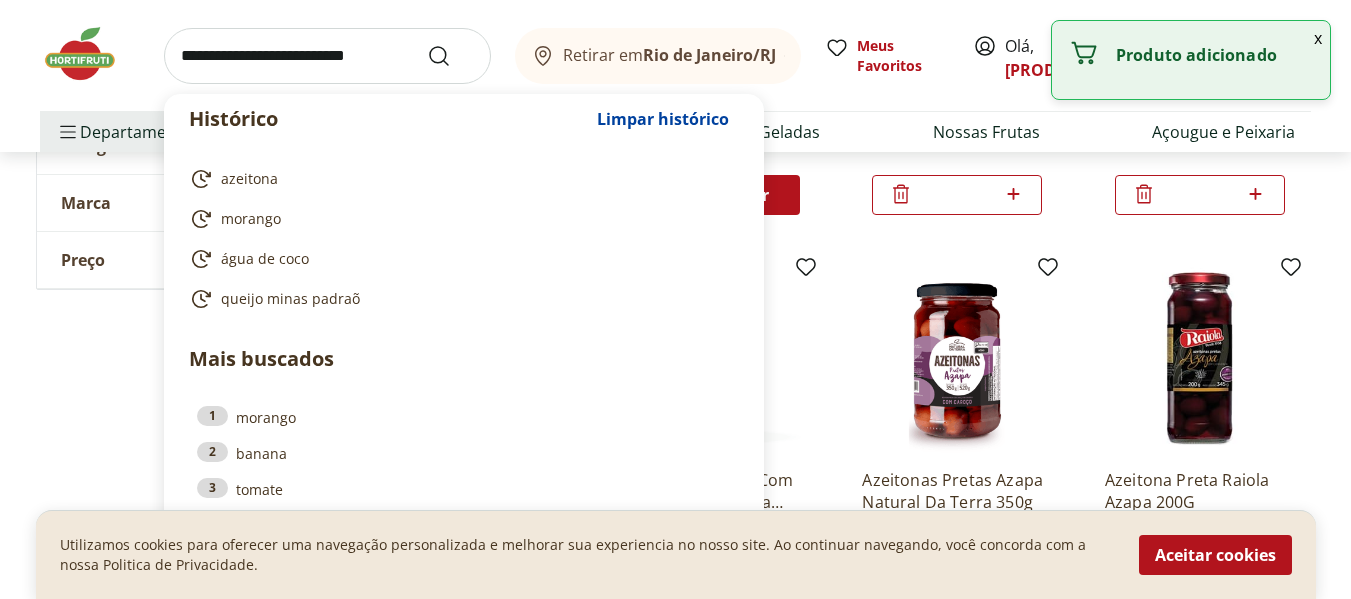 click at bounding box center [327, 56] 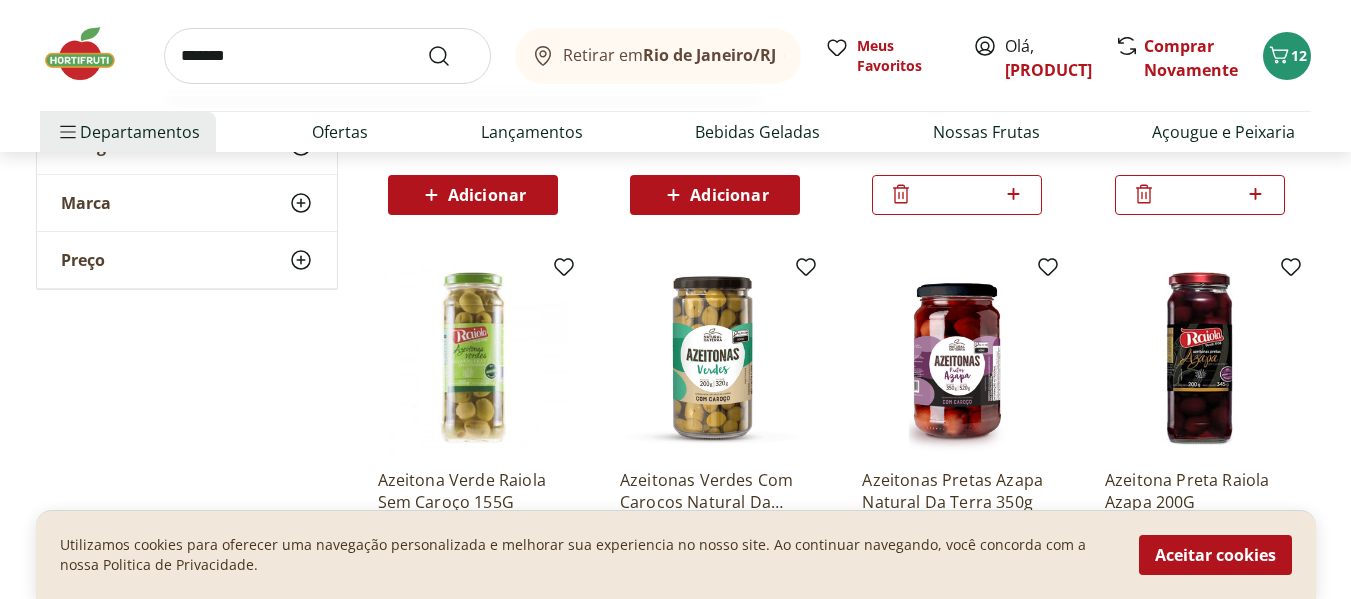 type on "*******" 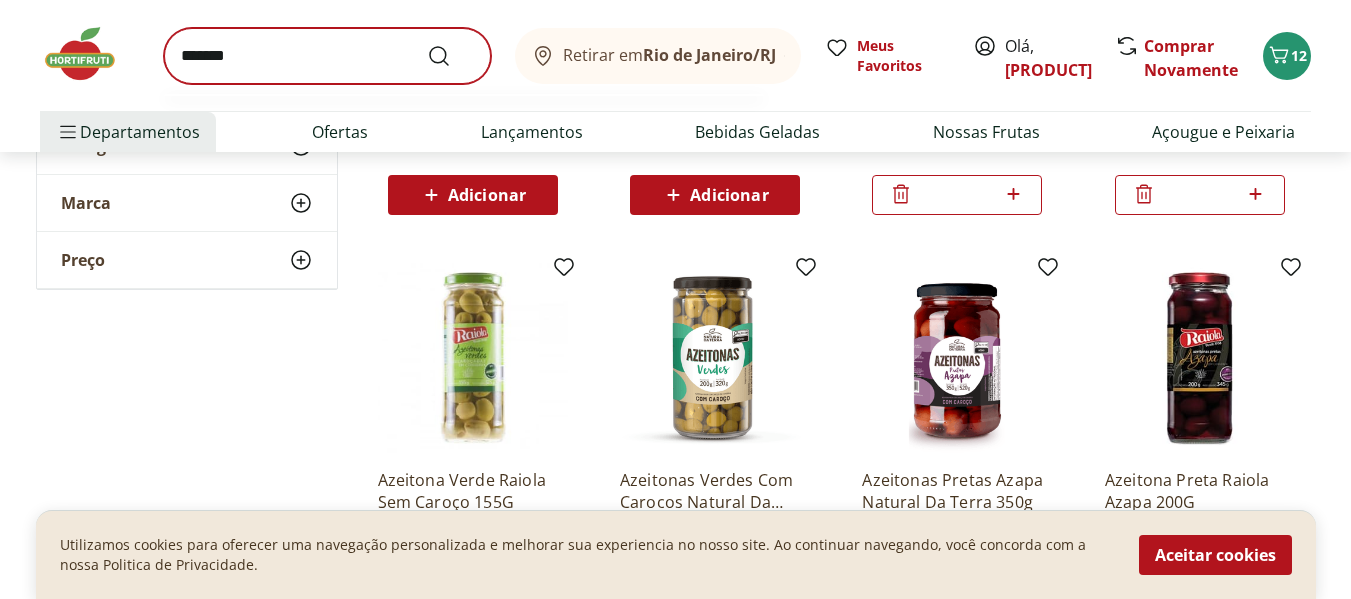 scroll, scrollTop: 0, scrollLeft: 0, axis: both 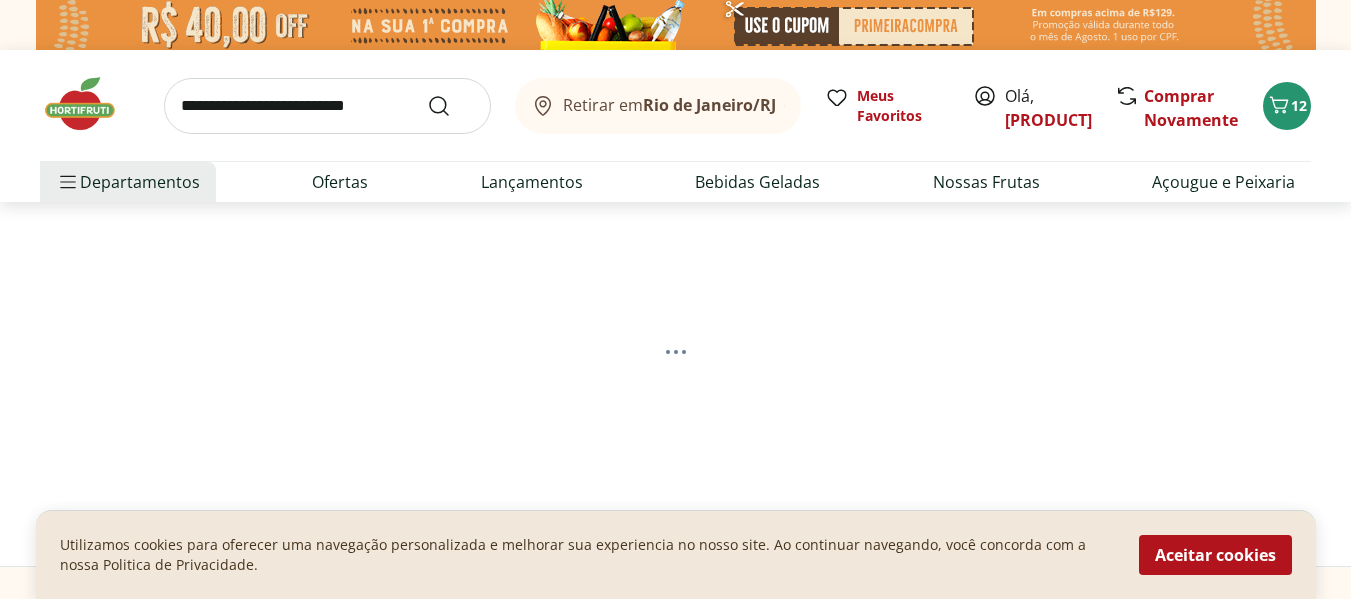 select on "**********" 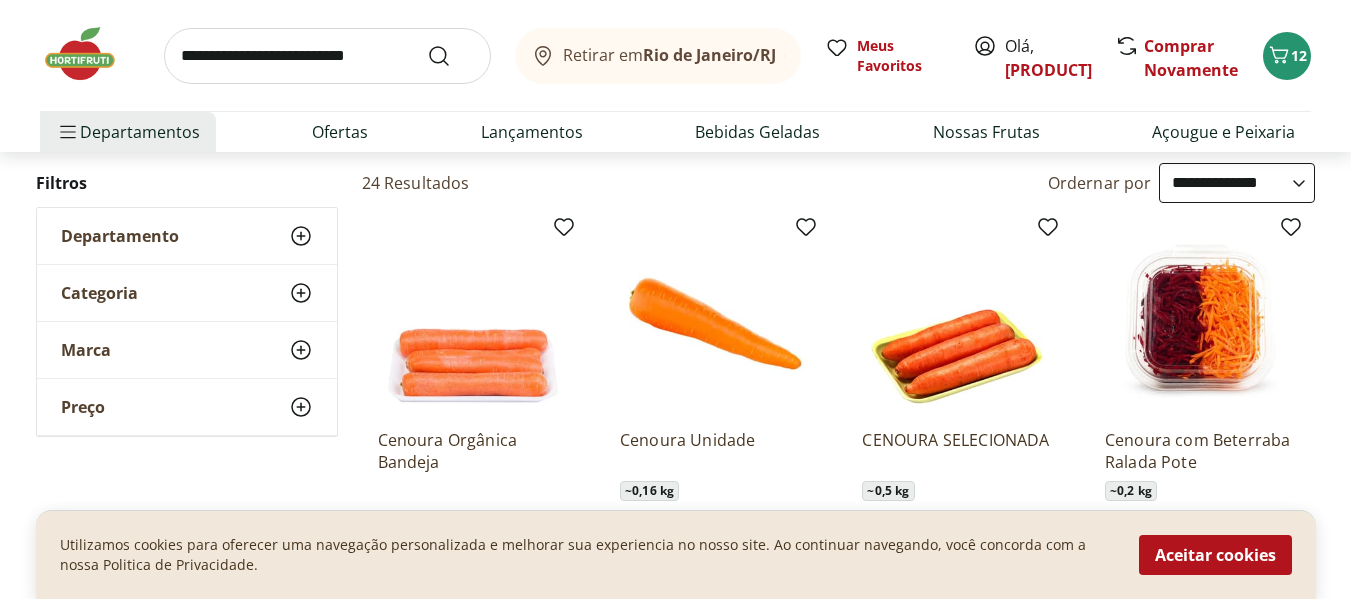 scroll, scrollTop: 300, scrollLeft: 0, axis: vertical 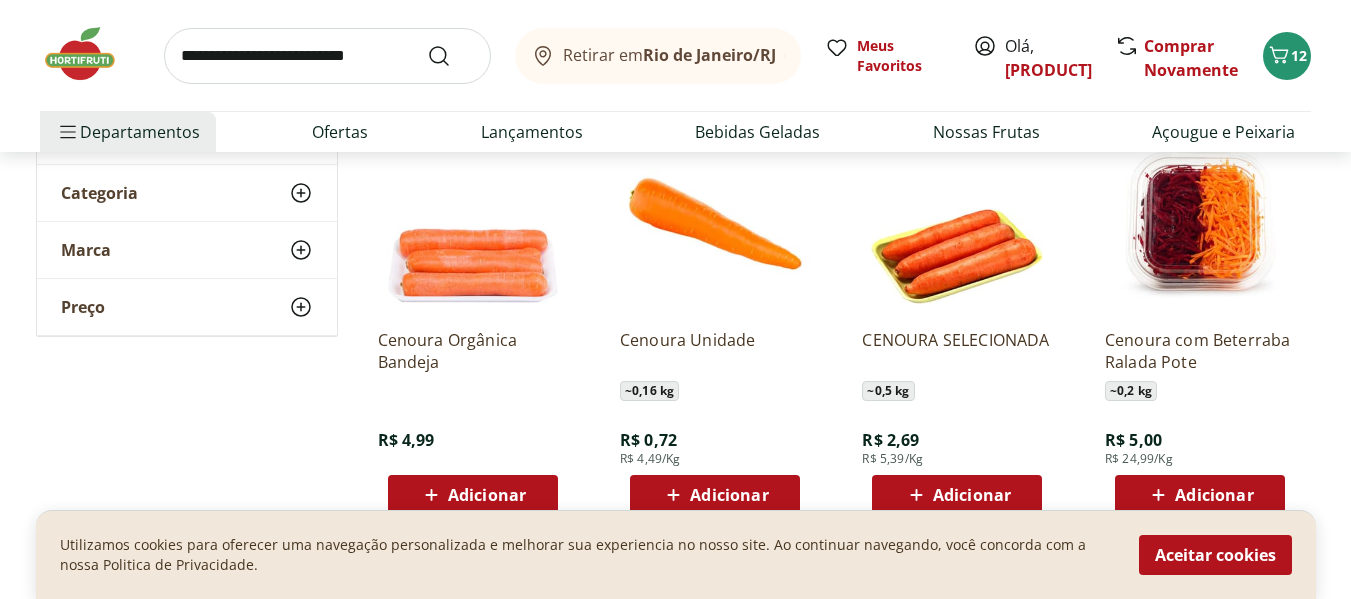click on "Adicionar" at bounding box center [972, 495] 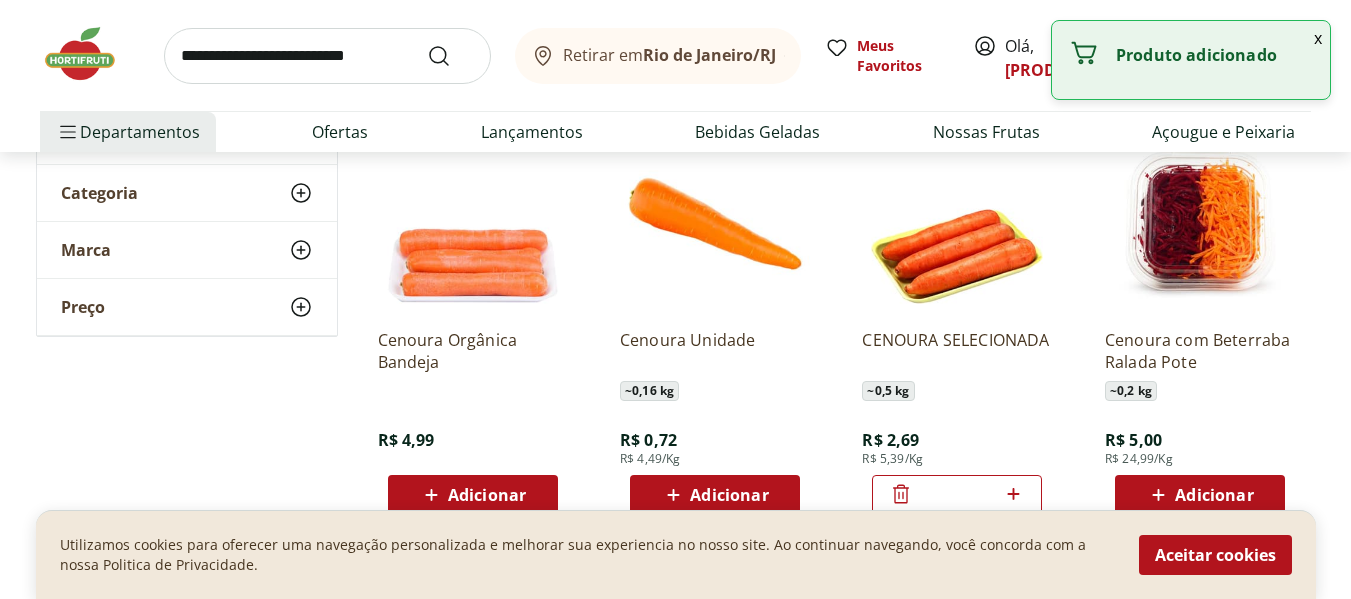 click at bounding box center [327, 56] 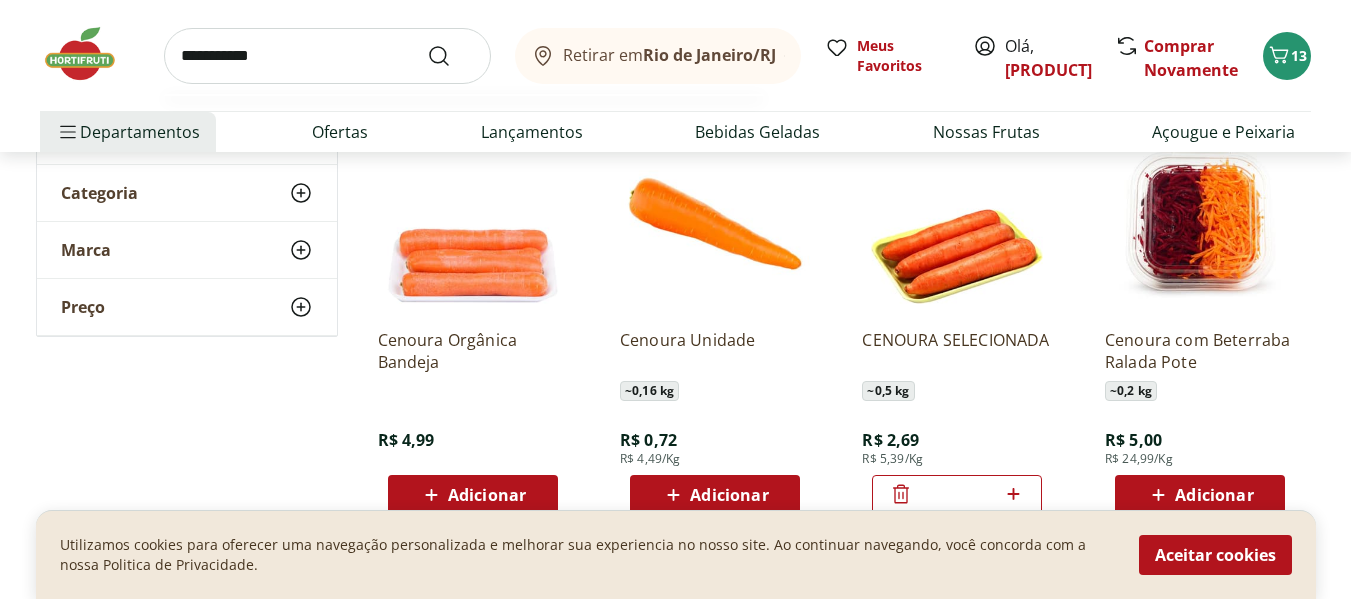 type on "**********" 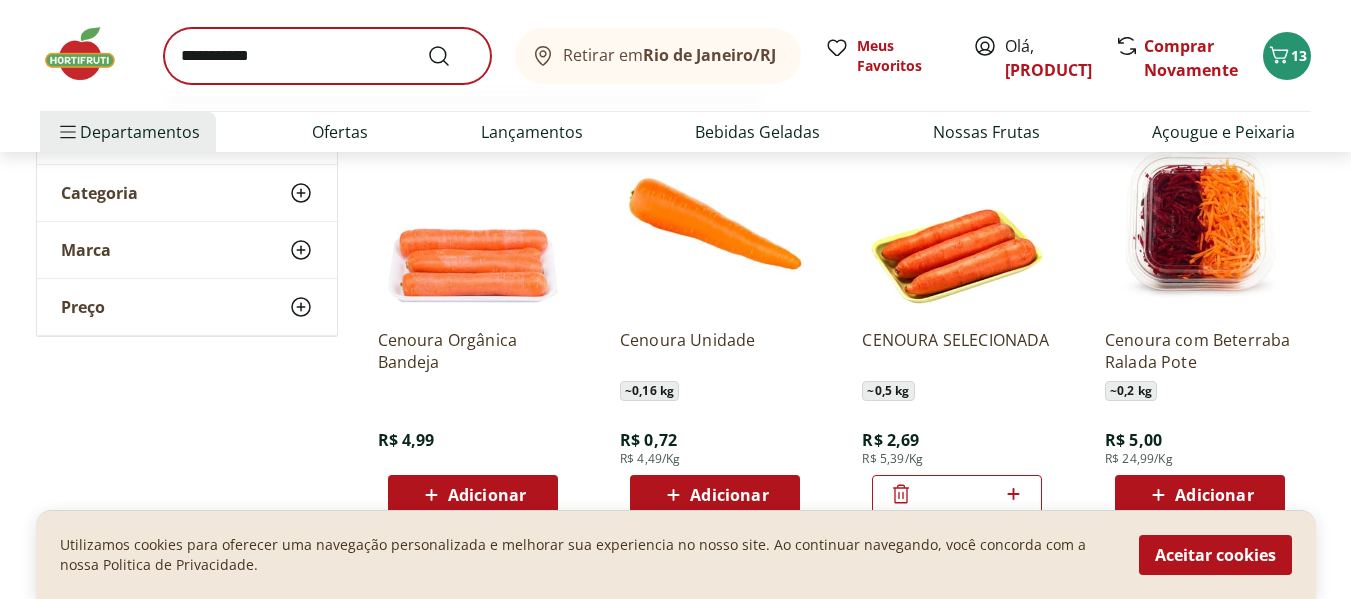 scroll, scrollTop: 0, scrollLeft: 0, axis: both 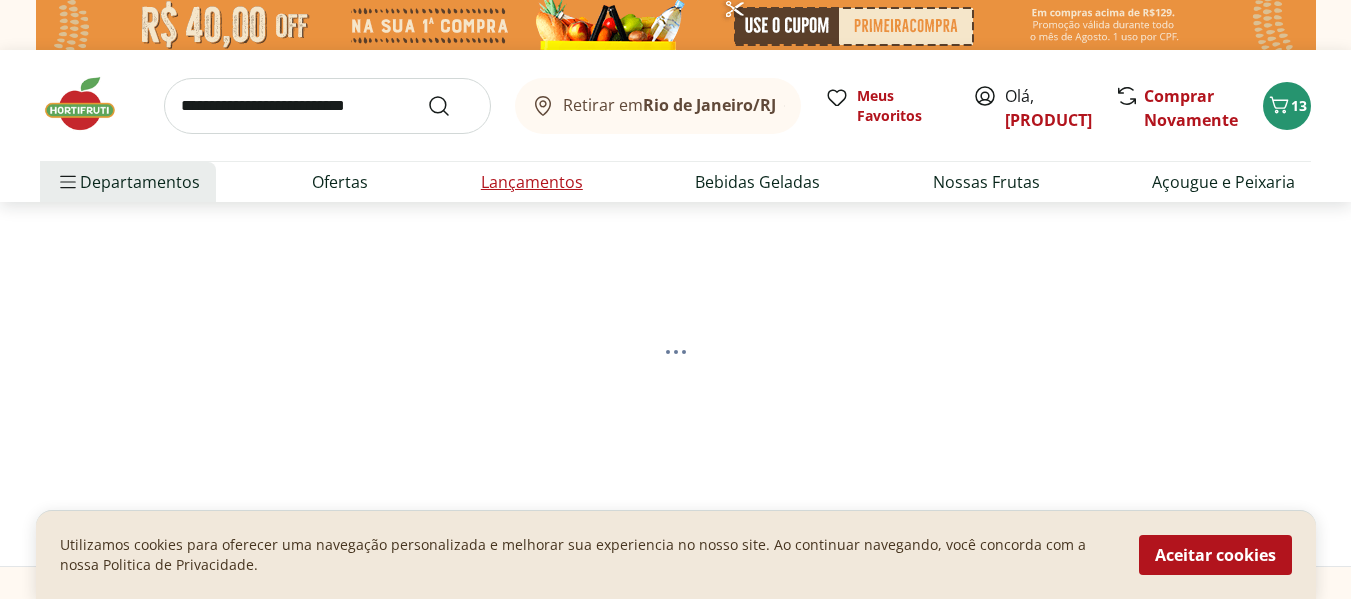 select on "**********" 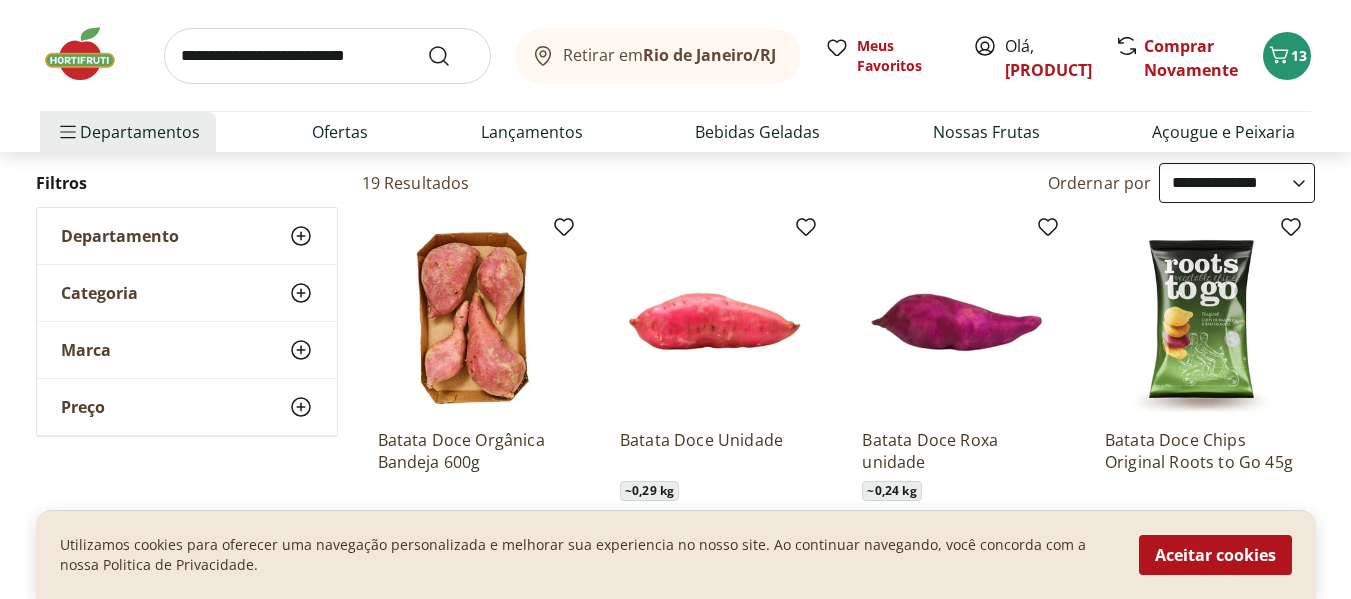 scroll, scrollTop: 300, scrollLeft: 0, axis: vertical 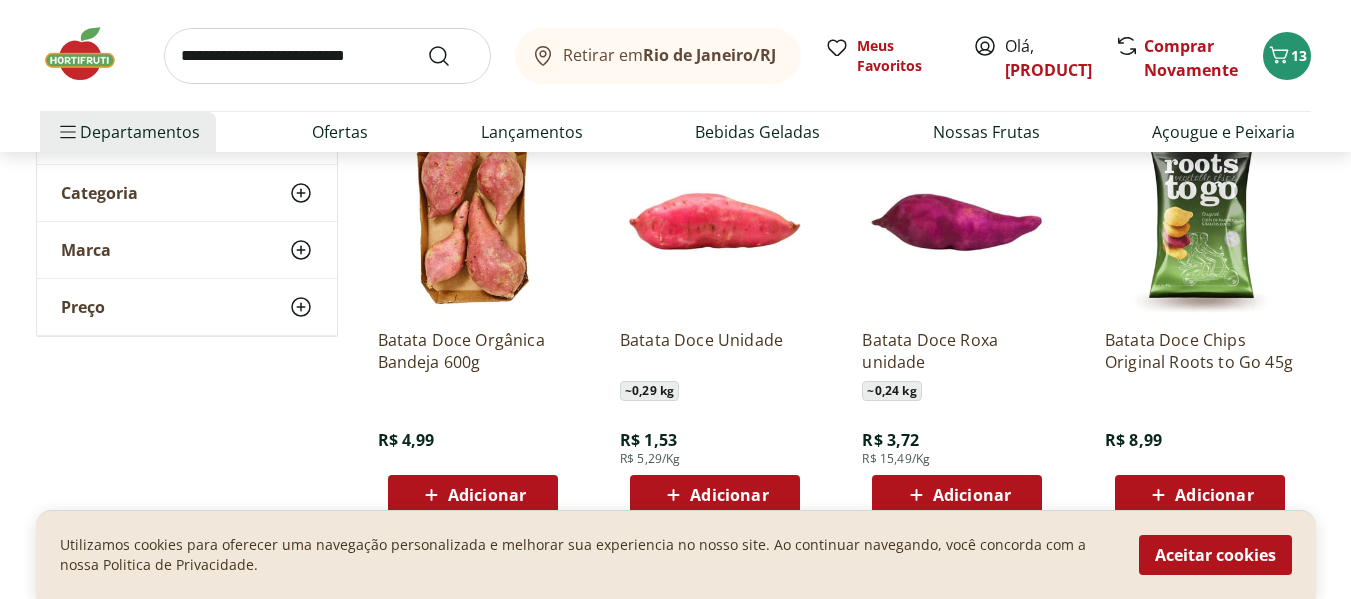 click on "Adicionar" at bounding box center (729, 495) 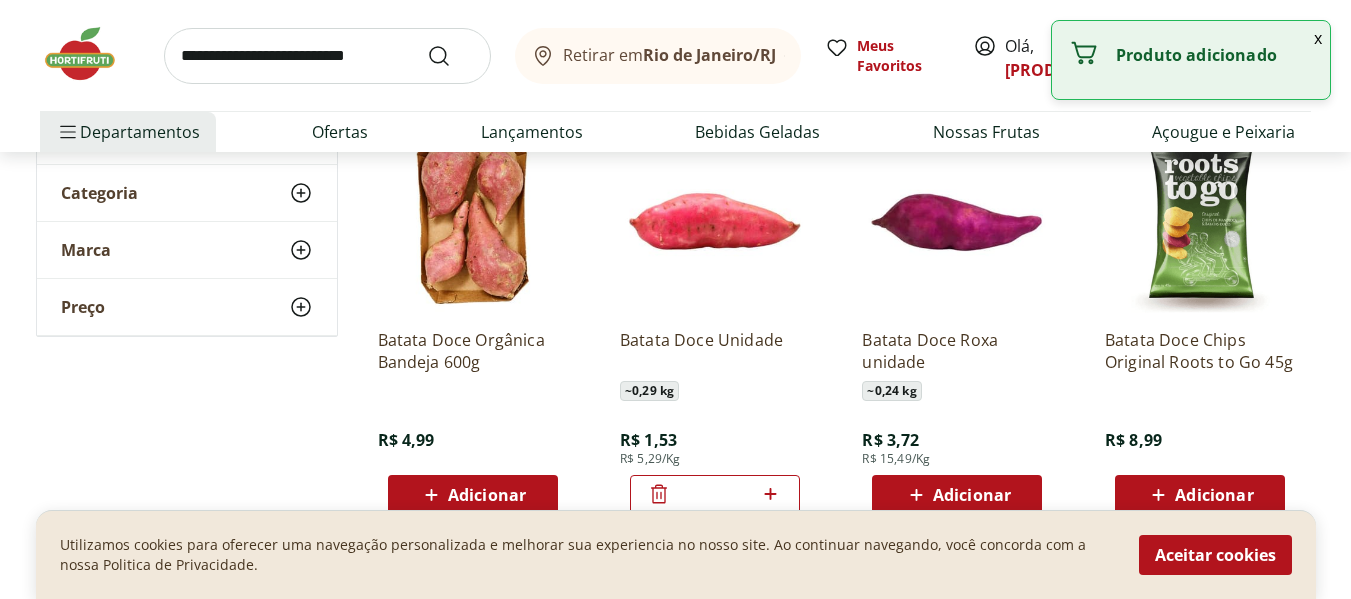 click 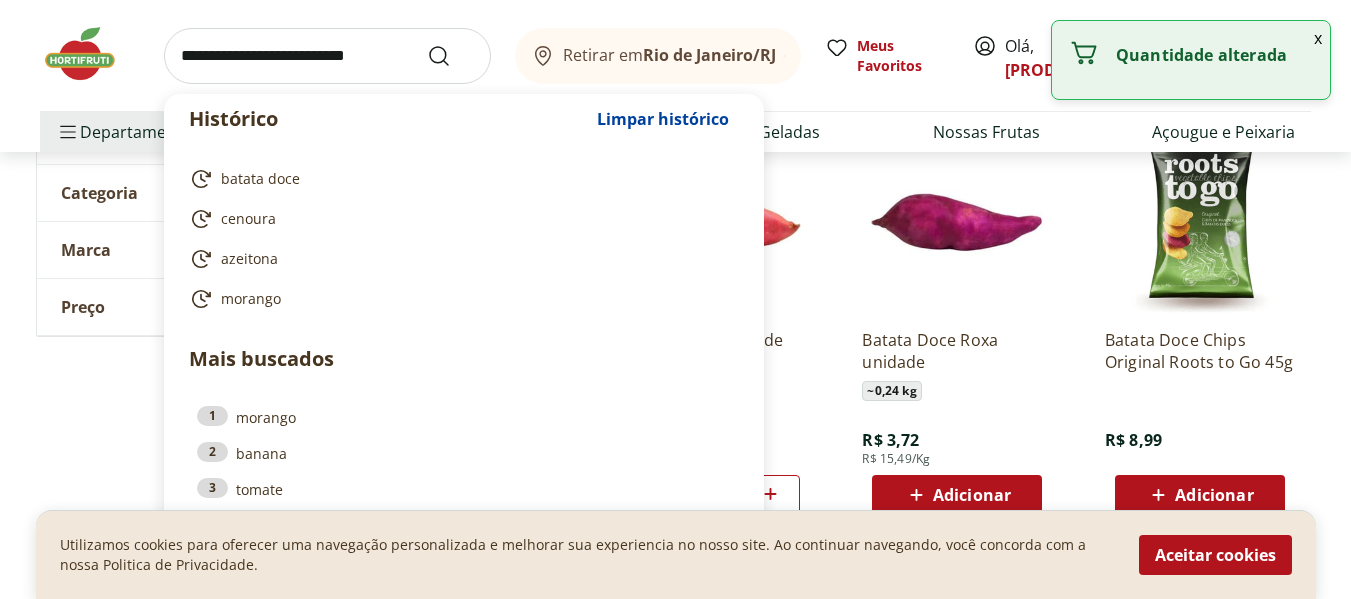 click at bounding box center [327, 56] 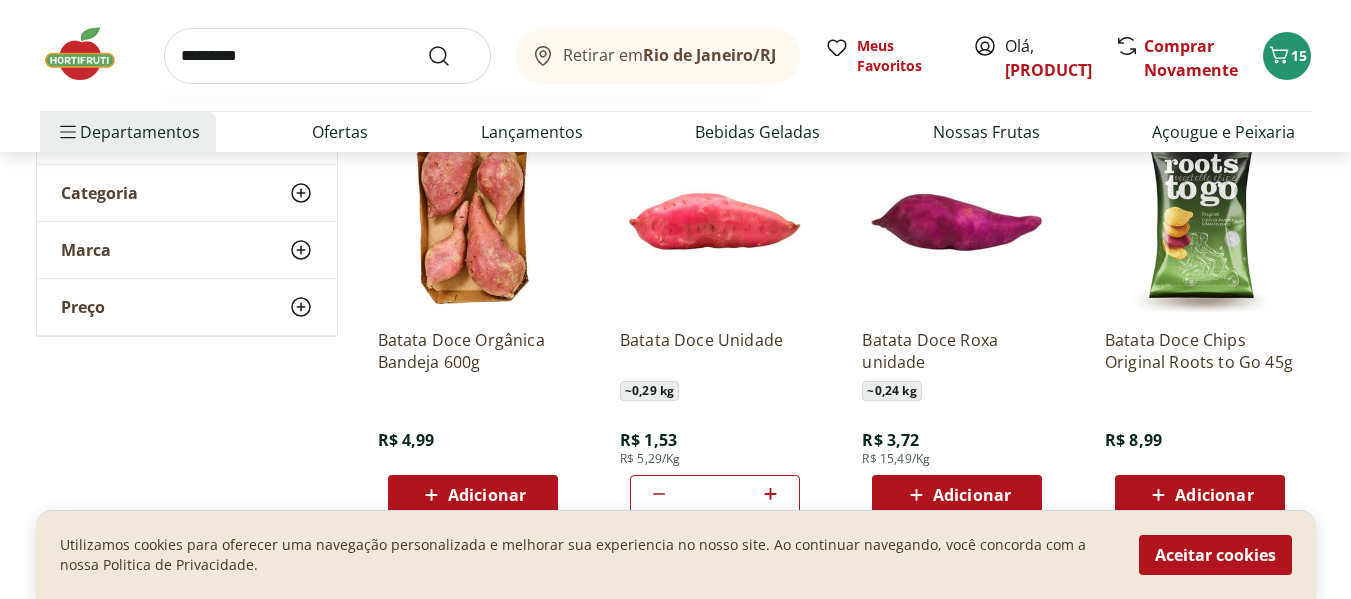 type on "*********" 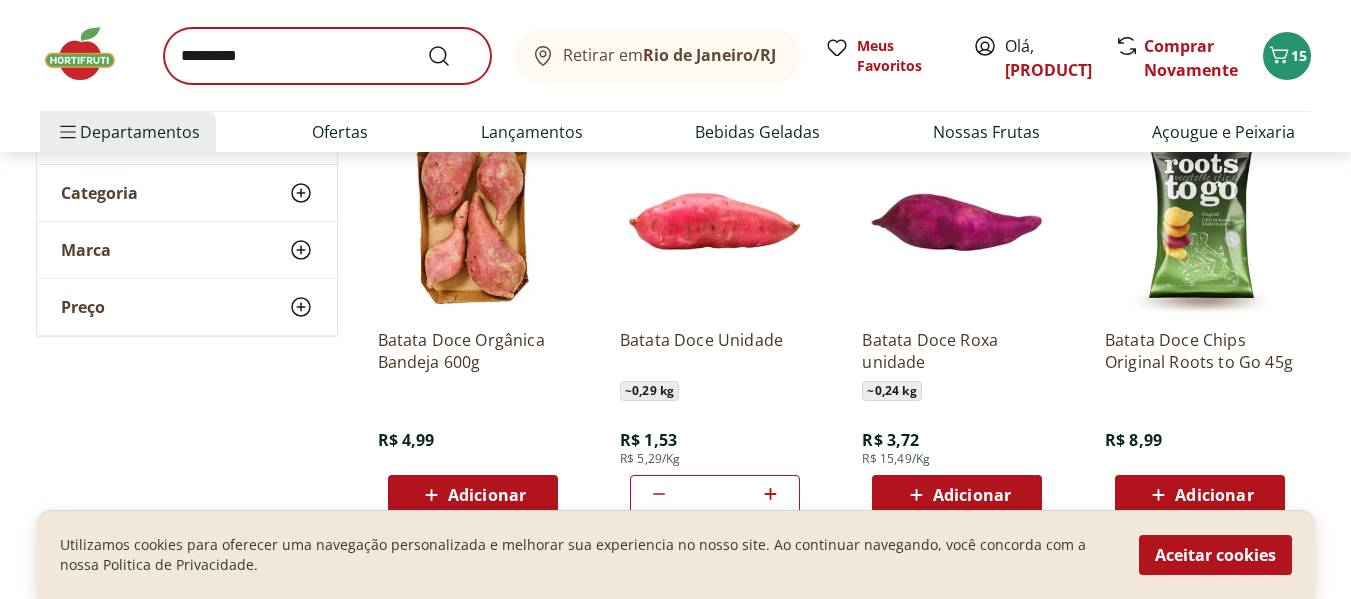 scroll, scrollTop: 0, scrollLeft: 0, axis: both 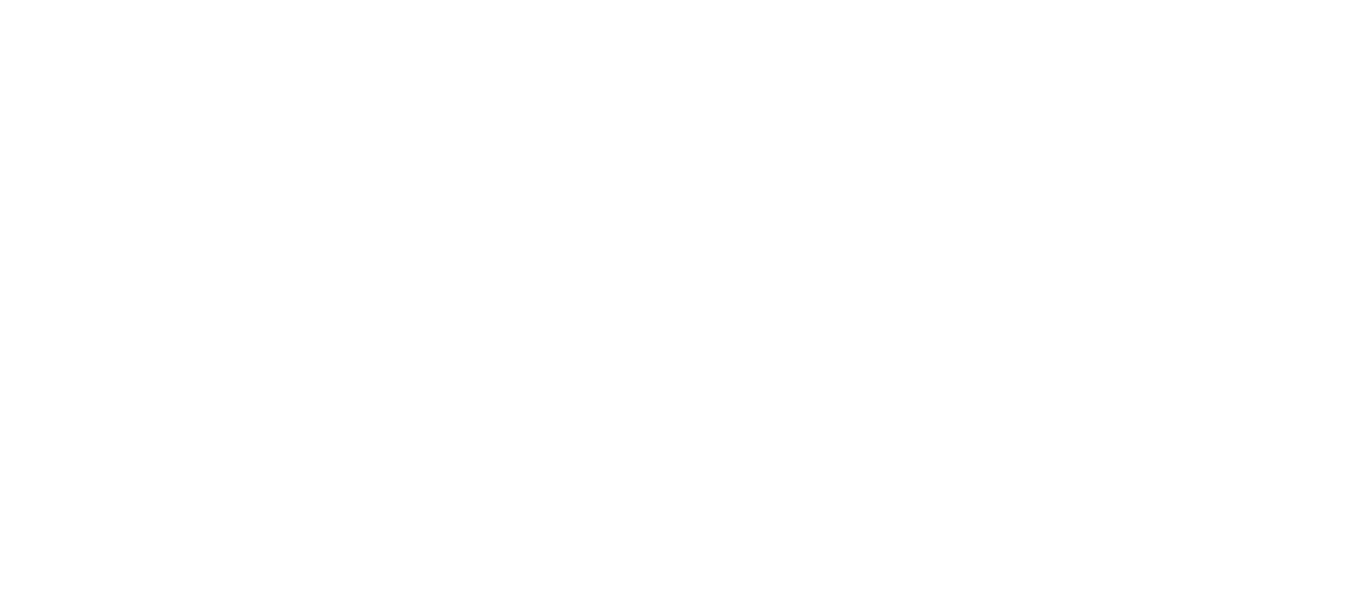 select on "**********" 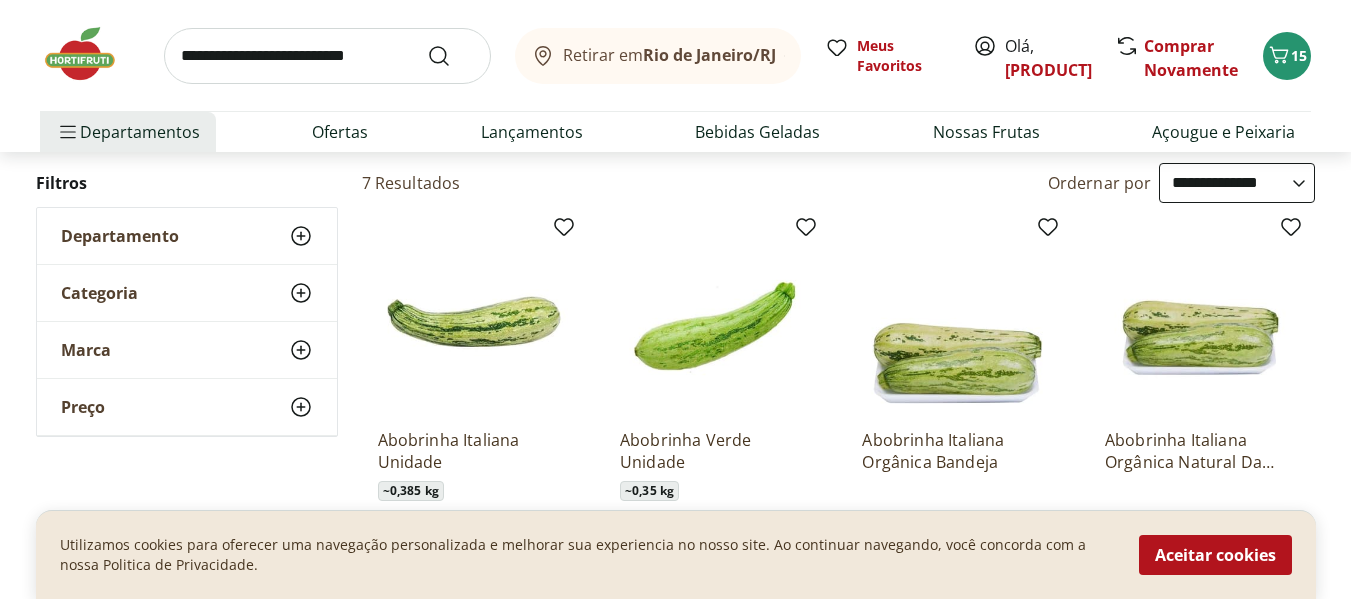 scroll, scrollTop: 300, scrollLeft: 0, axis: vertical 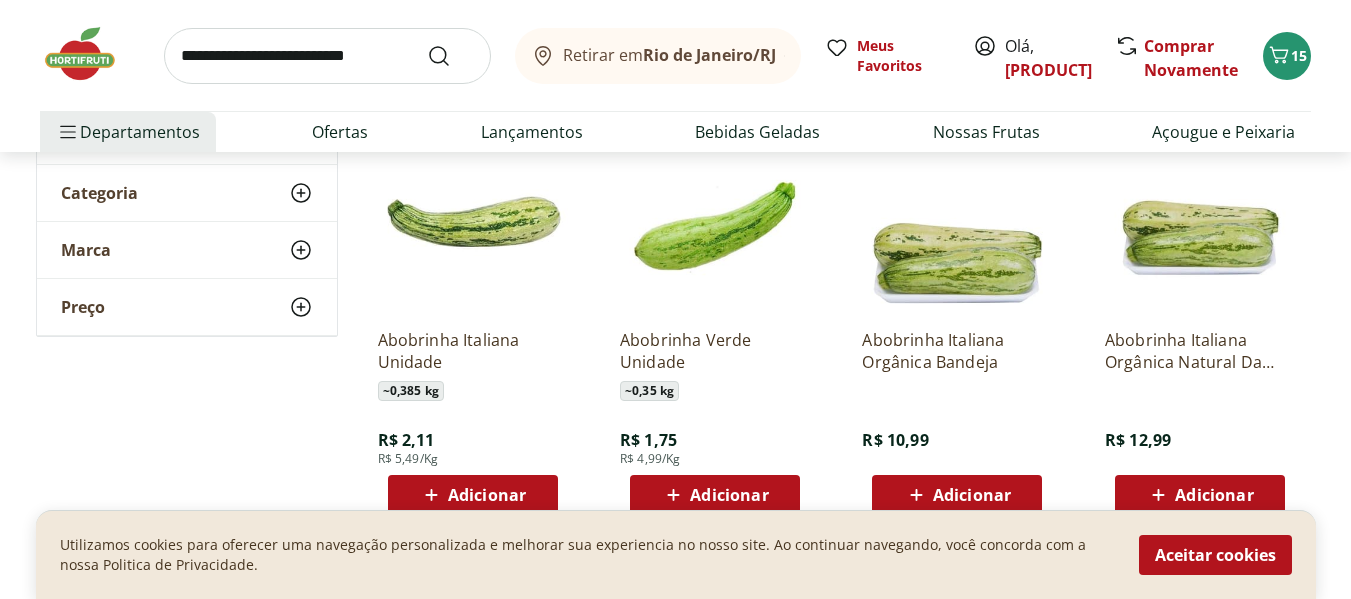 click on "Adicionar" at bounding box center (714, 495) 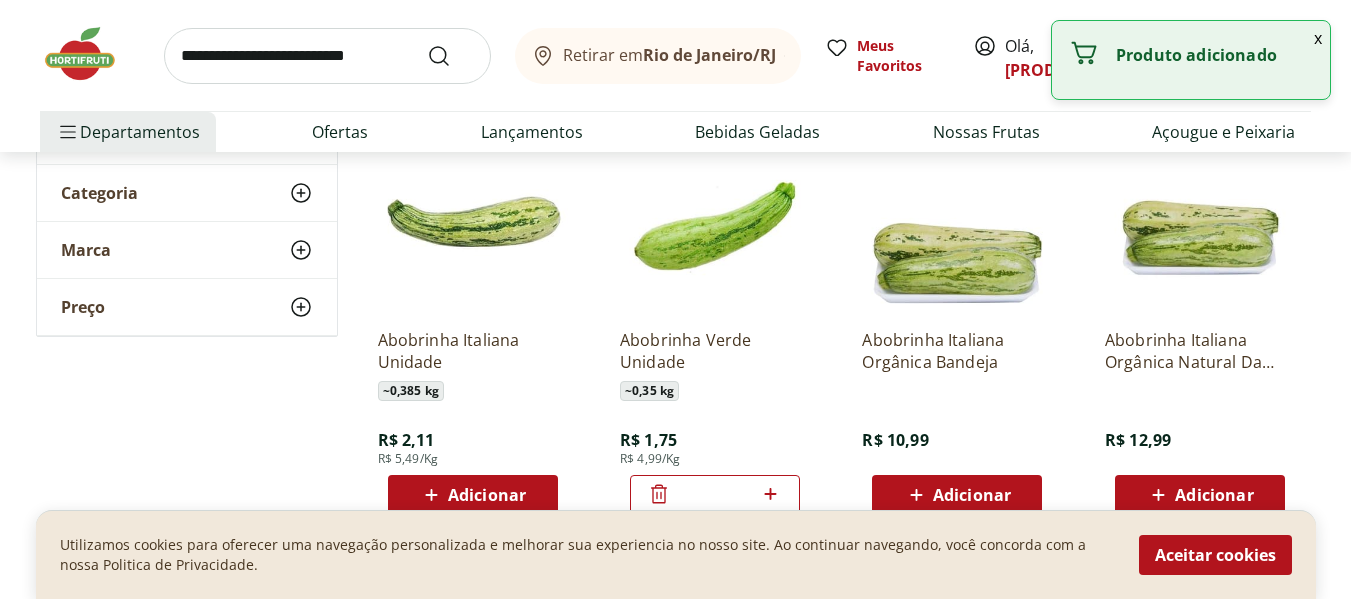 click 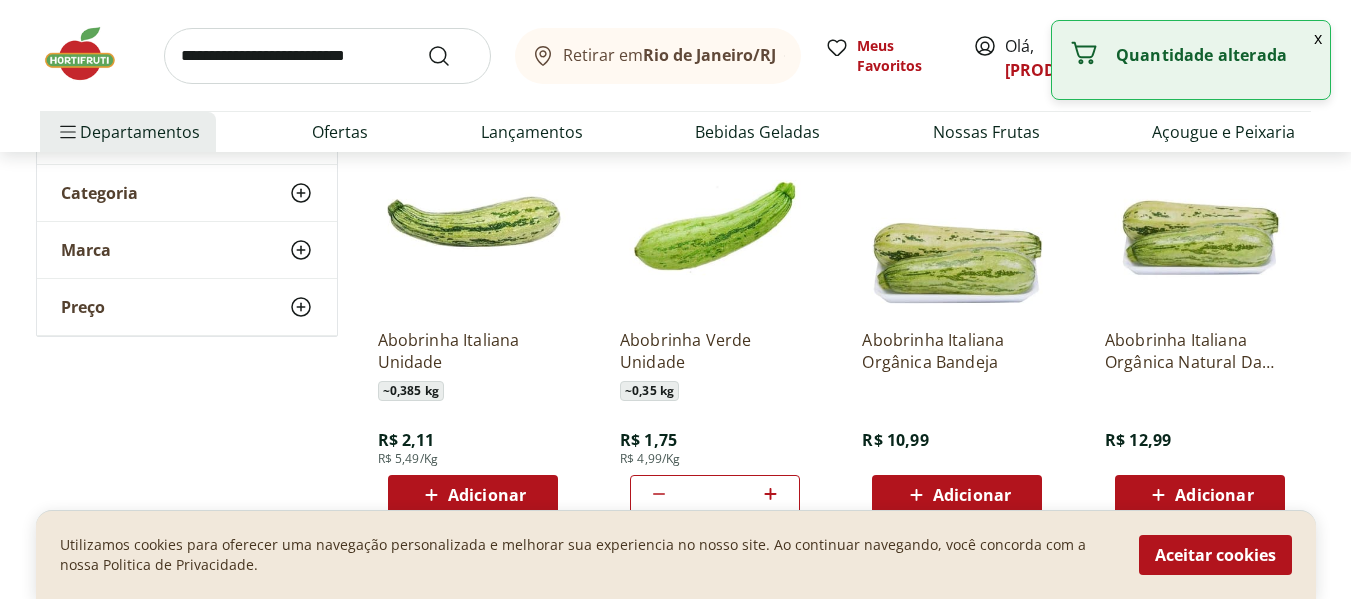 click at bounding box center (327, 56) 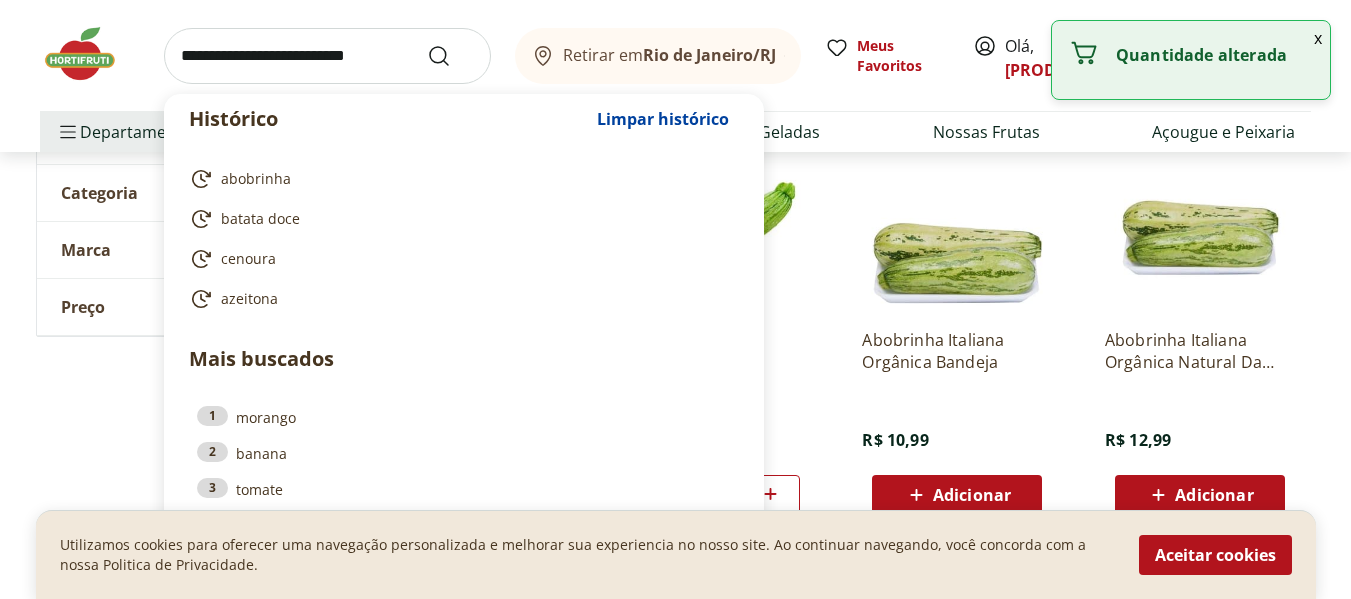 click at bounding box center (327, 56) 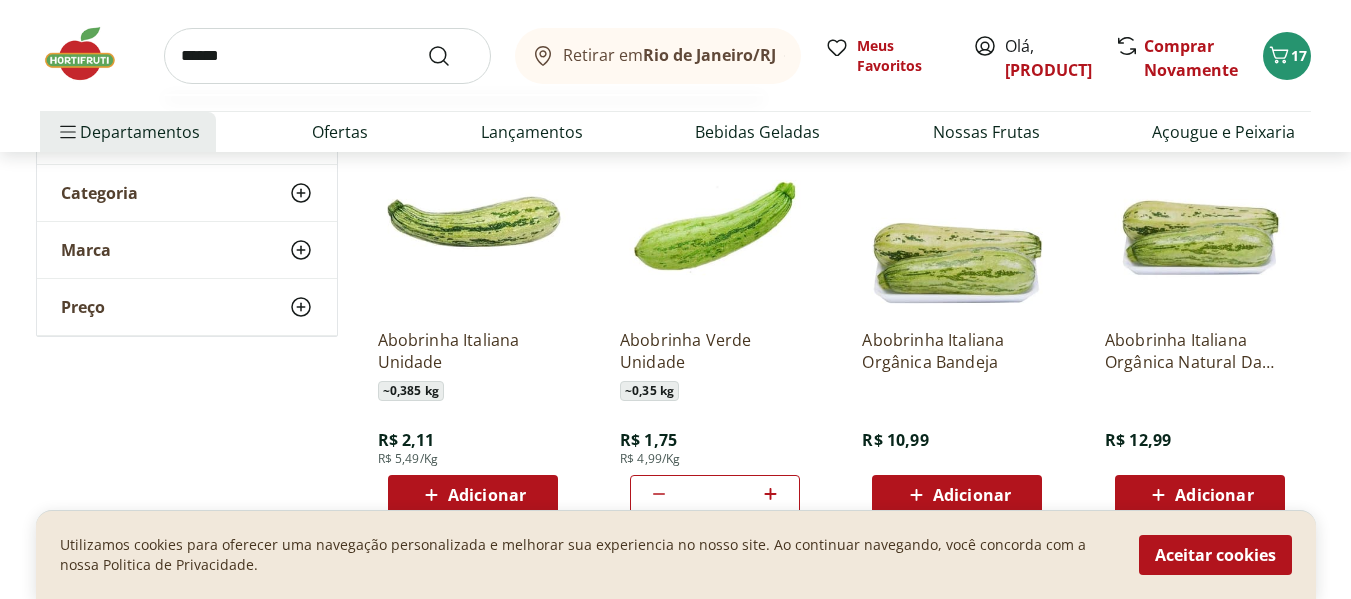 type on "******" 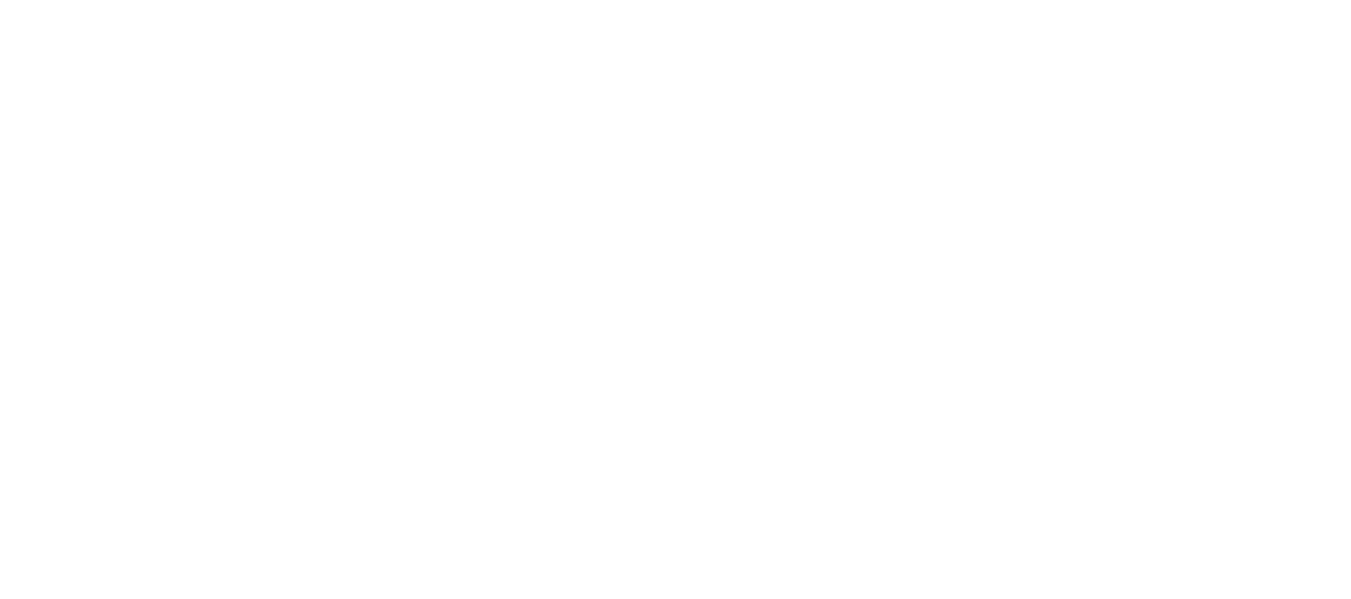 scroll, scrollTop: 0, scrollLeft: 0, axis: both 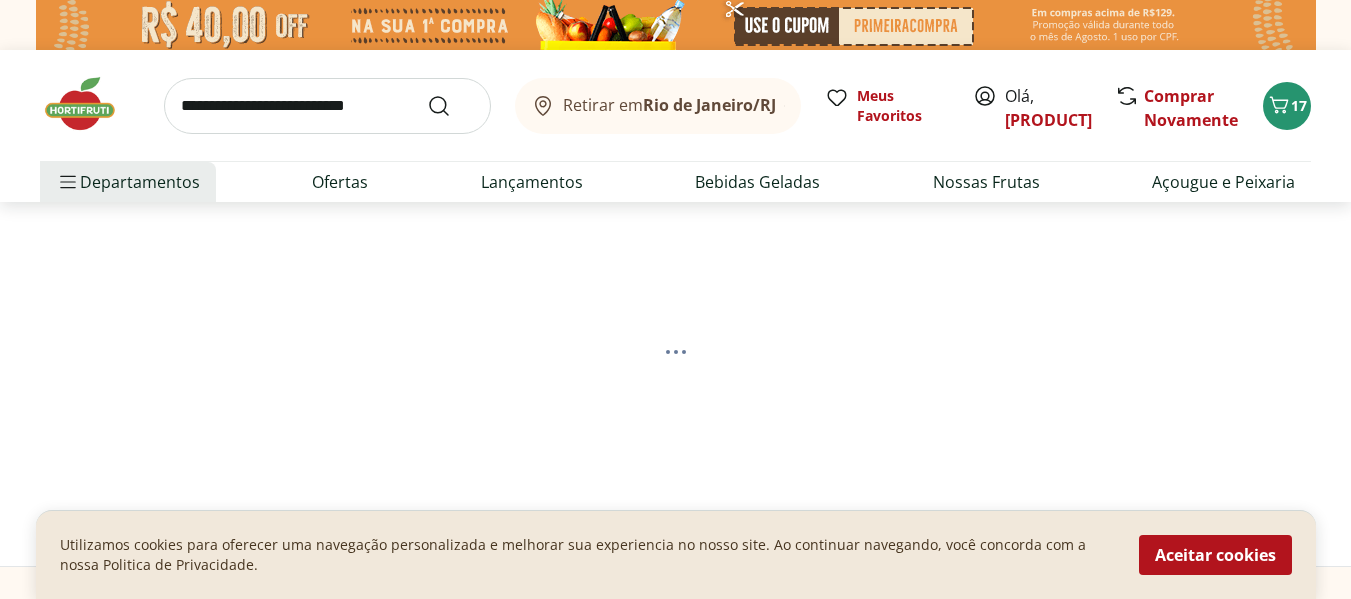 select on "**********" 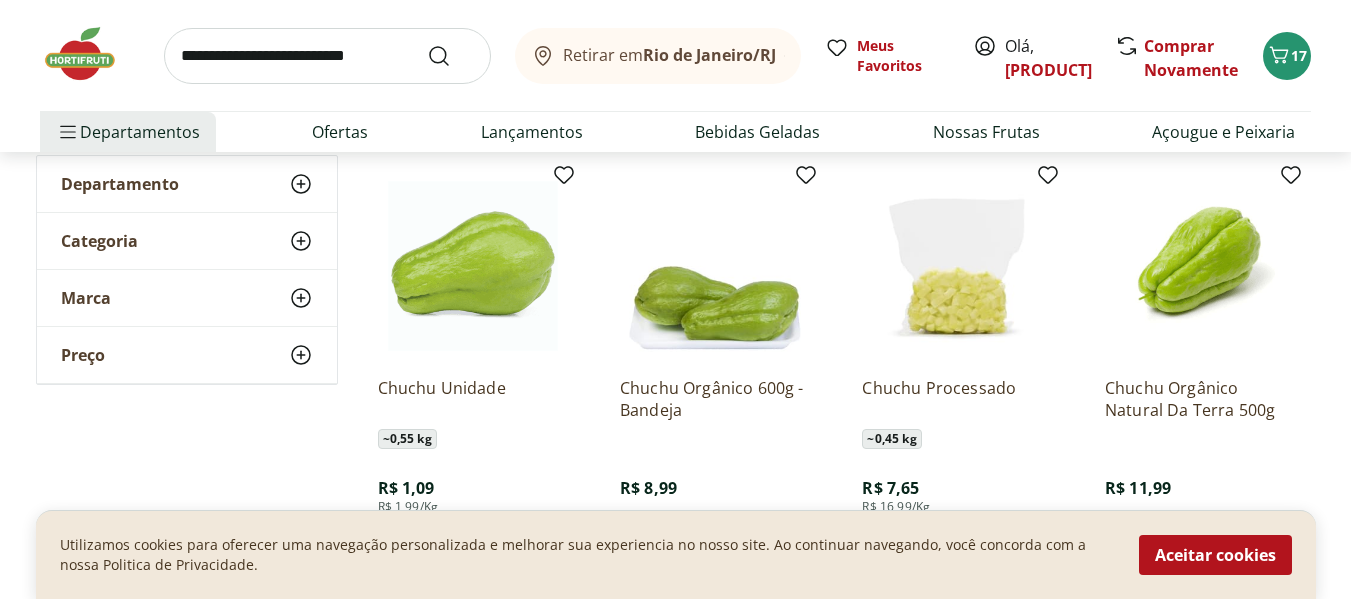 scroll, scrollTop: 300, scrollLeft: 0, axis: vertical 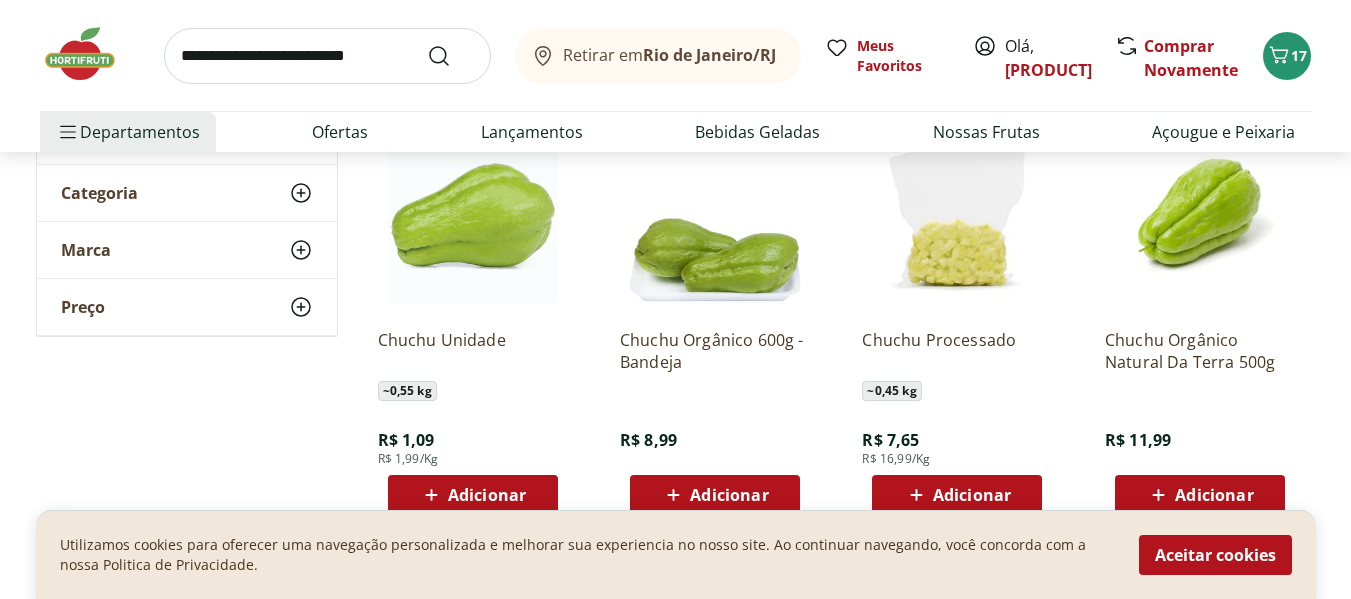 click on "Adicionar" at bounding box center [487, 495] 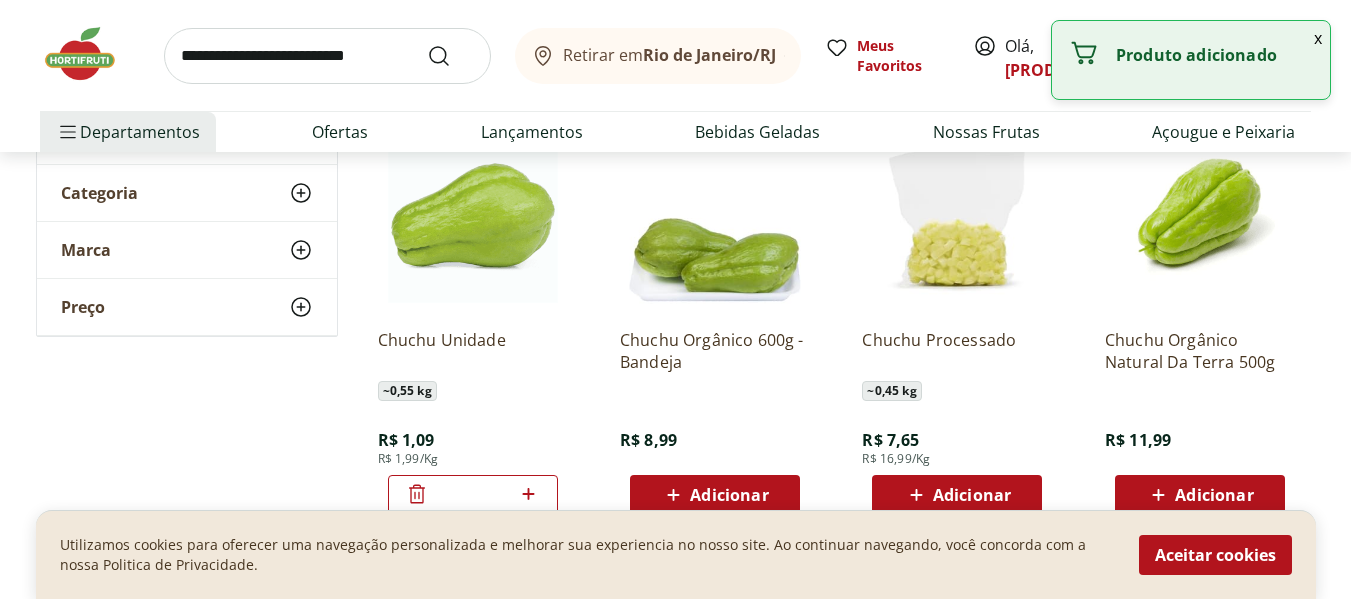 click 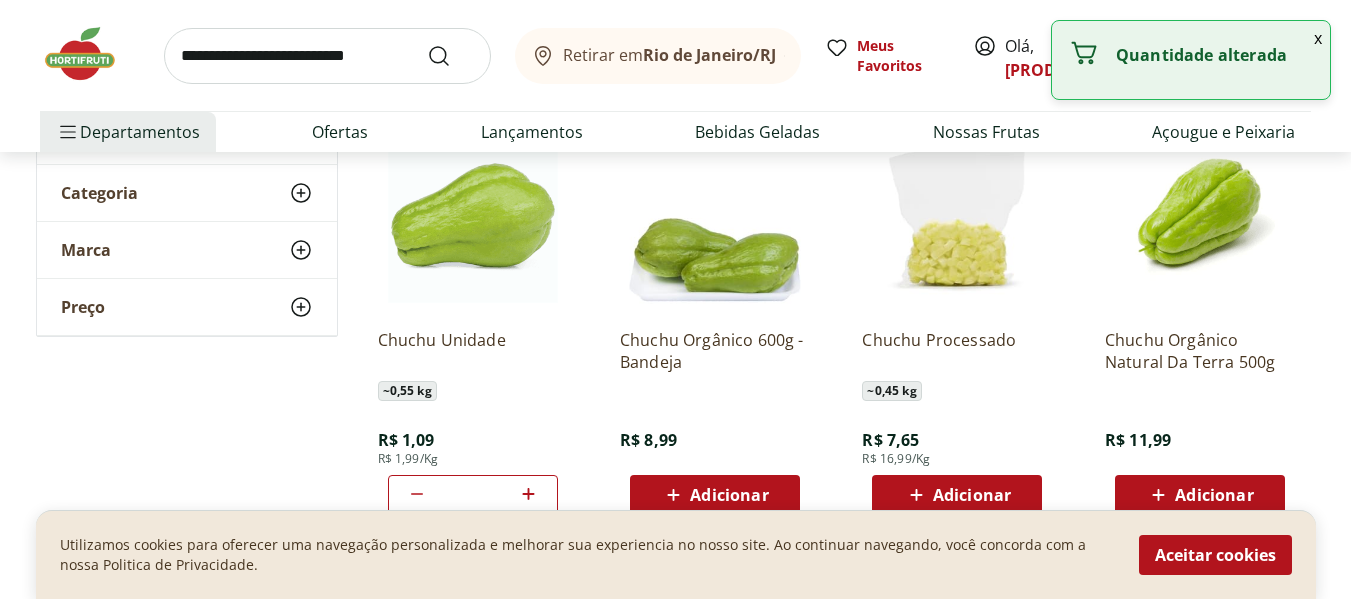 click at bounding box center (327, 56) 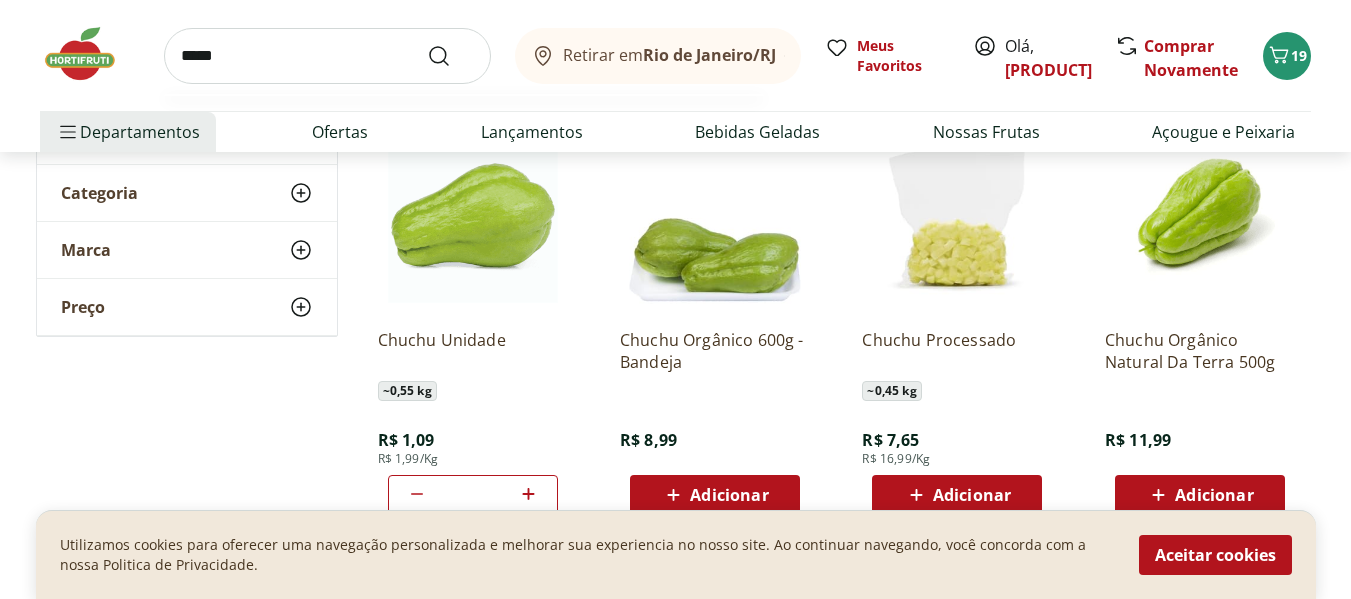 type on "*****" 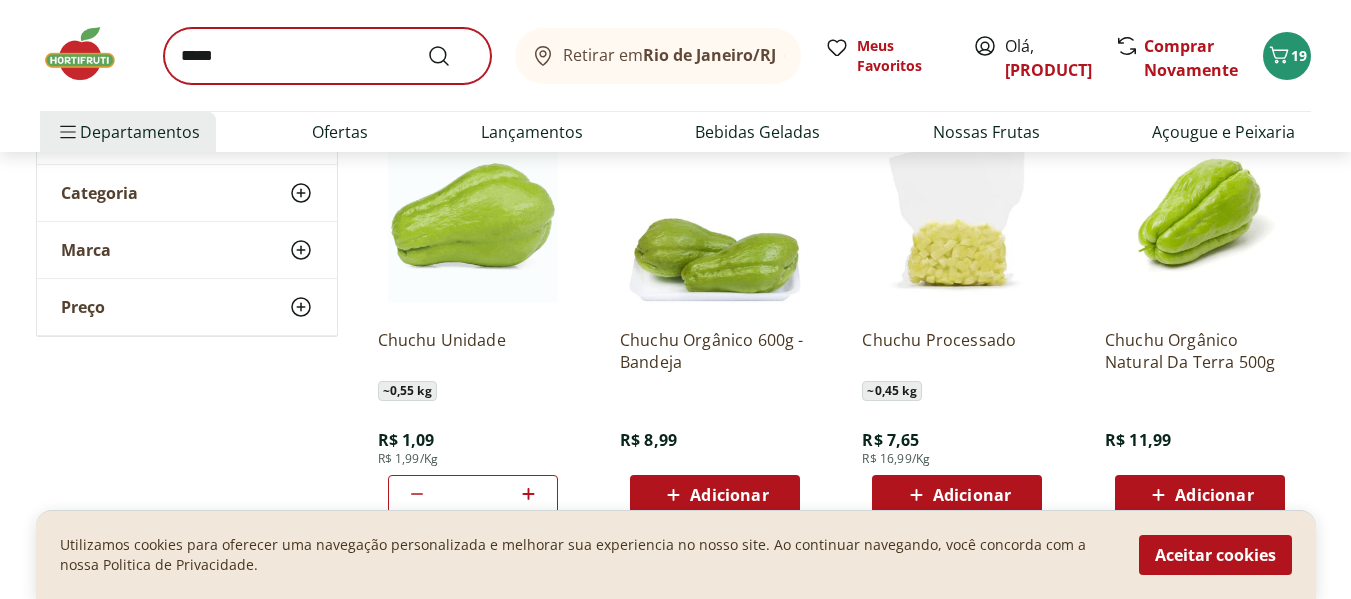 scroll, scrollTop: 0, scrollLeft: 0, axis: both 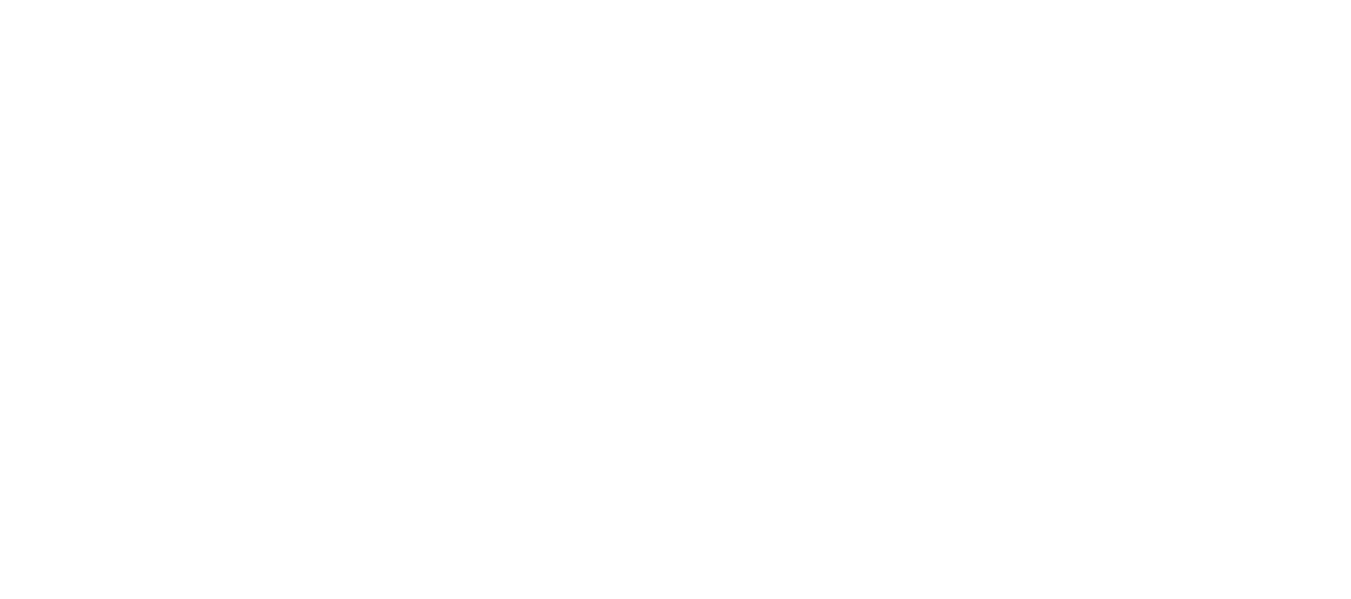 select on "**********" 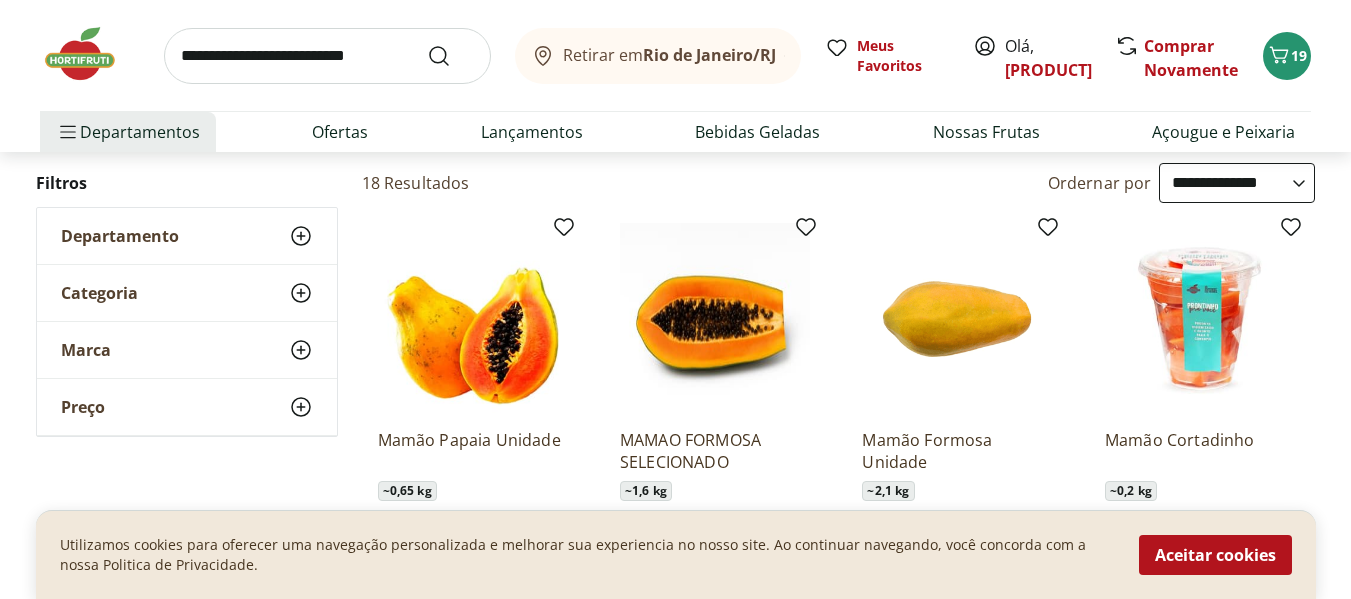 scroll, scrollTop: 300, scrollLeft: 0, axis: vertical 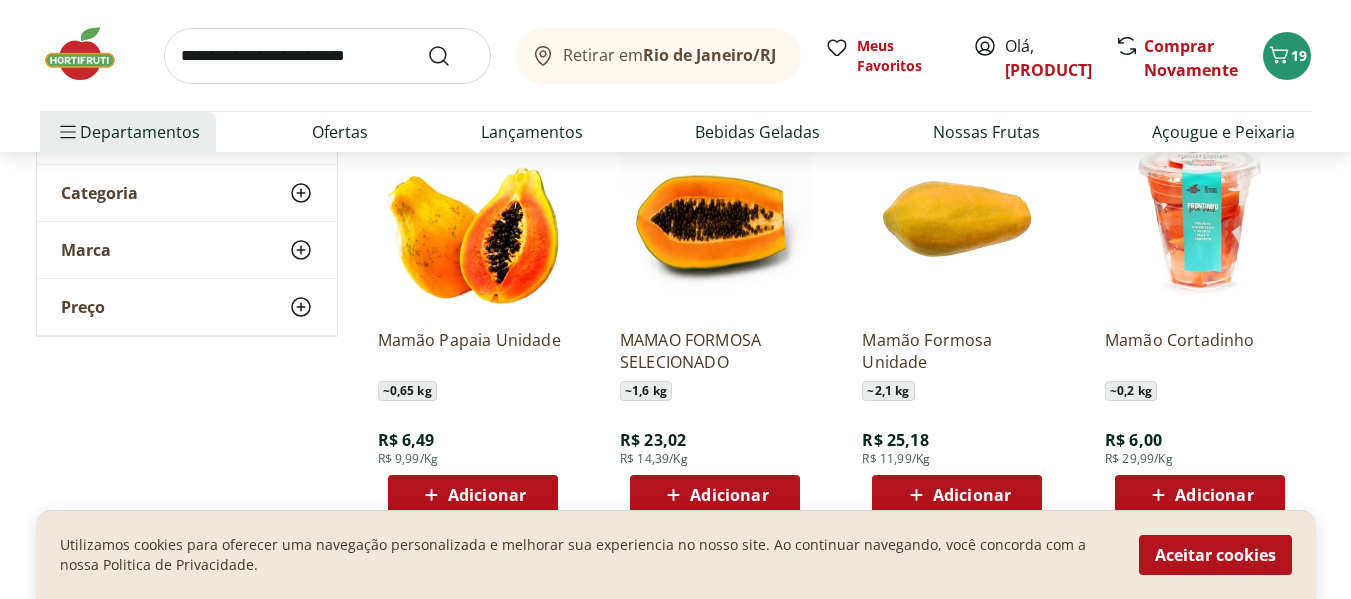 click on "Adicionar" at bounding box center (473, 495) 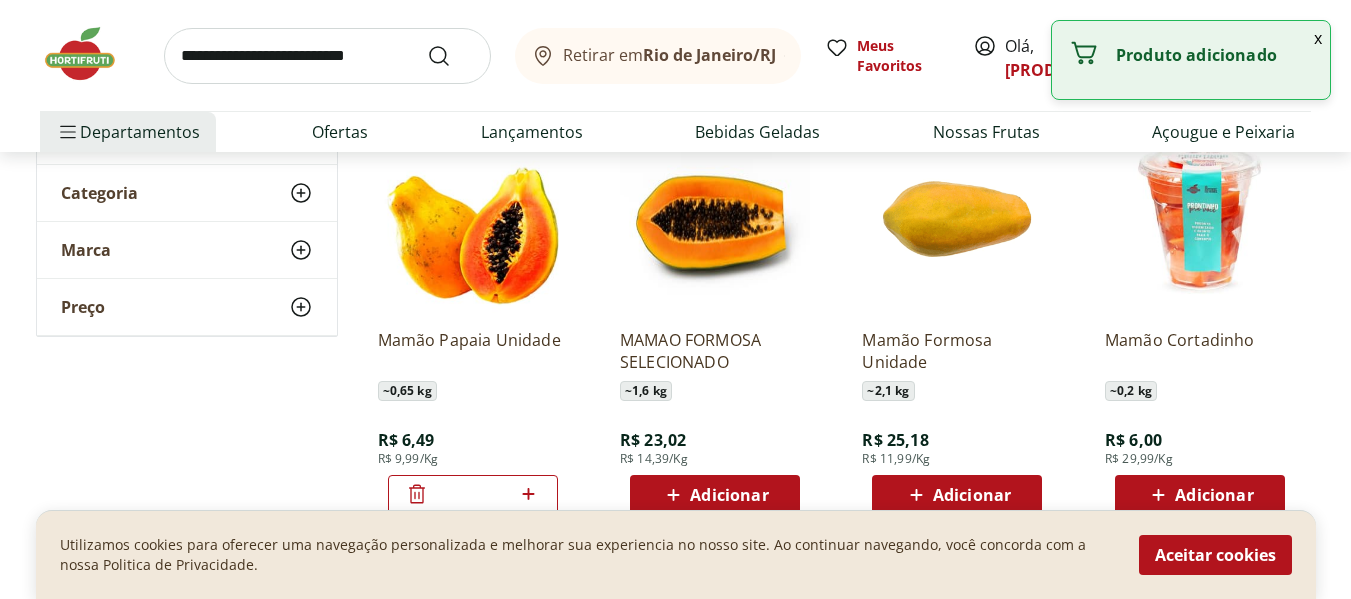 click 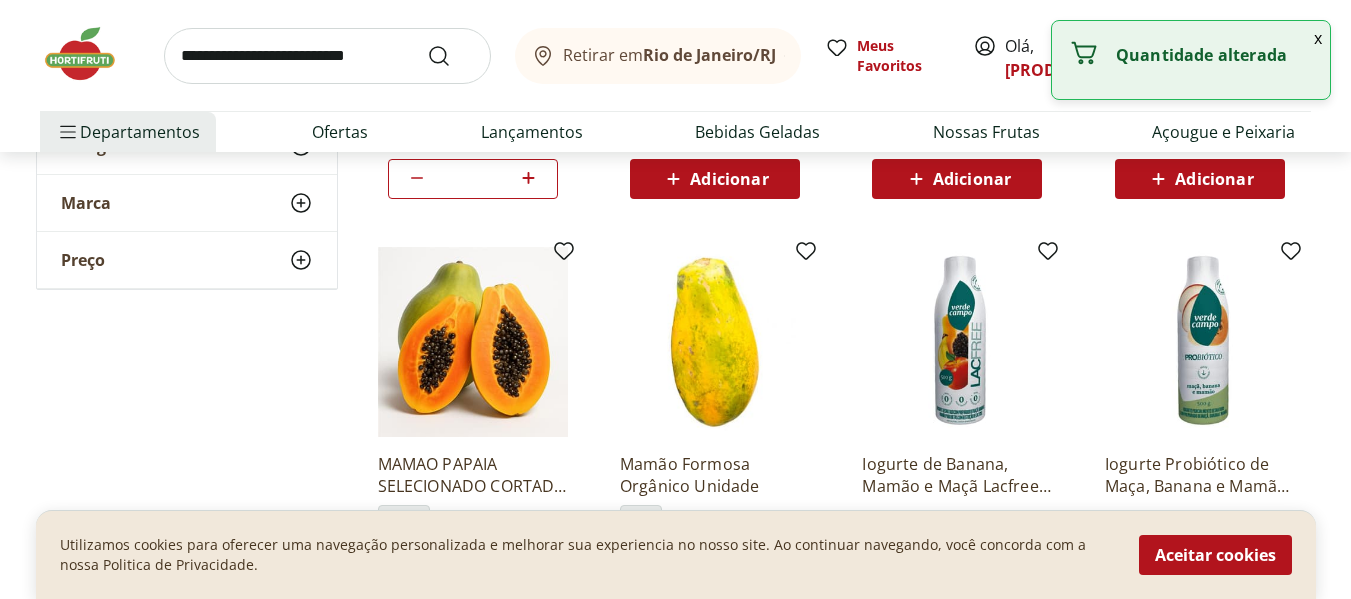 scroll, scrollTop: 700, scrollLeft: 0, axis: vertical 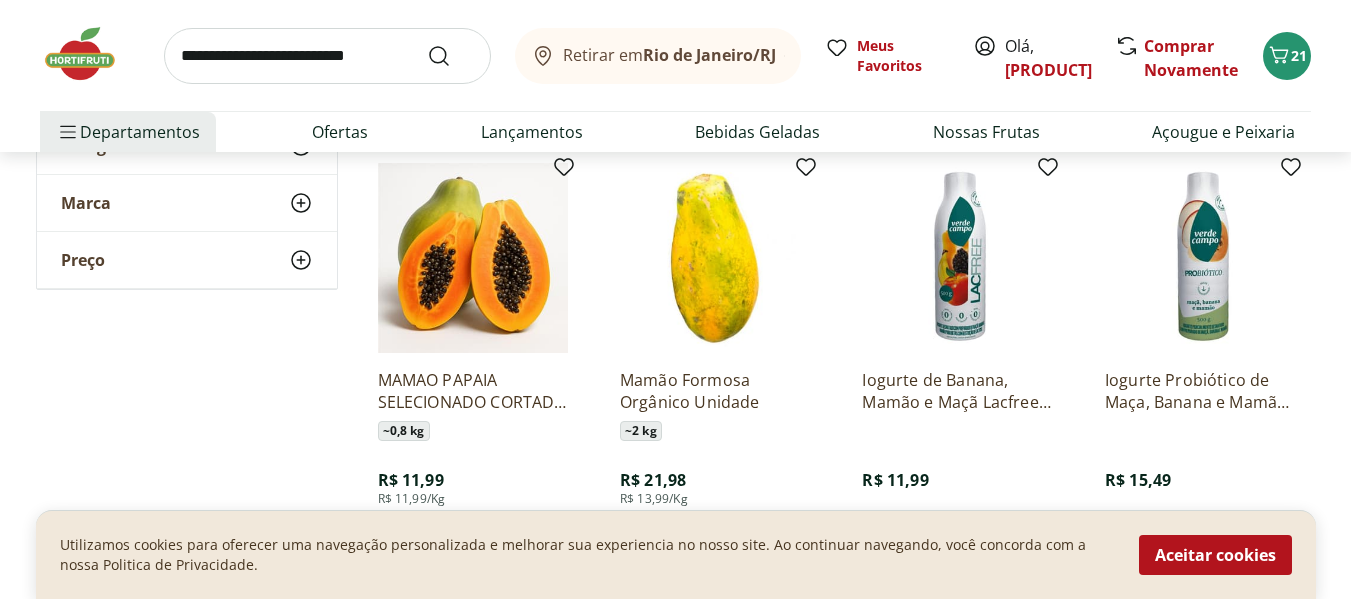 click at bounding box center (327, 56) 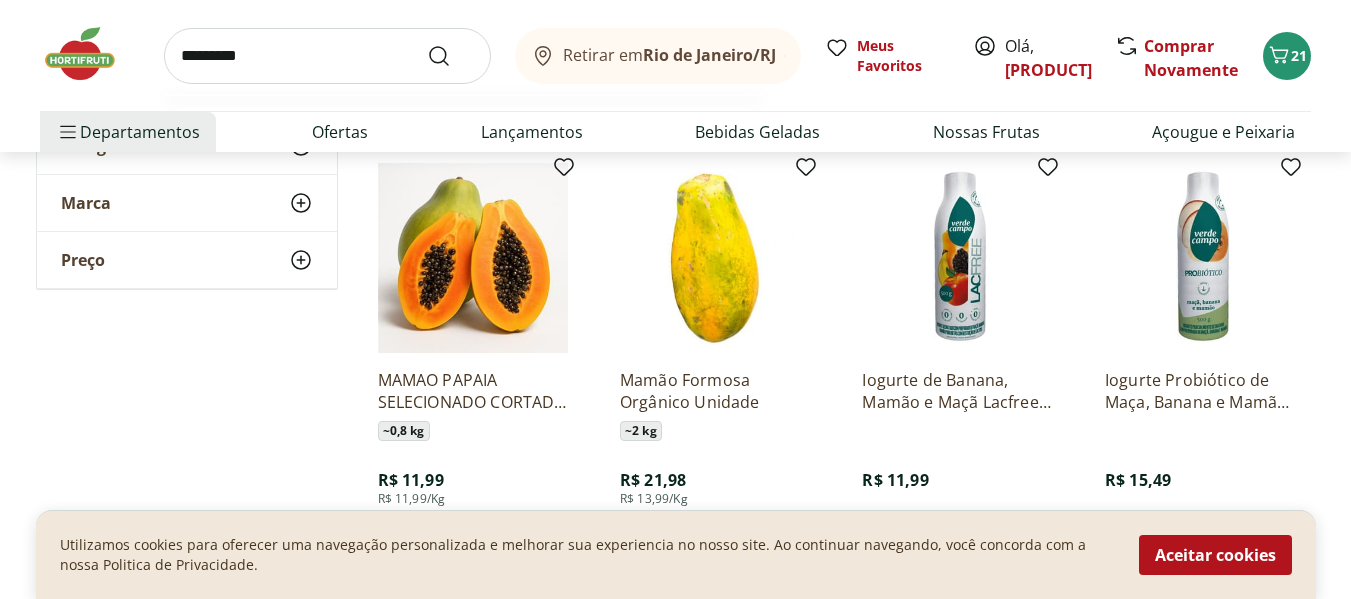 type on "*********" 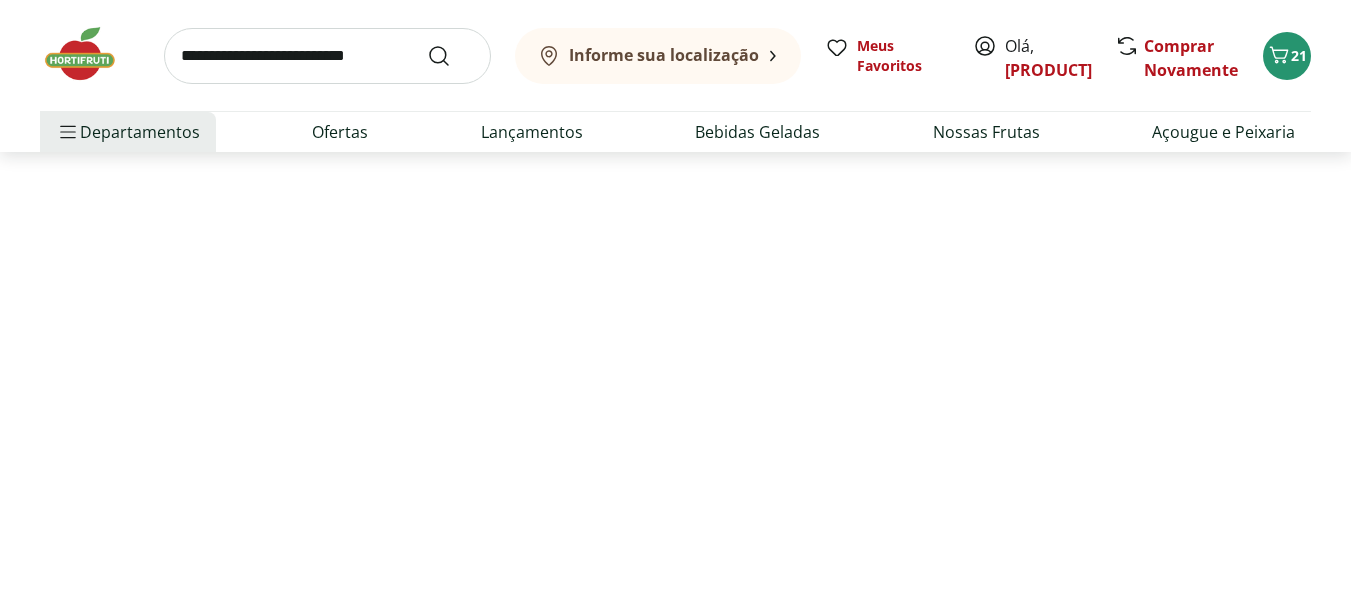 scroll, scrollTop: 0, scrollLeft: 0, axis: both 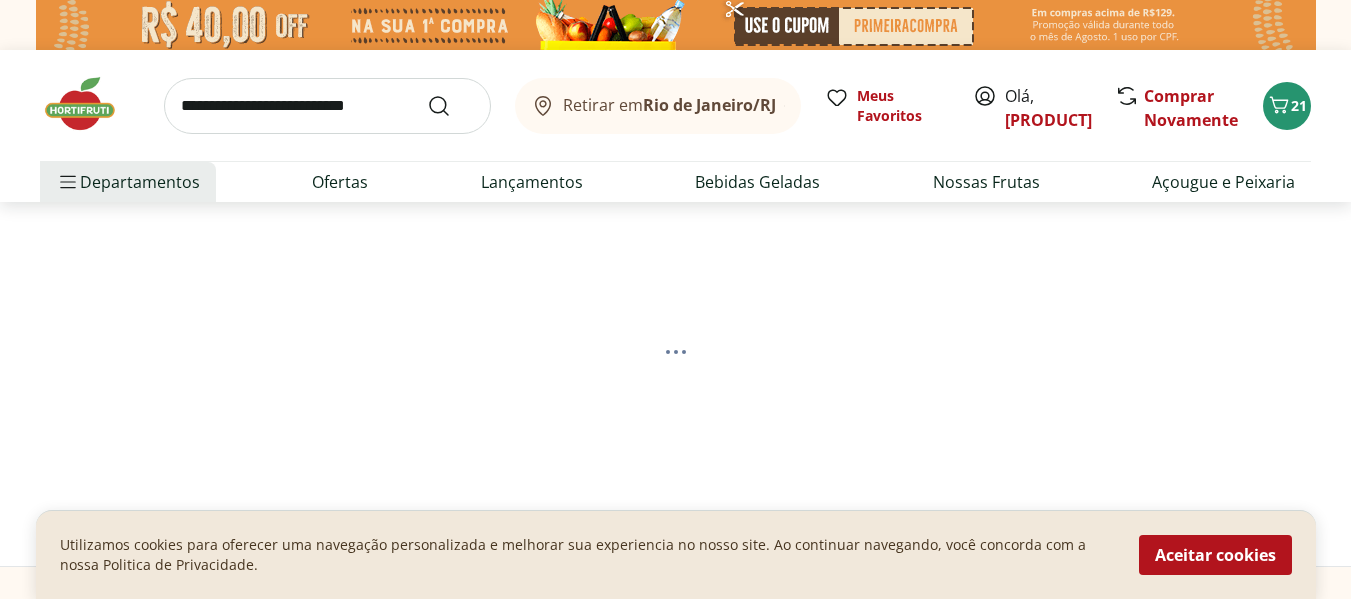 select on "**********" 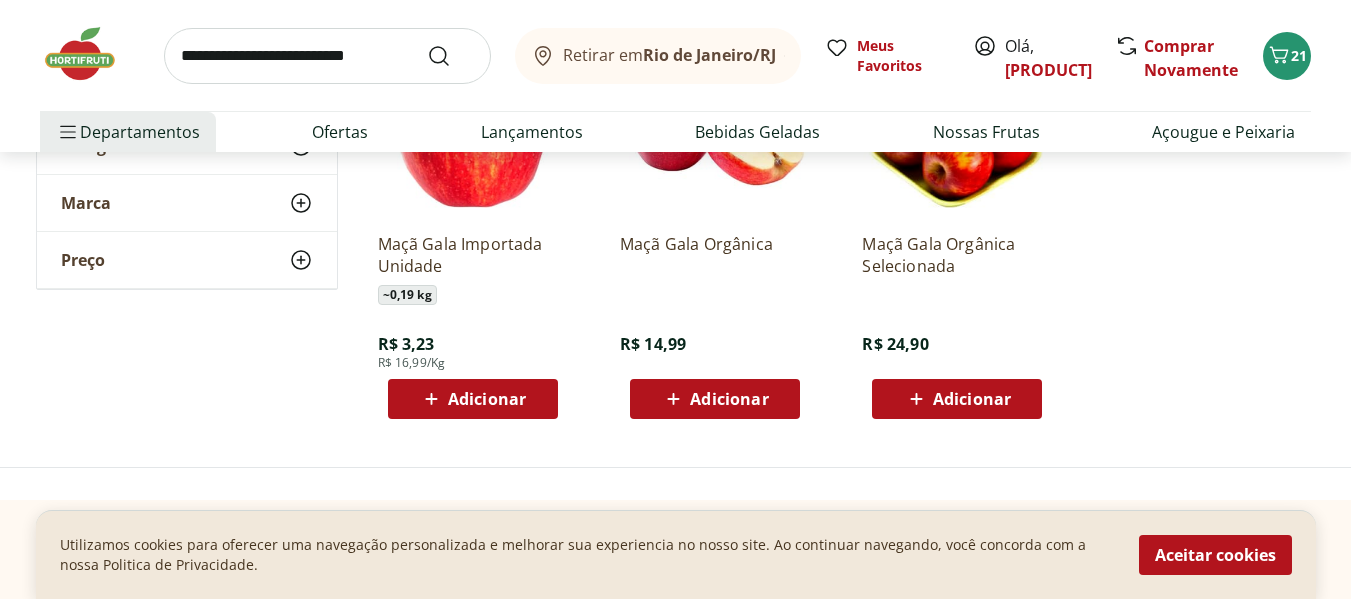 scroll, scrollTop: 400, scrollLeft: 0, axis: vertical 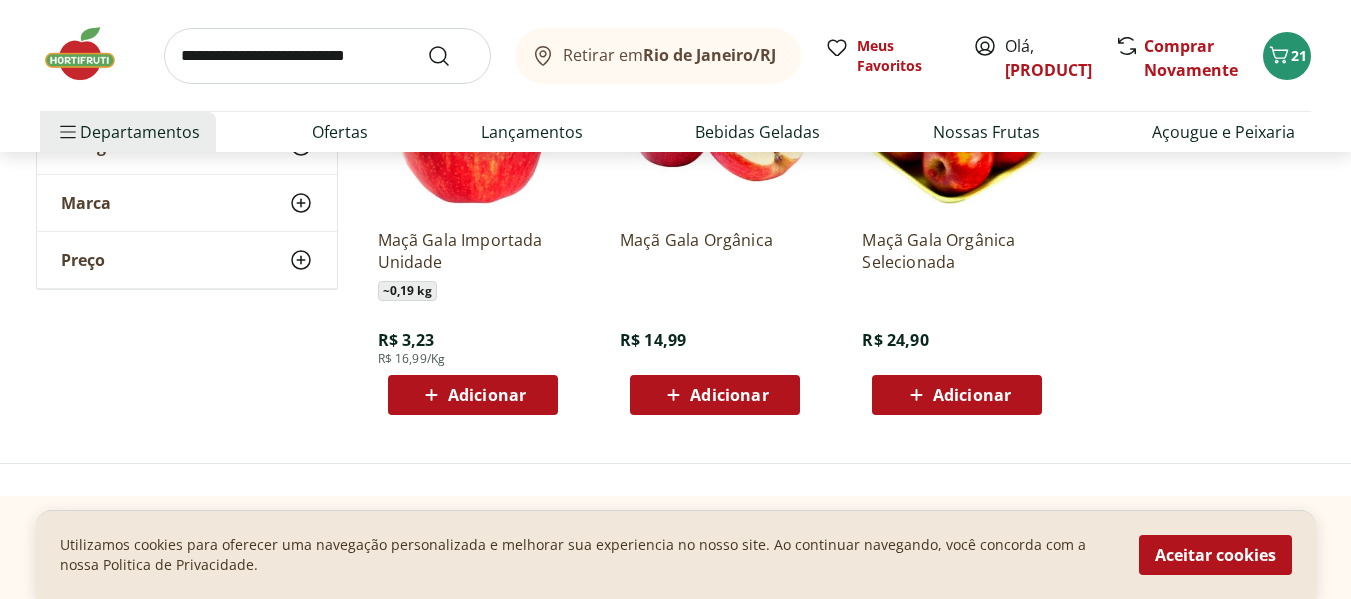 click on "Adicionar" at bounding box center (473, 395) 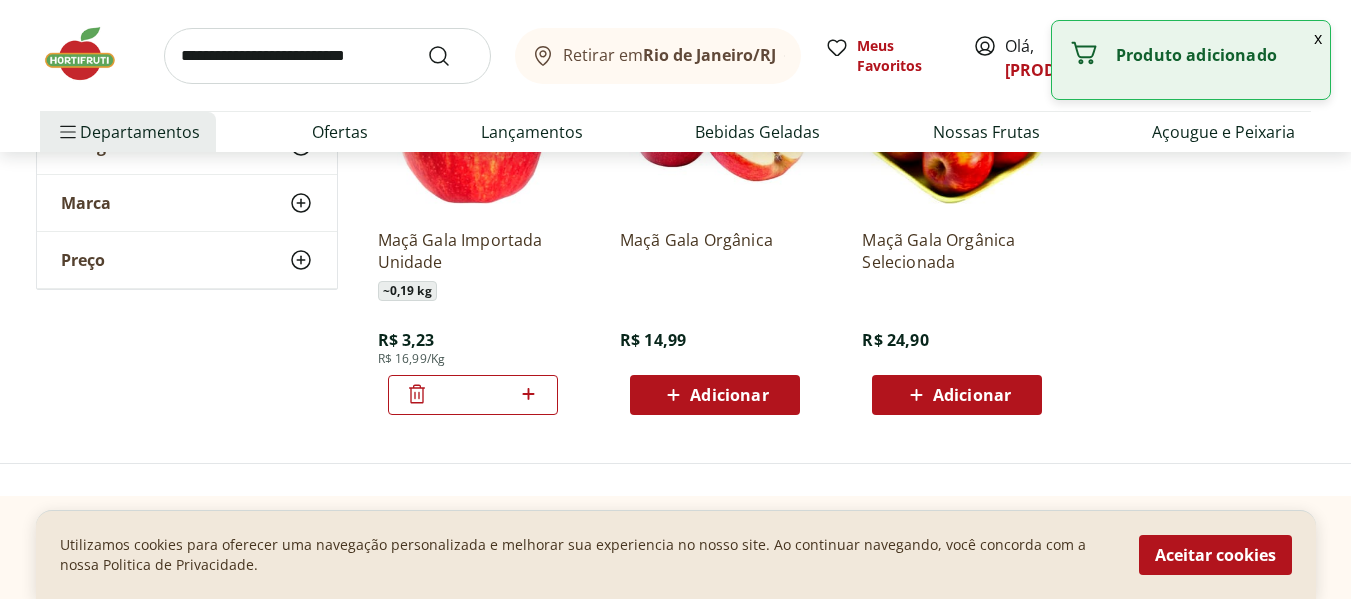 click 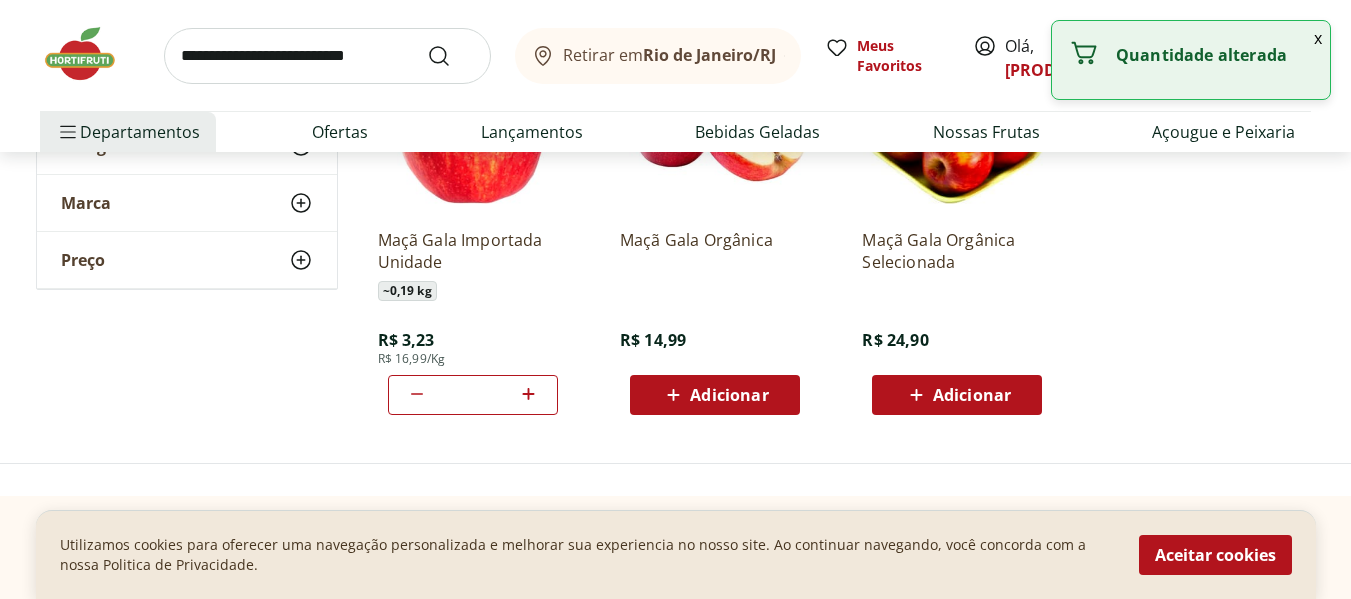 click 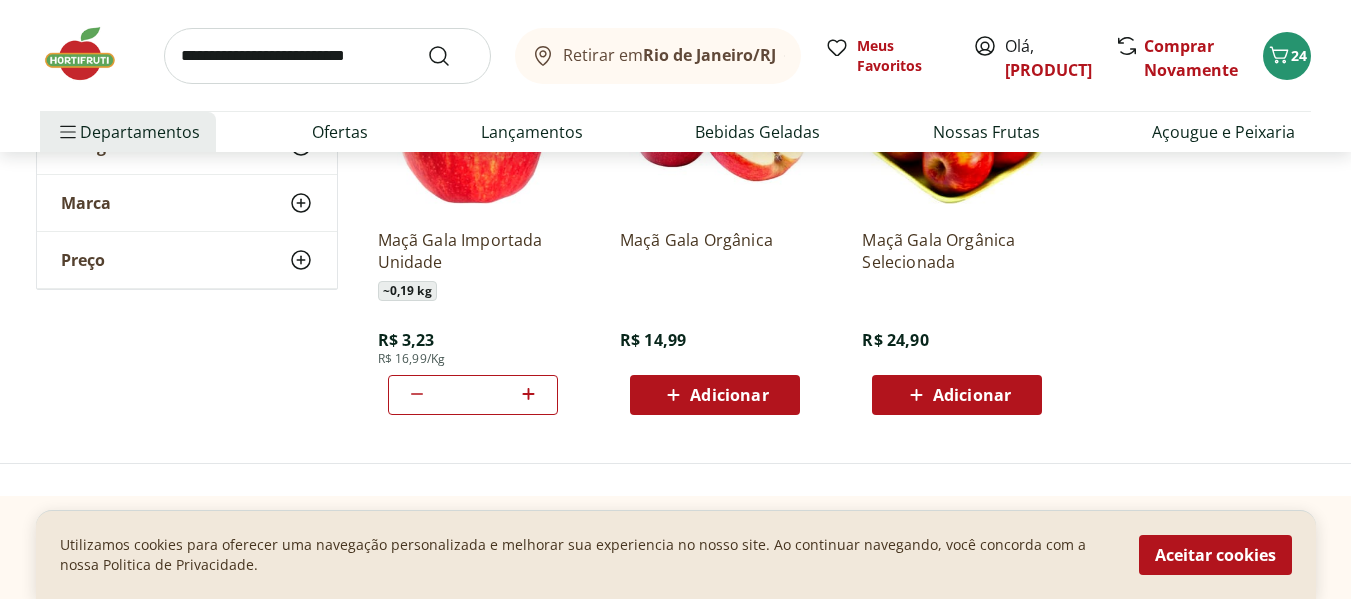 click 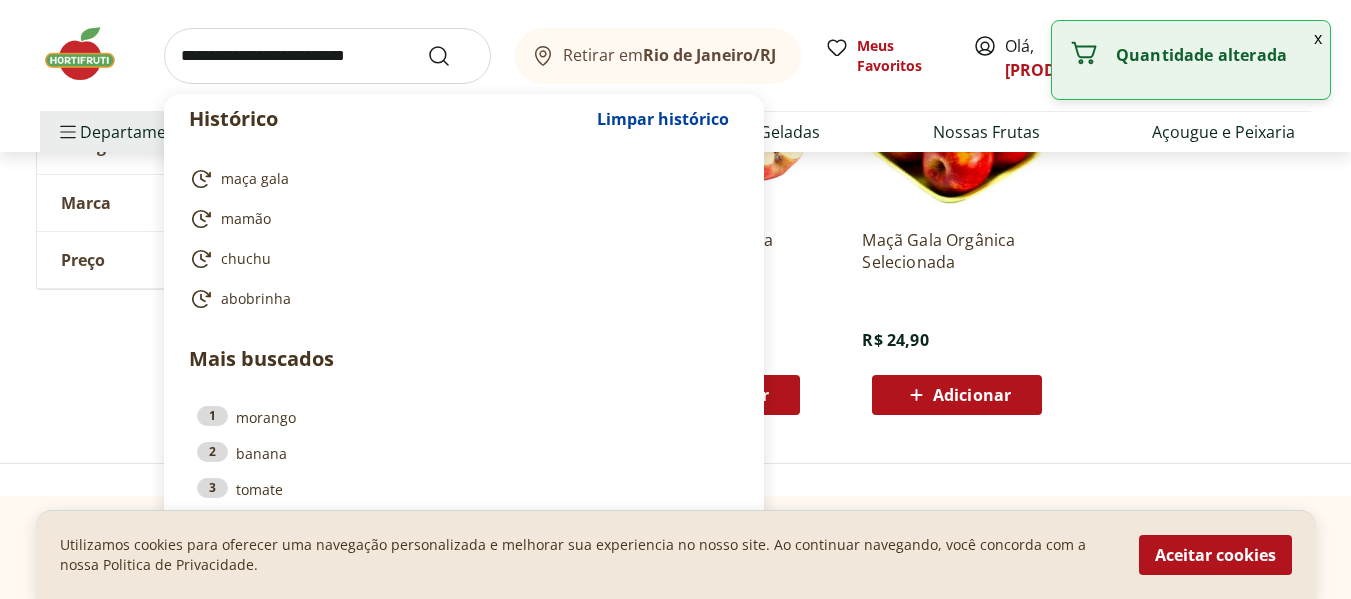 click at bounding box center [327, 56] 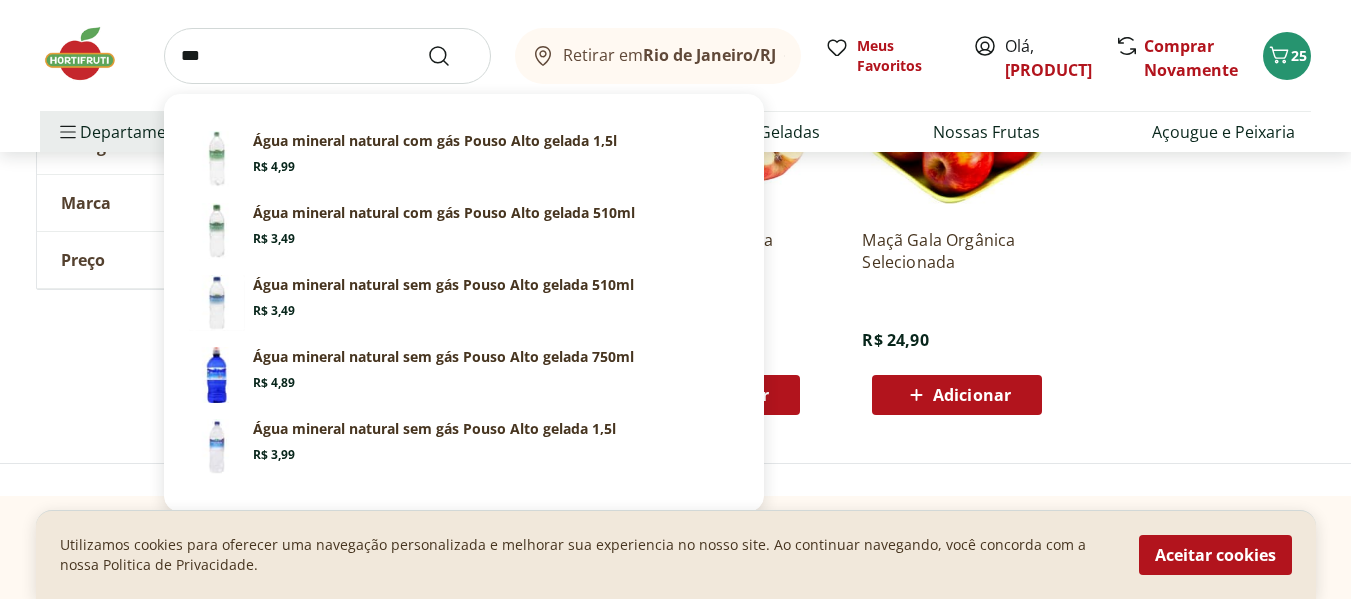 type on "***" 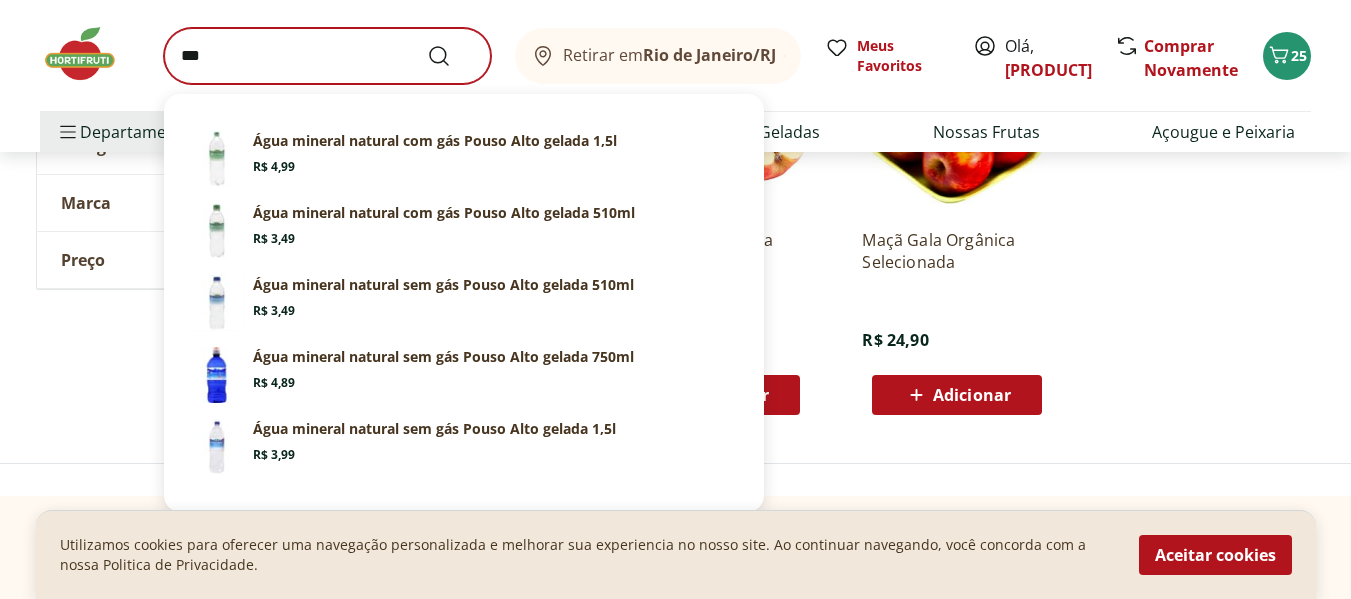 scroll, scrollTop: 0, scrollLeft: 0, axis: both 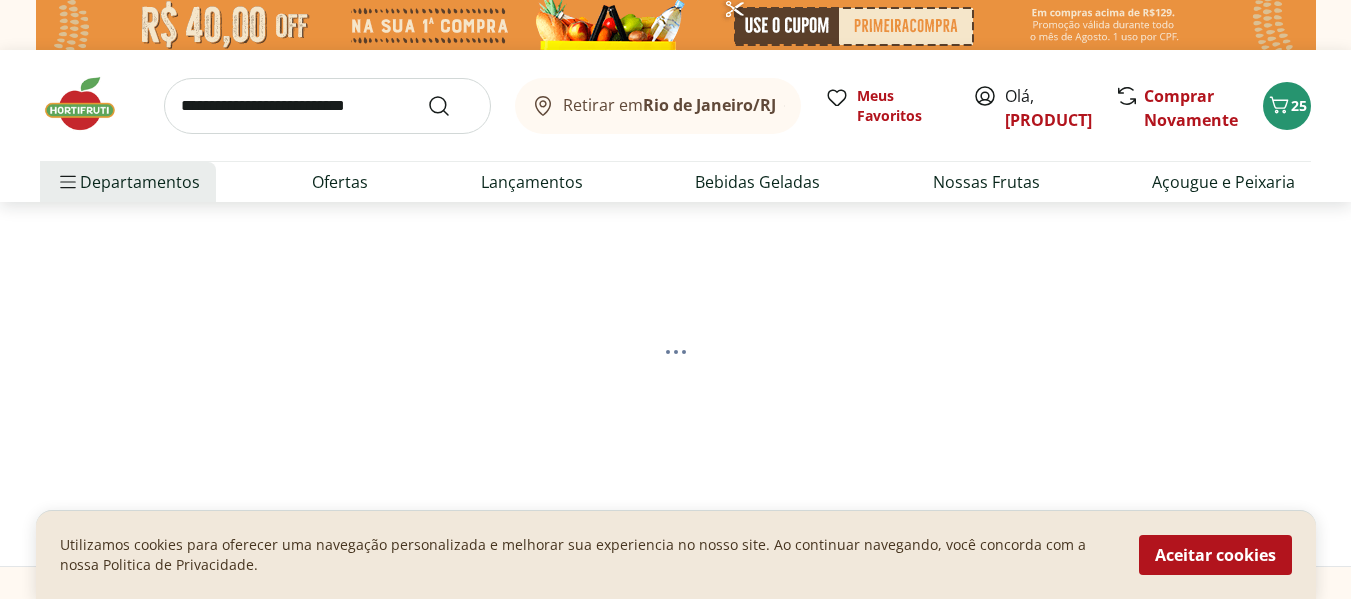 select on "**********" 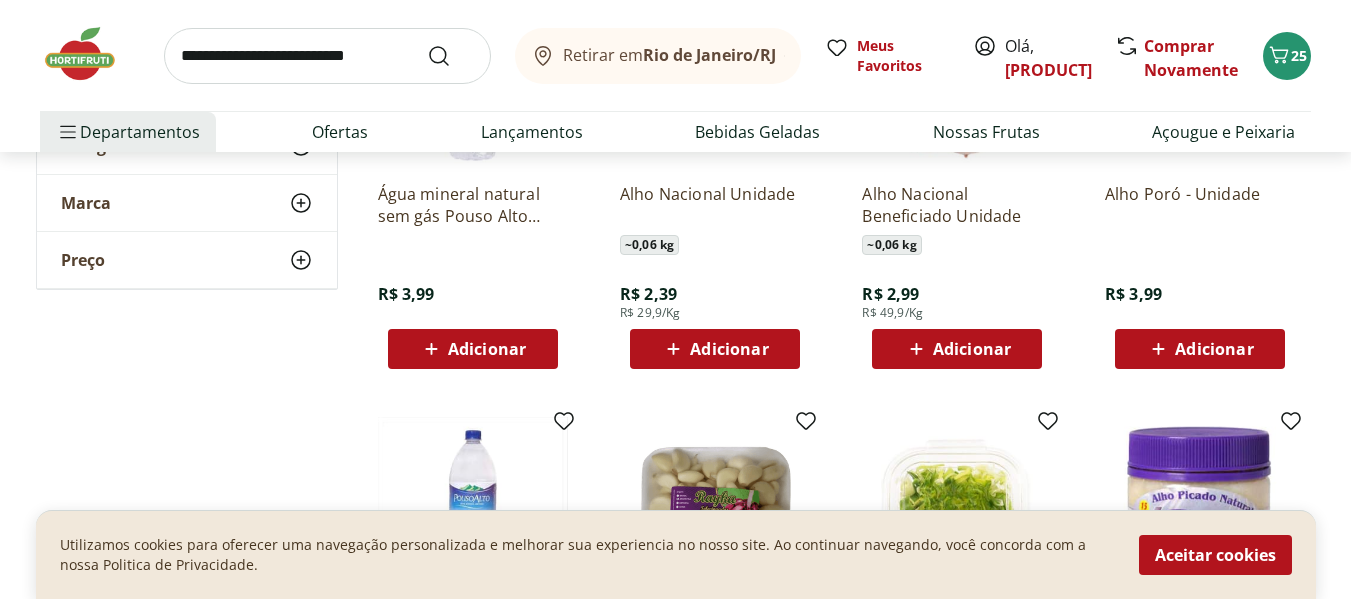 scroll, scrollTop: 900, scrollLeft: 0, axis: vertical 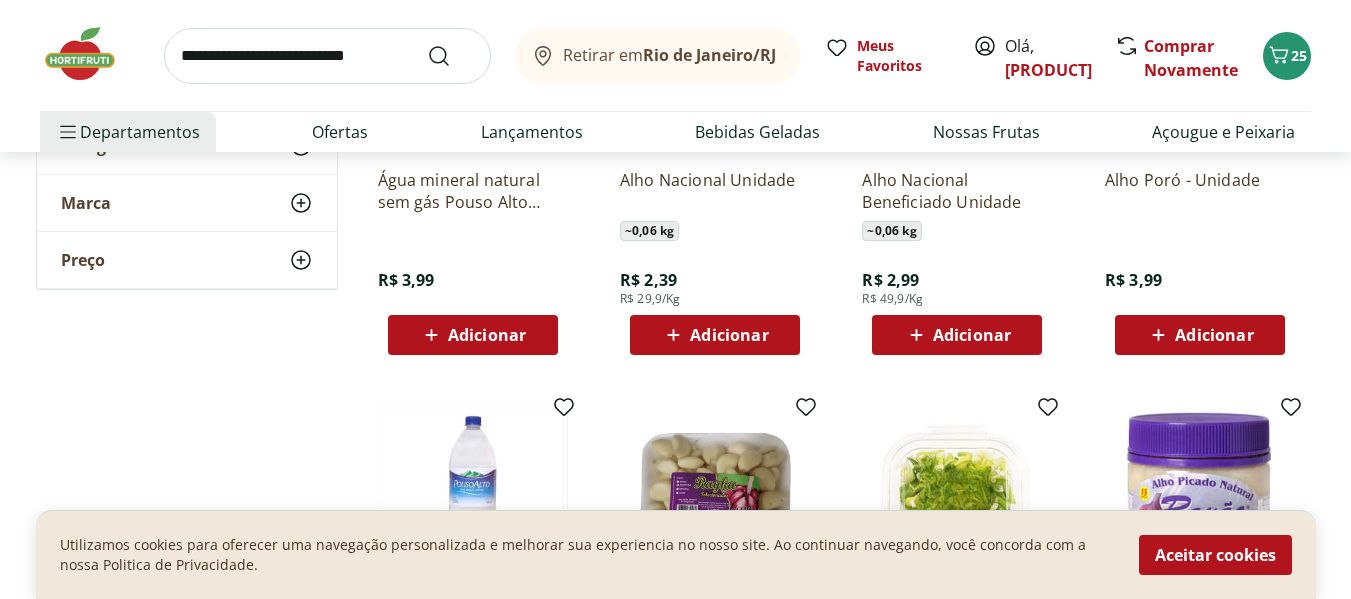 click on "Adicionar" at bounding box center (729, 335) 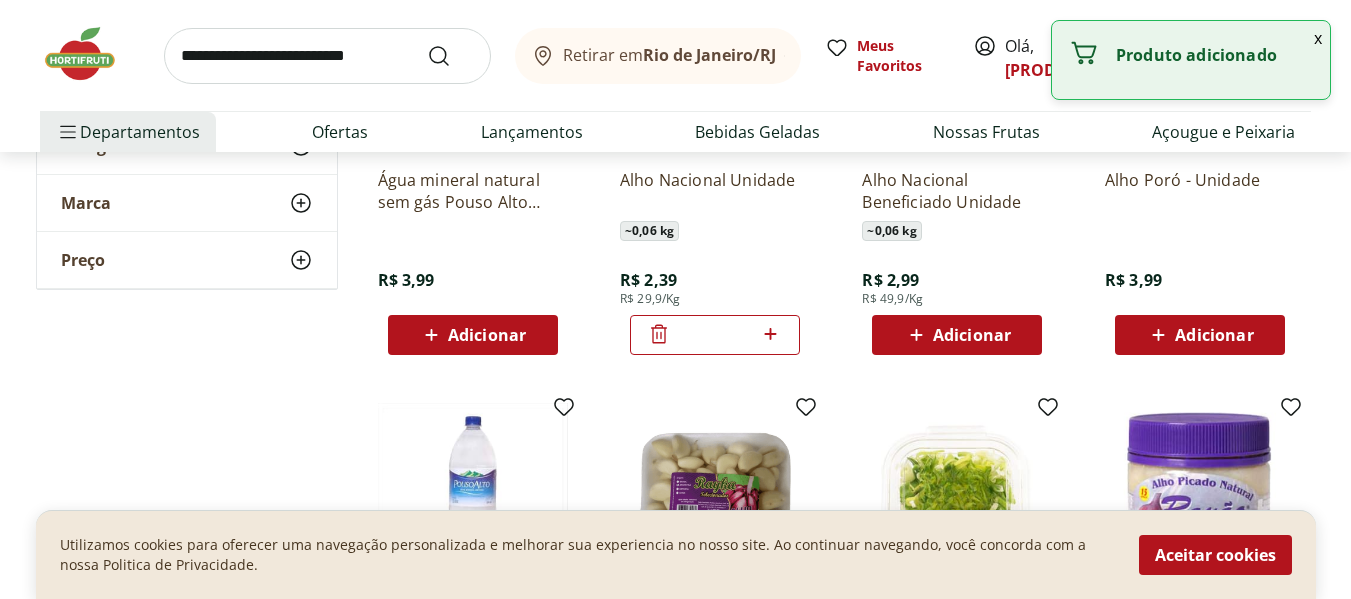 click 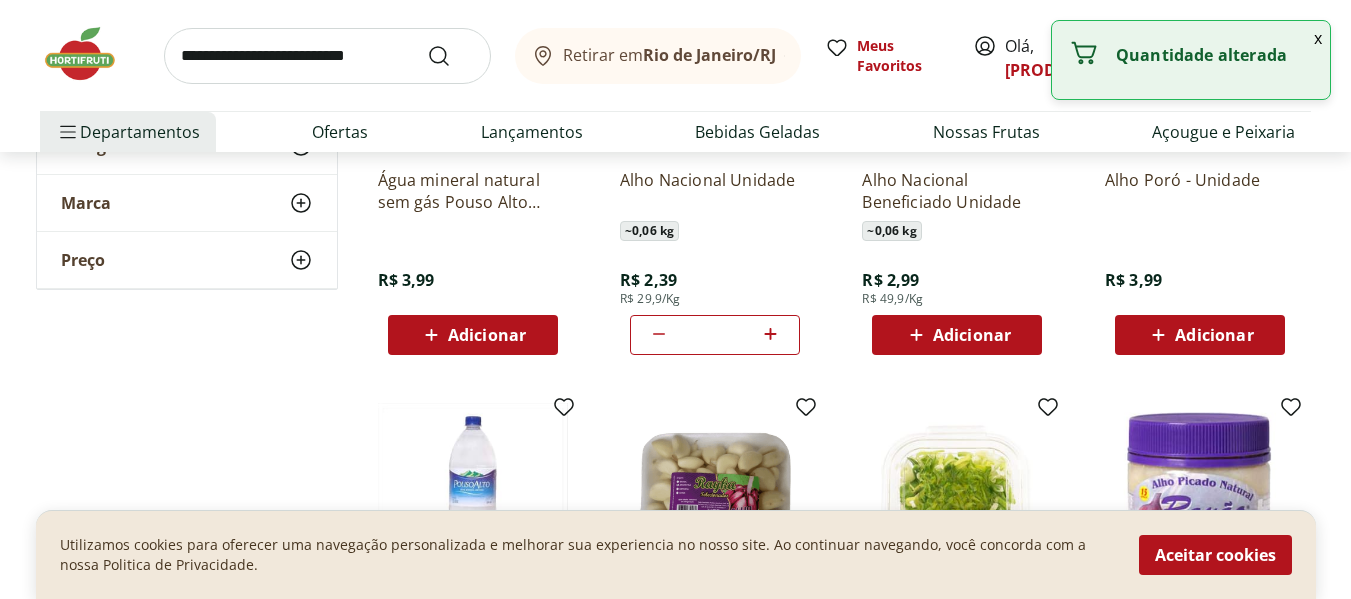 click 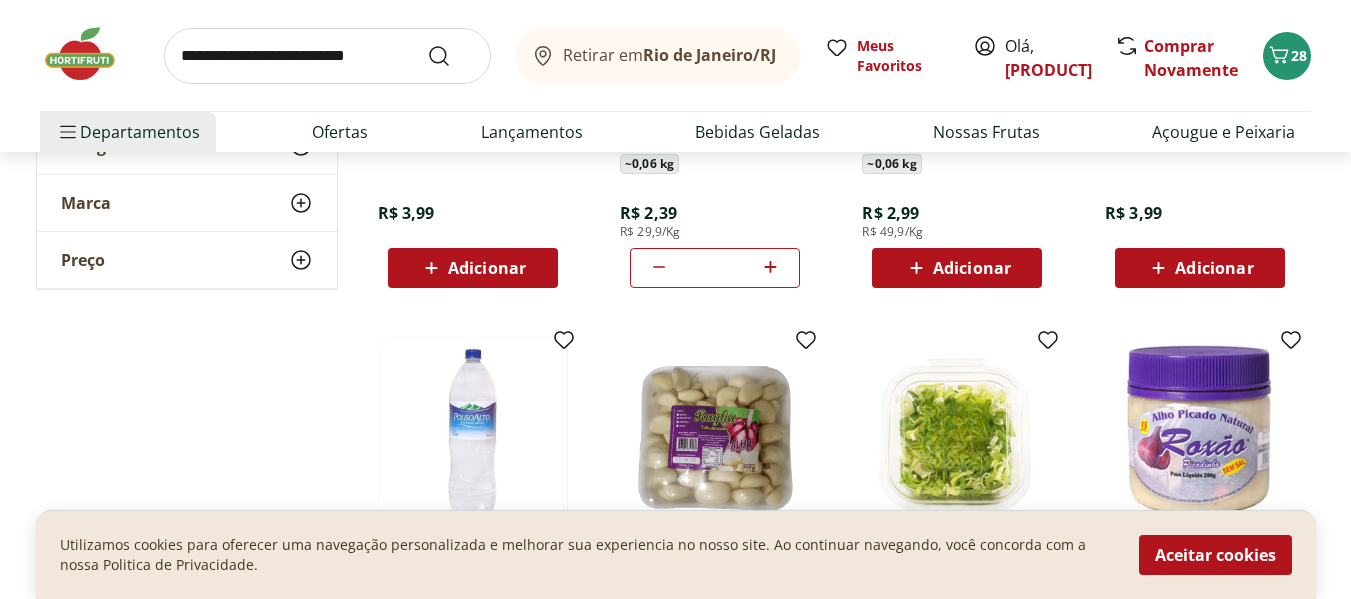 scroll, scrollTop: 1000, scrollLeft: 0, axis: vertical 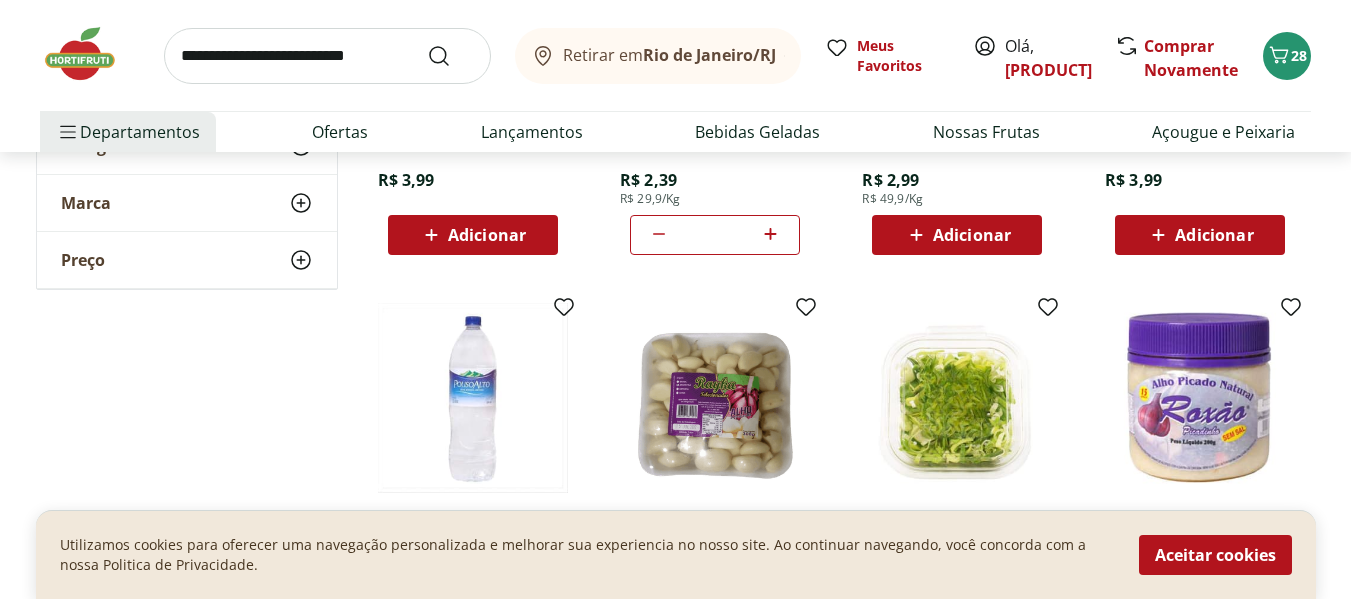 click 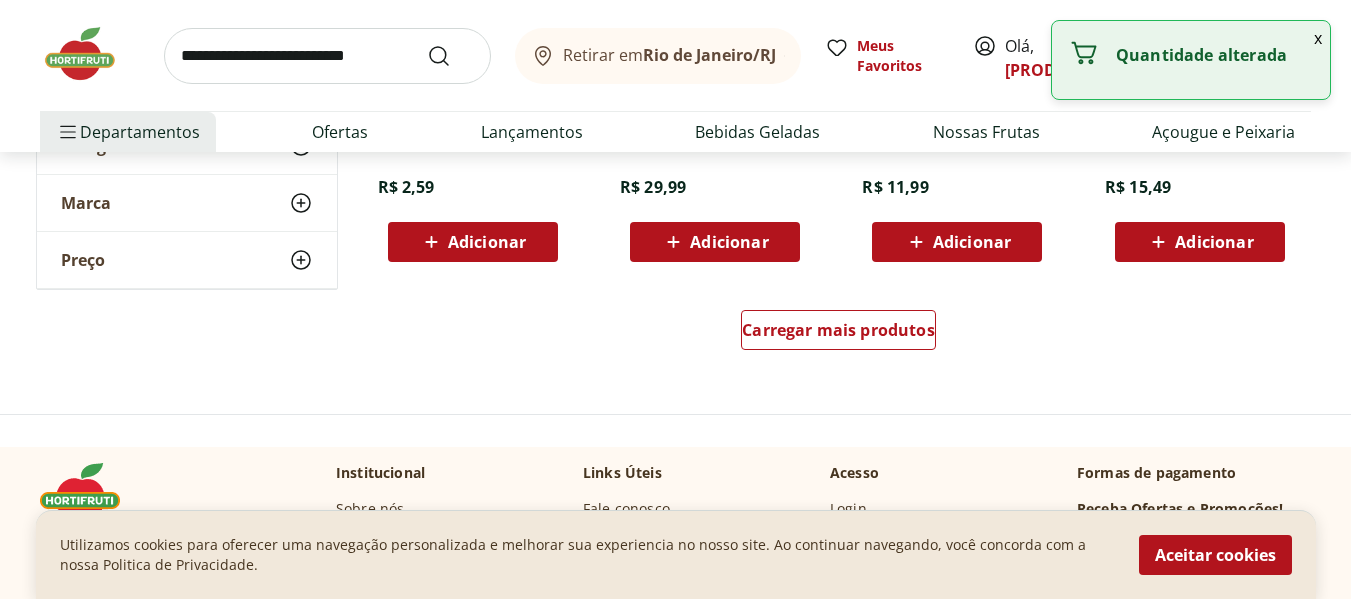 scroll, scrollTop: 1600, scrollLeft: 0, axis: vertical 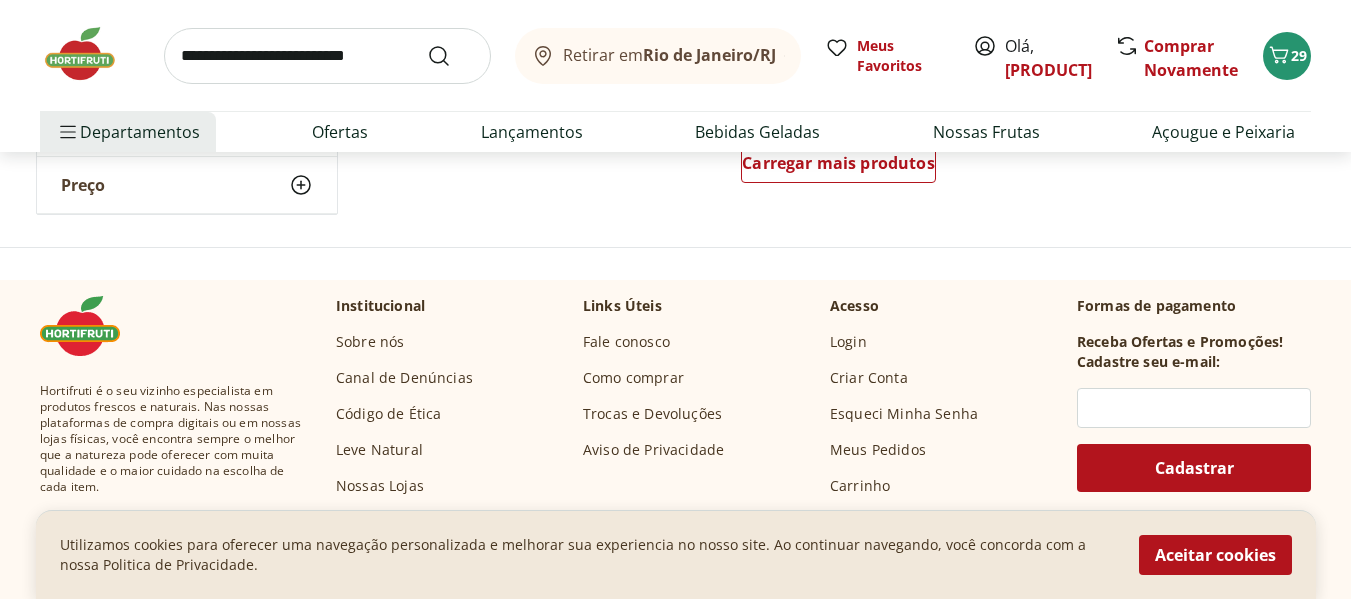 click at bounding box center [327, 56] 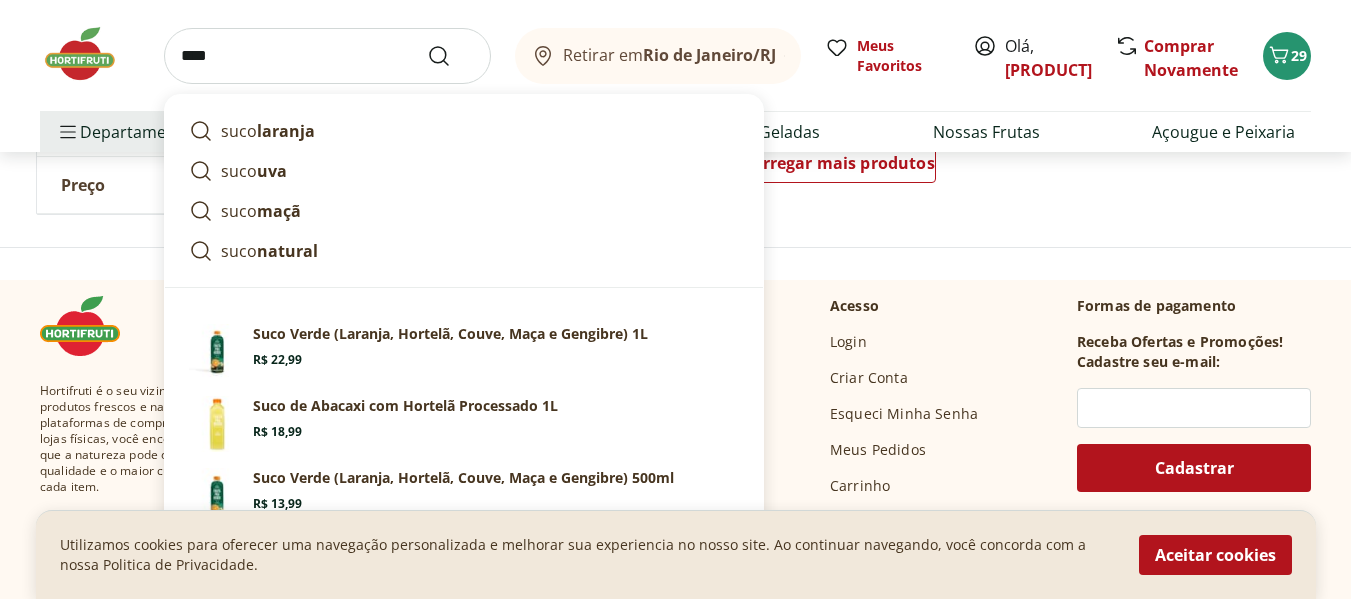 type on "****" 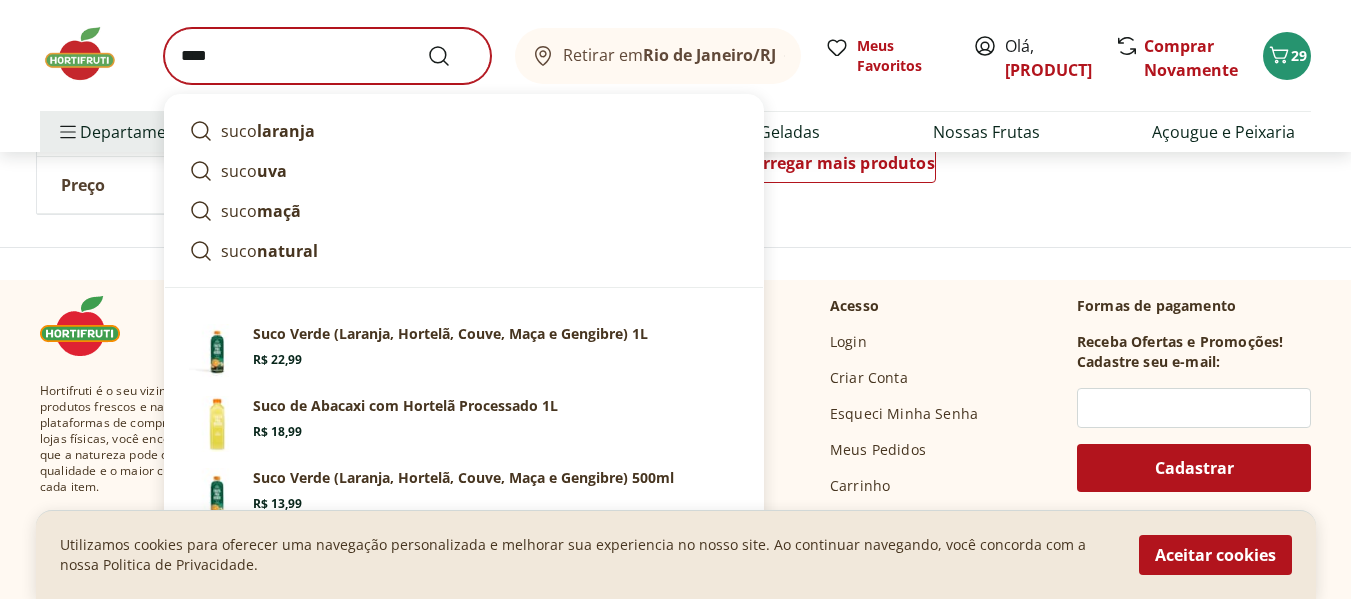 scroll, scrollTop: 0, scrollLeft: 0, axis: both 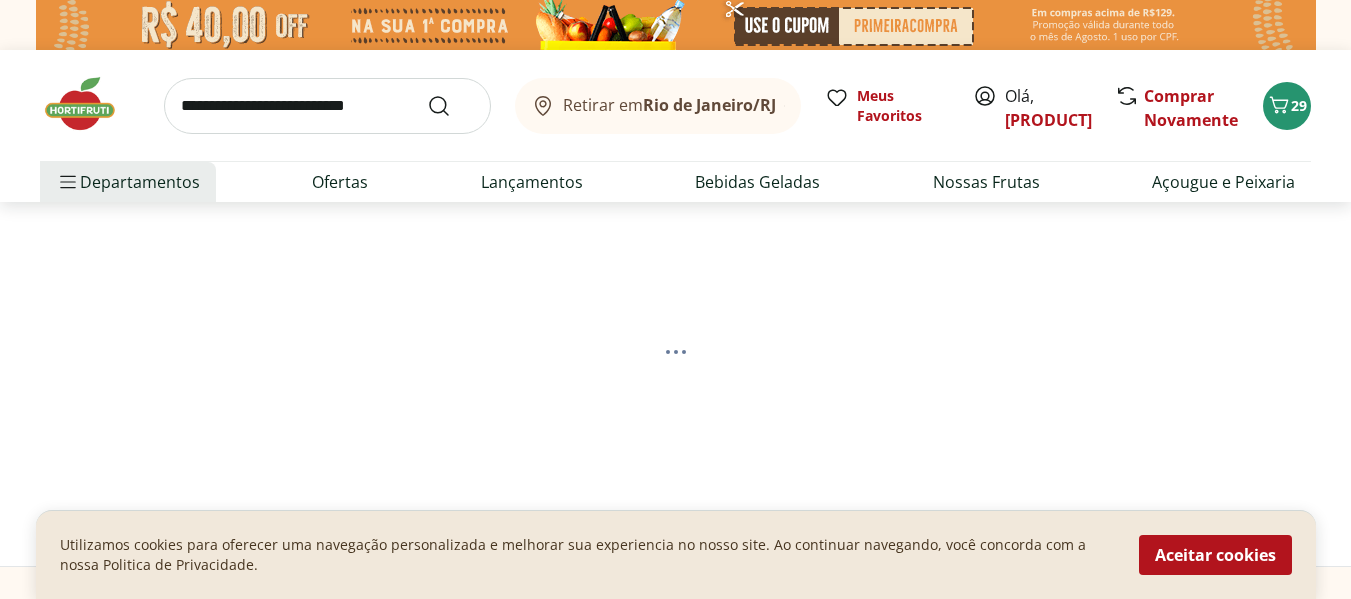 select on "**********" 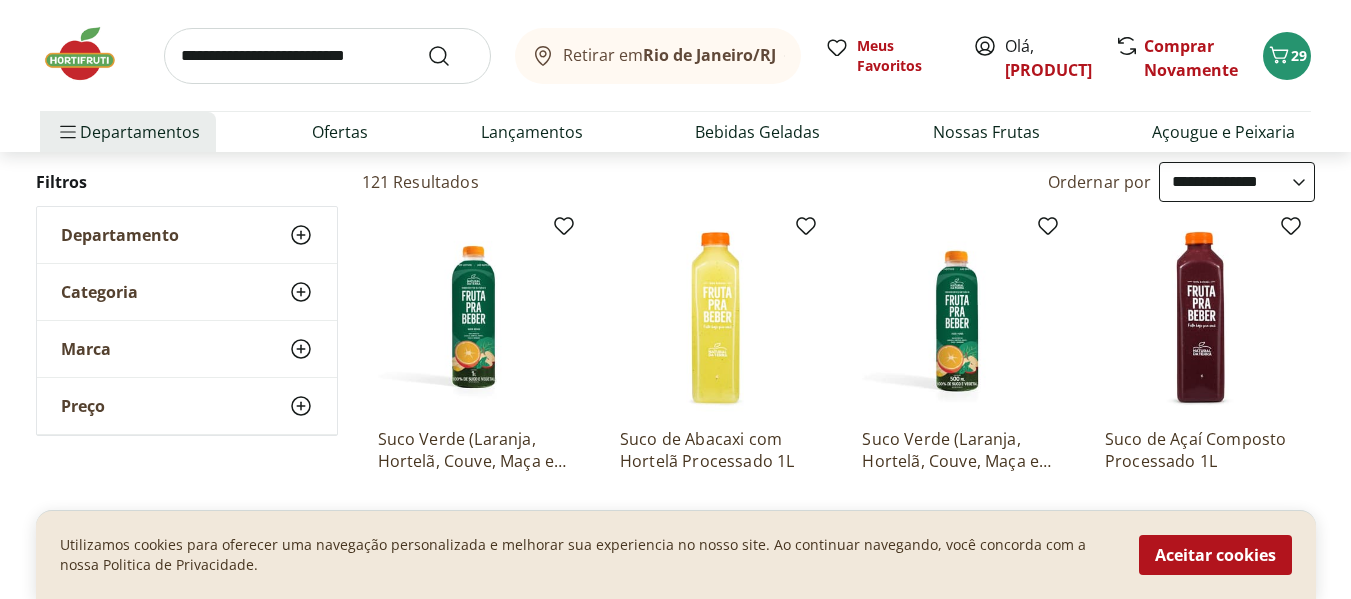 scroll, scrollTop: 200, scrollLeft: 0, axis: vertical 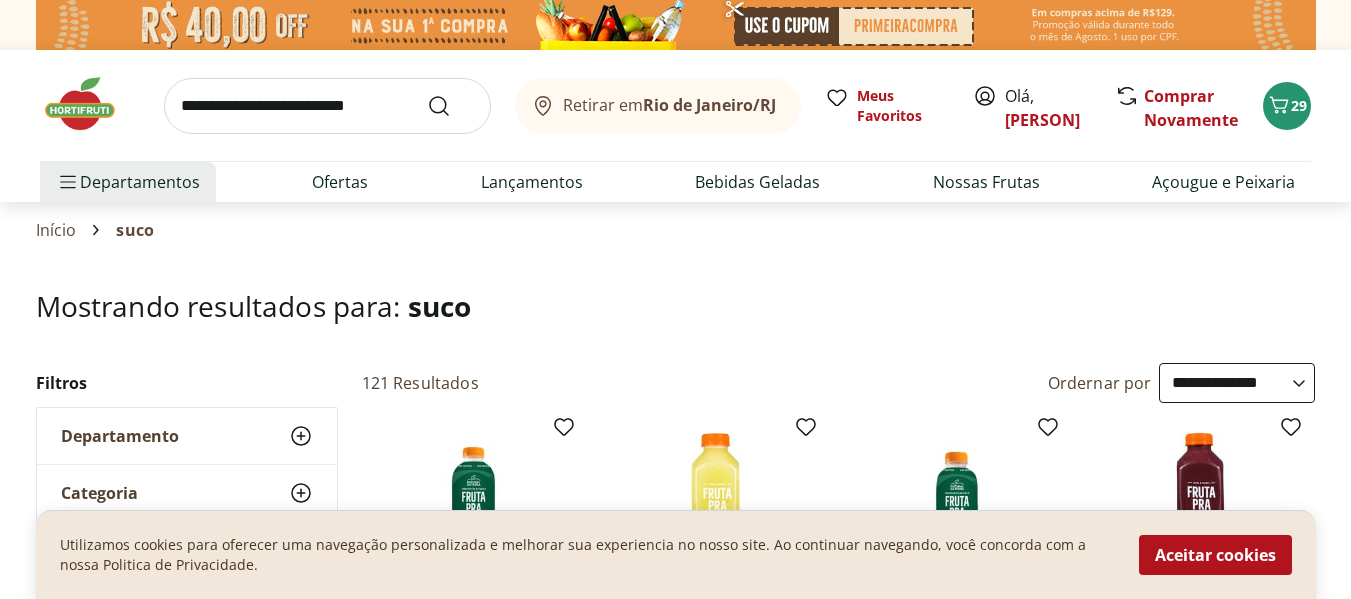 select on "**********" 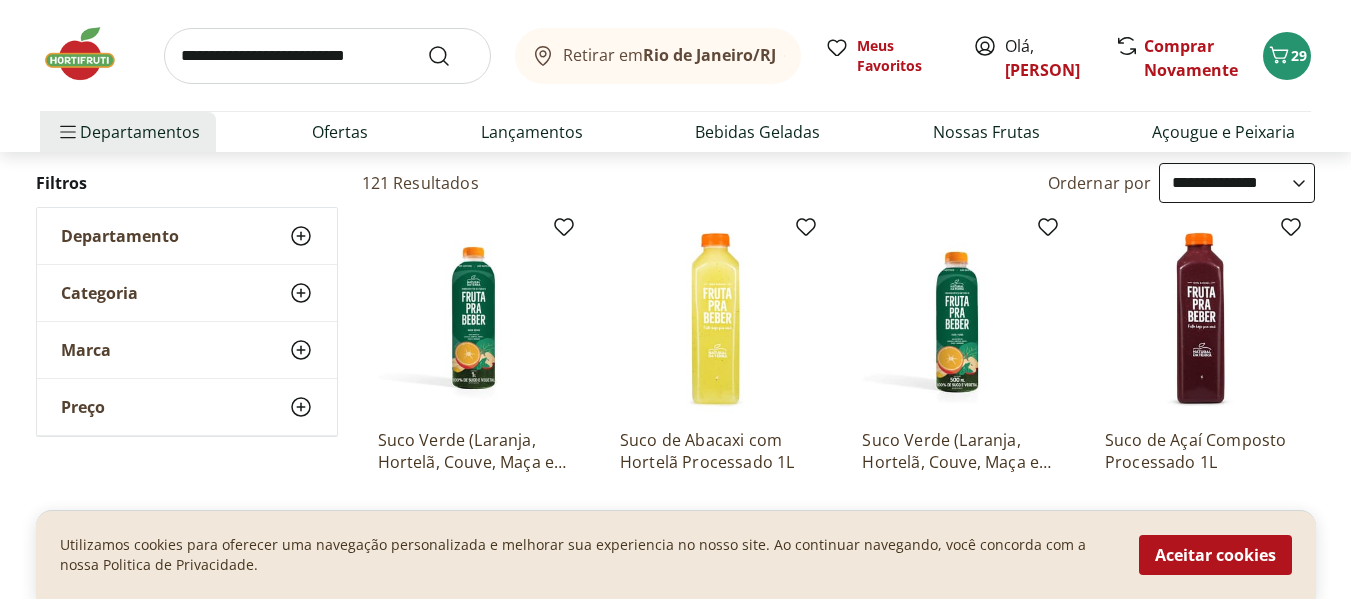 scroll, scrollTop: 0, scrollLeft: 0, axis: both 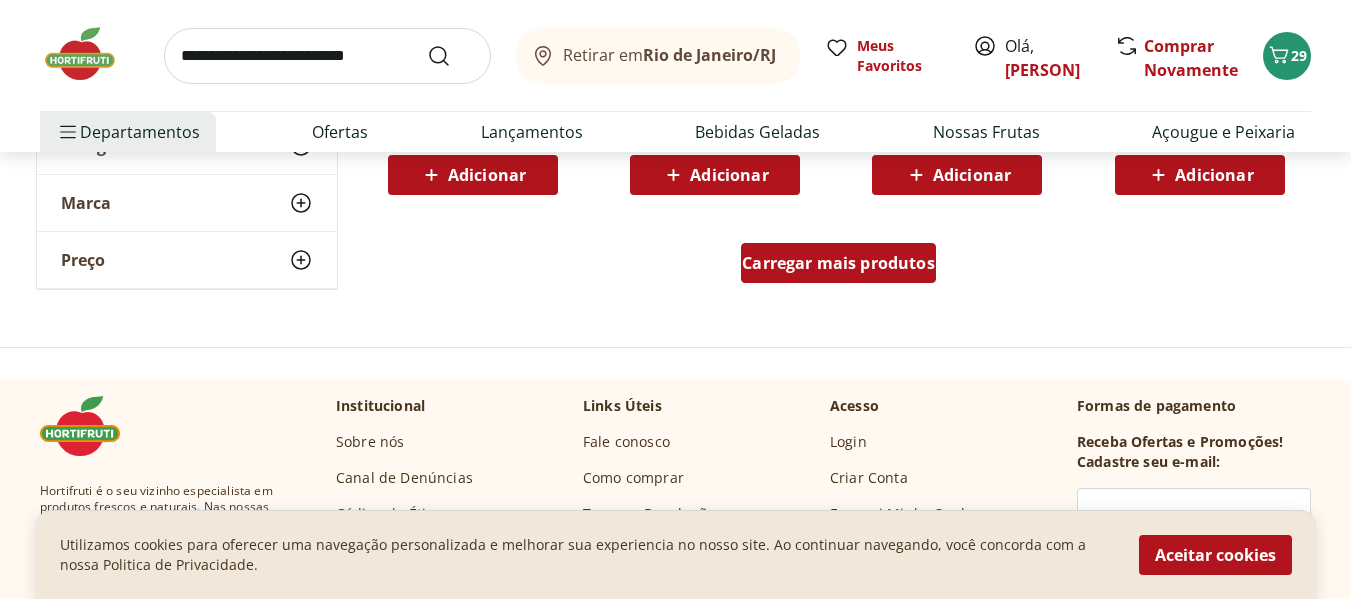 click on "Carregar mais produtos" at bounding box center [838, 263] 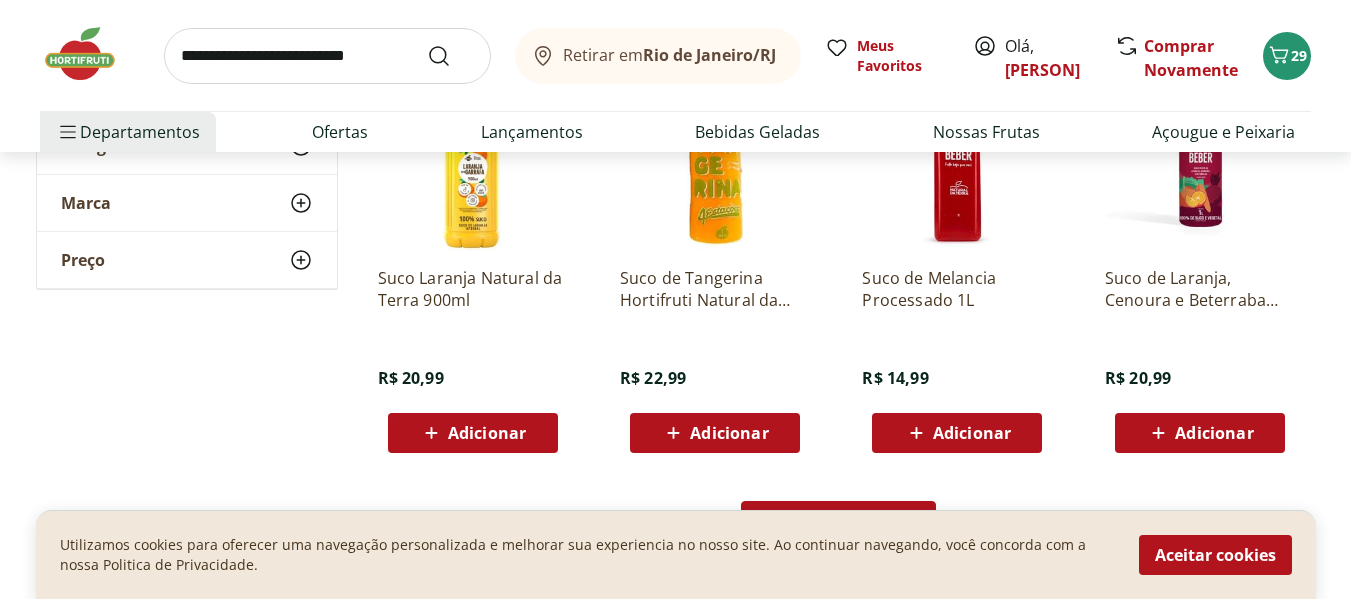 scroll, scrollTop: 2700, scrollLeft: 0, axis: vertical 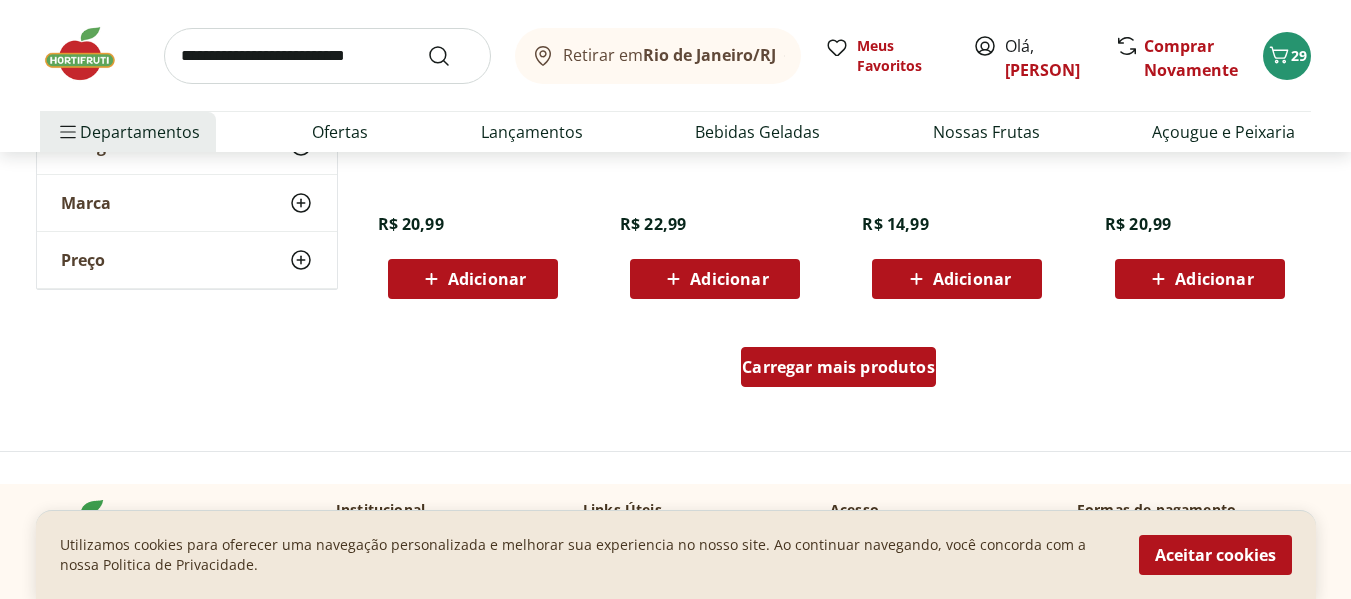 click on "Carregar mais produtos" at bounding box center (838, 367) 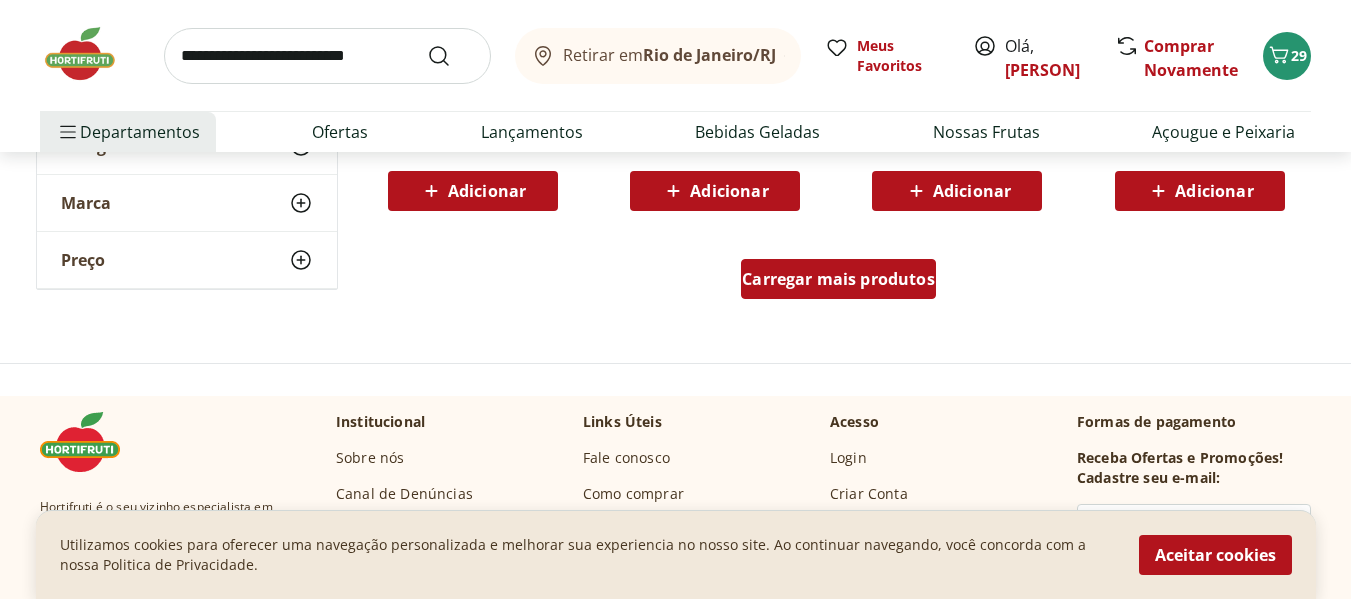 scroll, scrollTop: 4100, scrollLeft: 0, axis: vertical 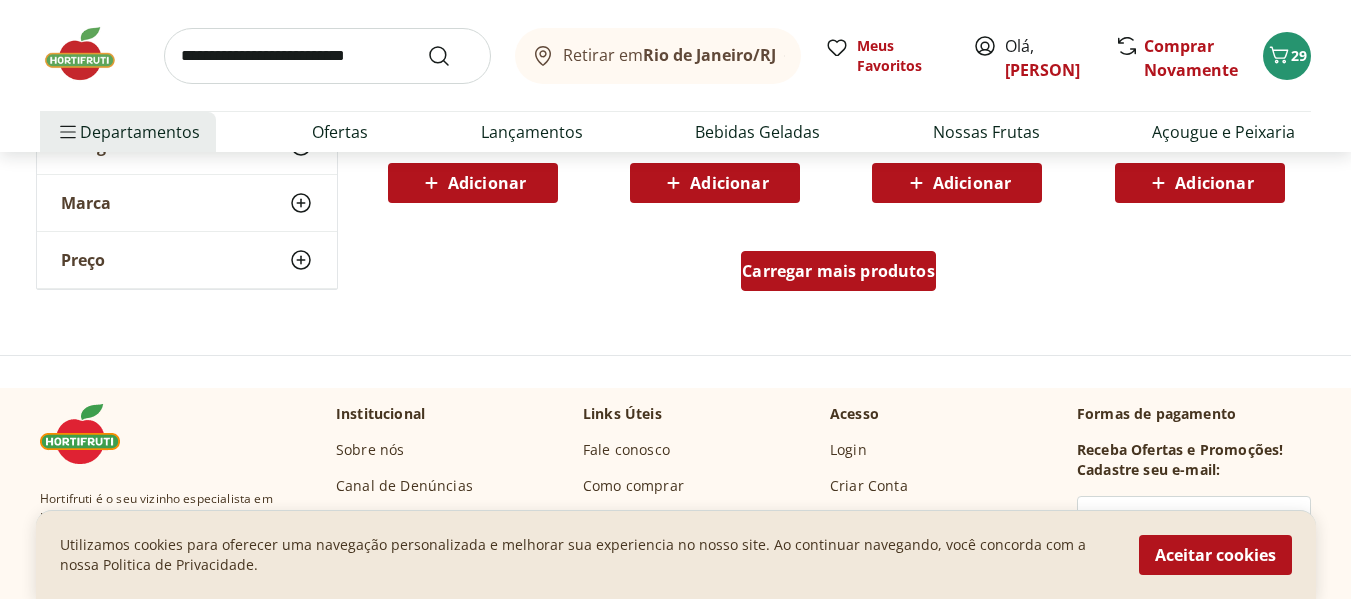 click on "Carregar mais produtos" at bounding box center (838, 271) 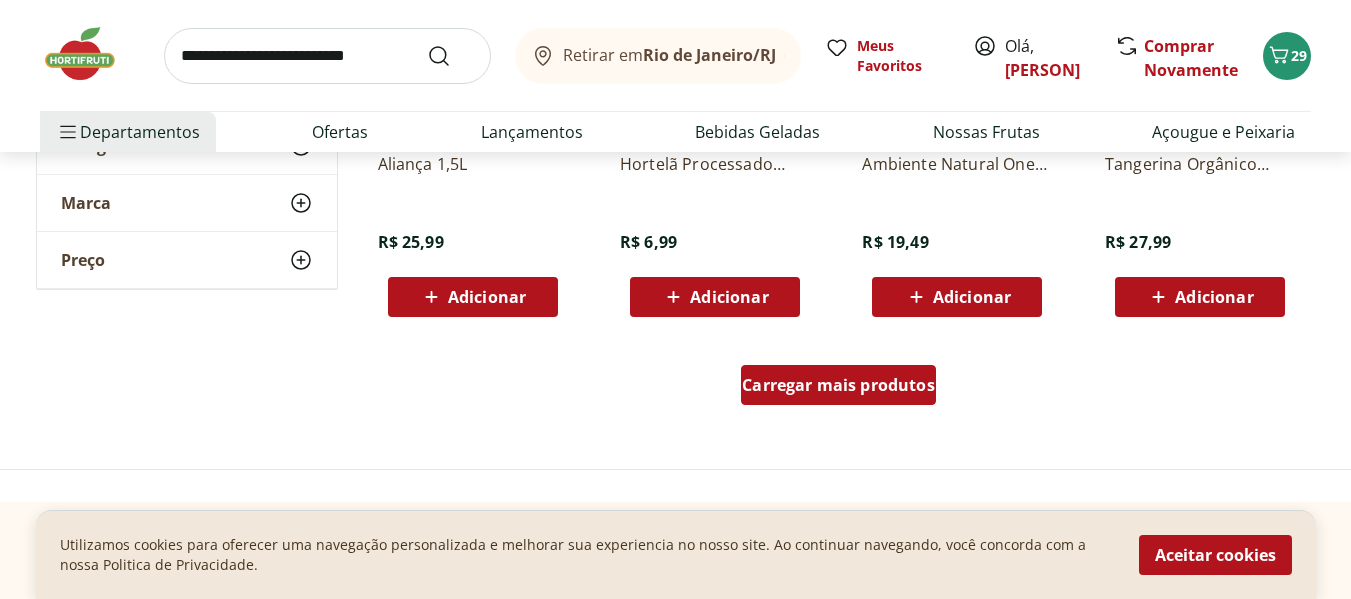 scroll, scrollTop: 5400, scrollLeft: 0, axis: vertical 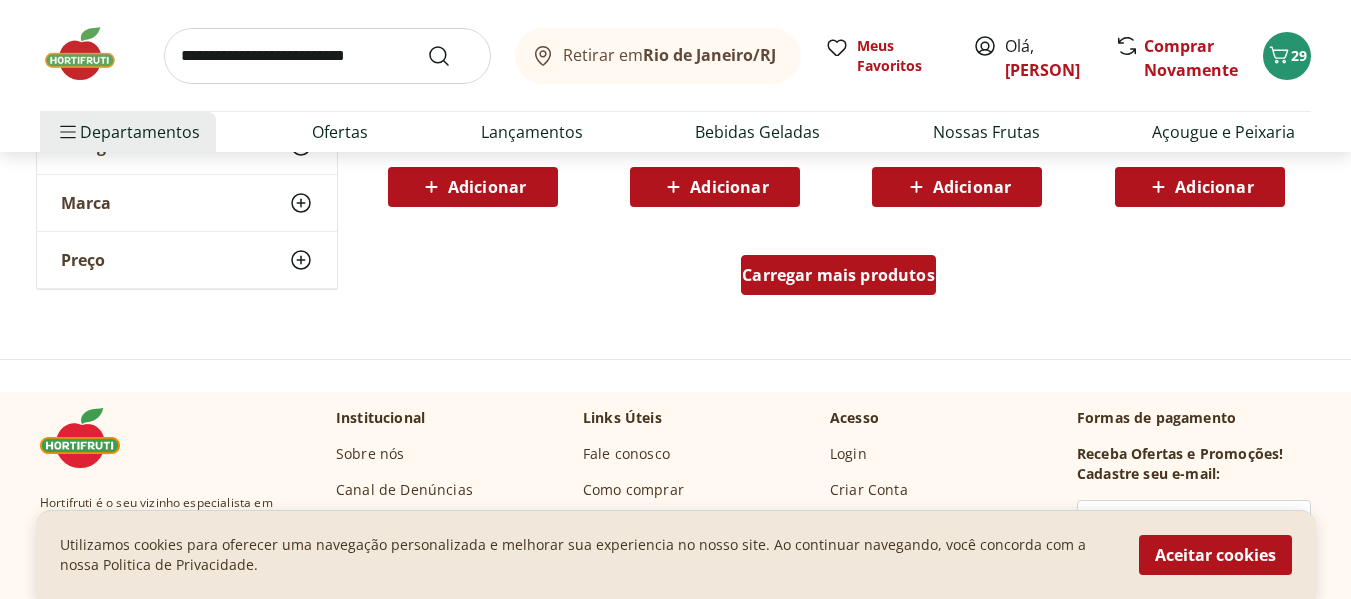 click on "Carregar mais produtos" at bounding box center (838, 275) 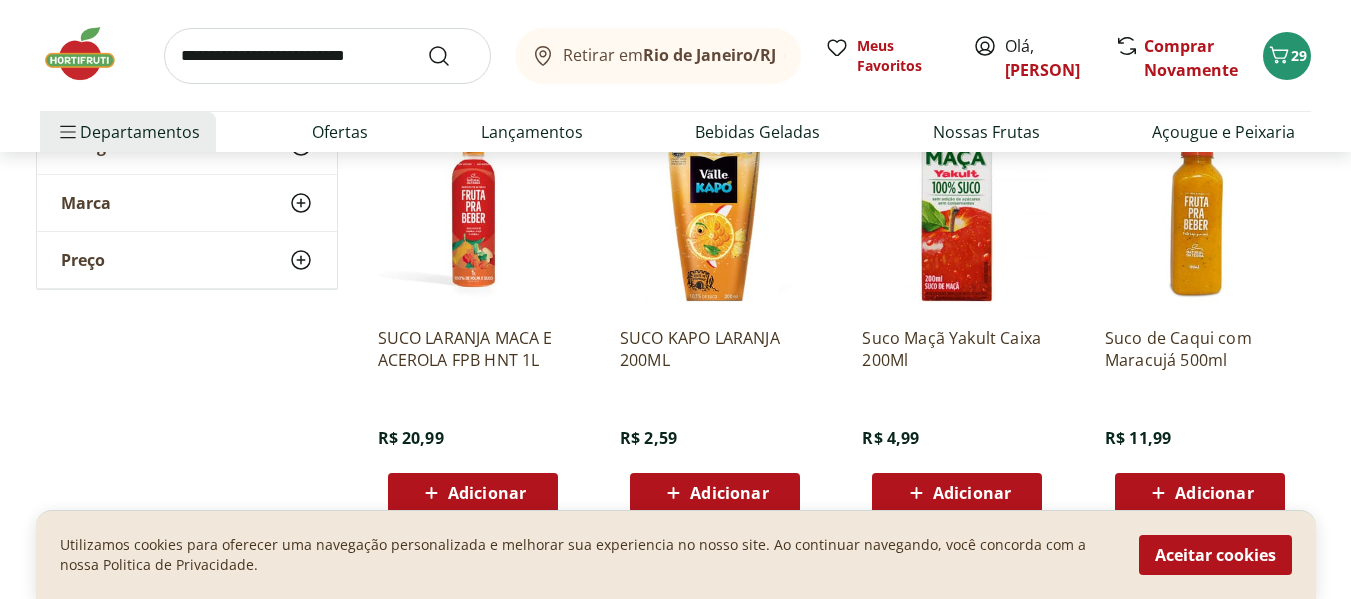 scroll, scrollTop: 6500, scrollLeft: 0, axis: vertical 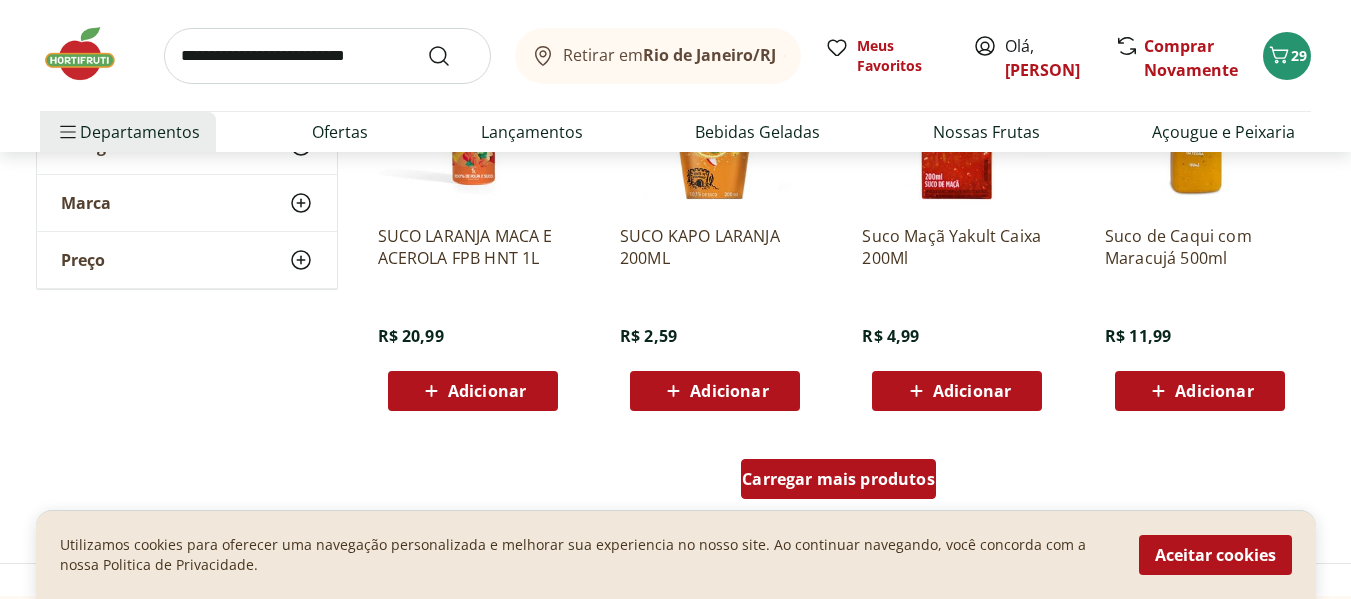 click on "Carregar mais produtos" at bounding box center (838, 479) 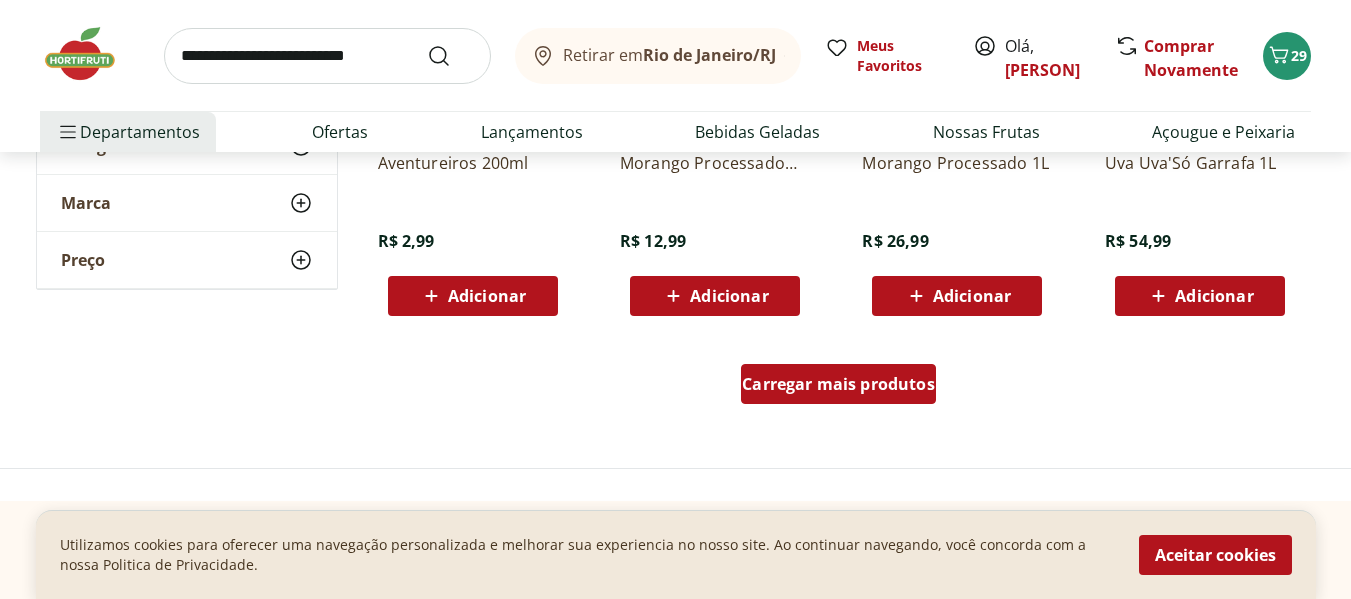 scroll, scrollTop: 7900, scrollLeft: 0, axis: vertical 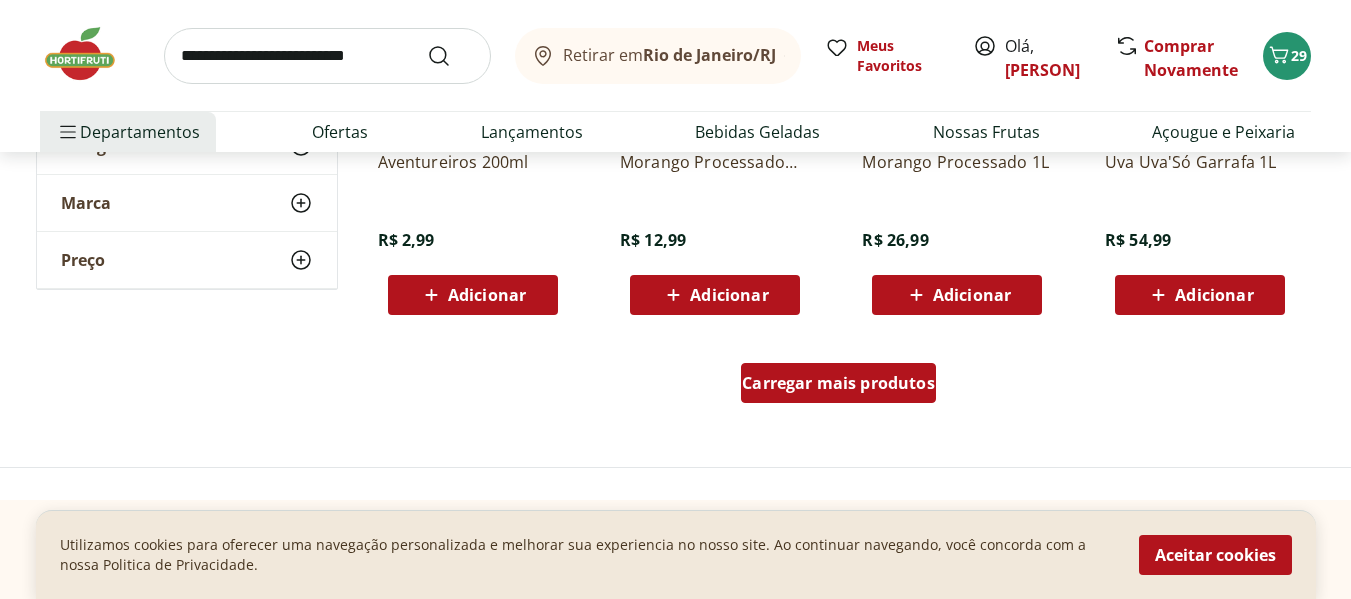 click on "Carregar mais produtos" at bounding box center (838, 383) 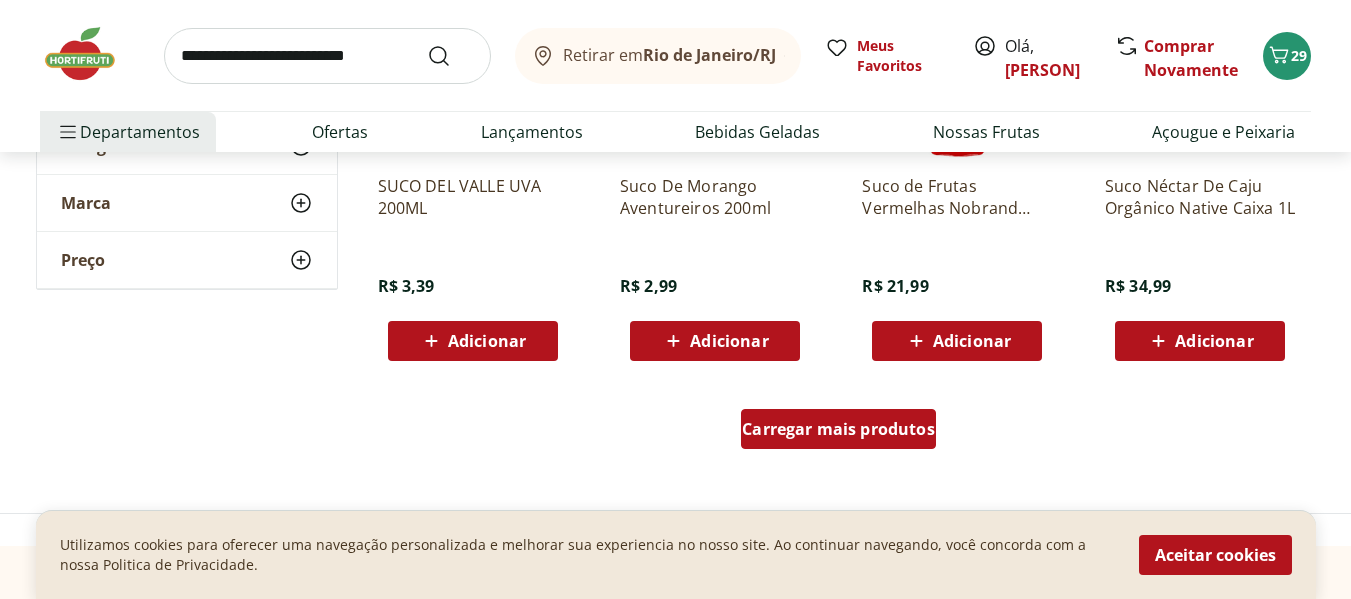 scroll, scrollTop: 9300, scrollLeft: 0, axis: vertical 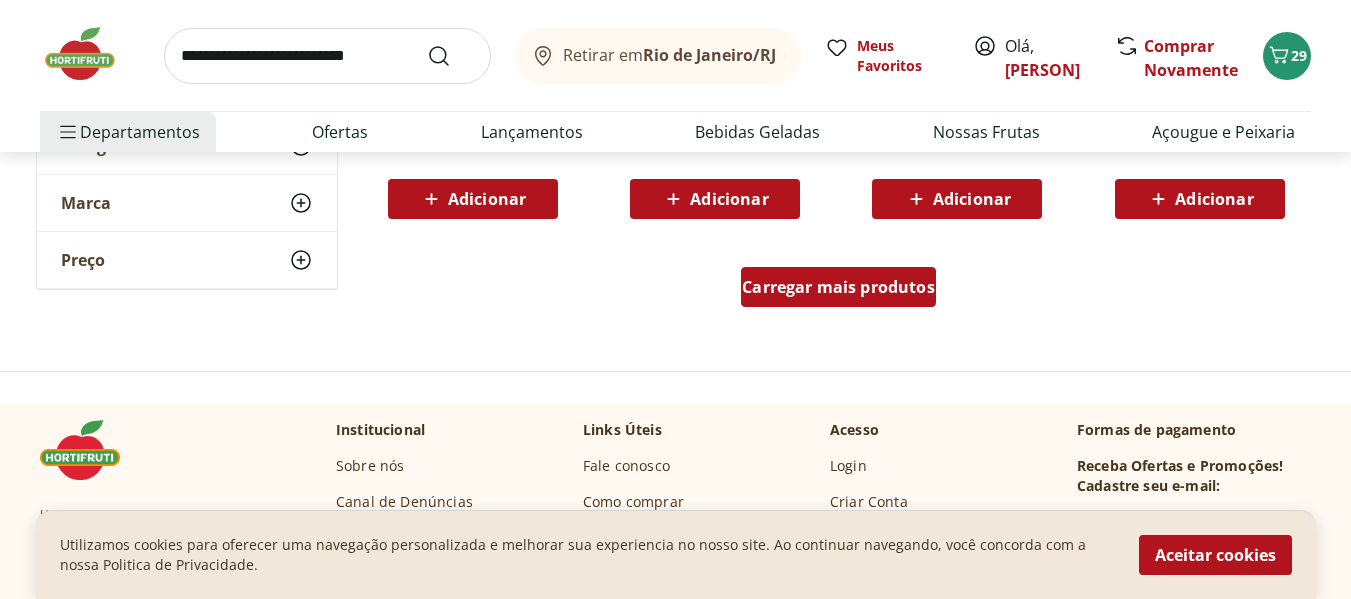 click on "Carregar mais produtos" at bounding box center (838, 287) 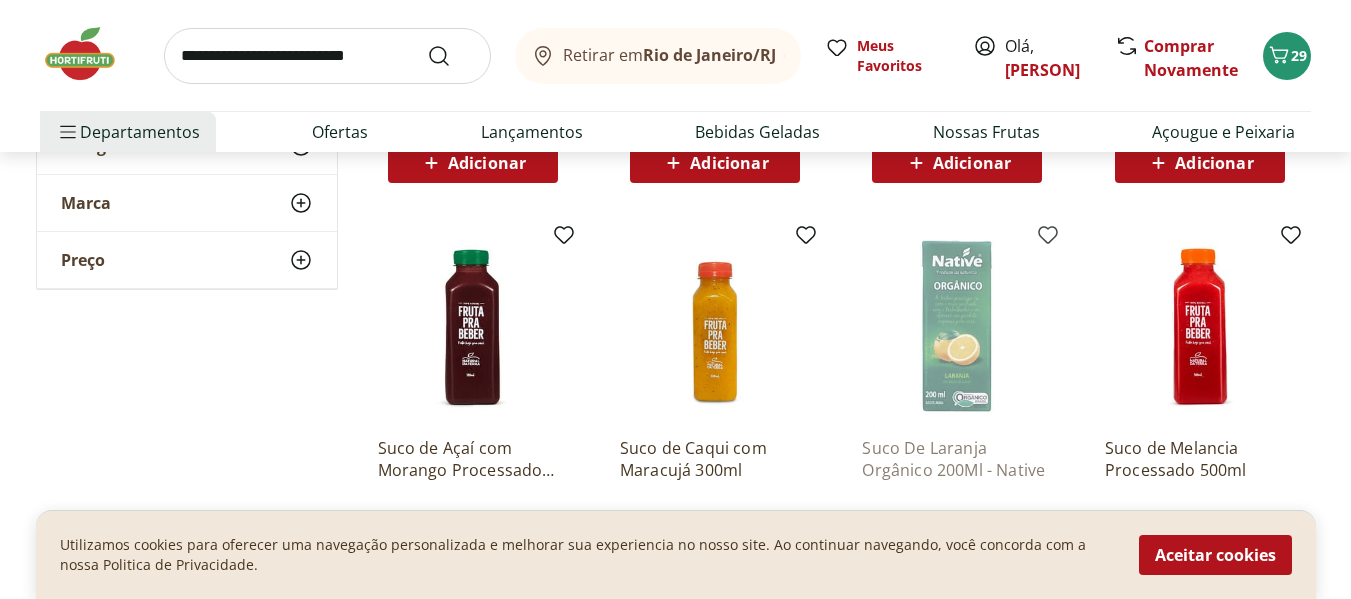 scroll, scrollTop: 10500, scrollLeft: 0, axis: vertical 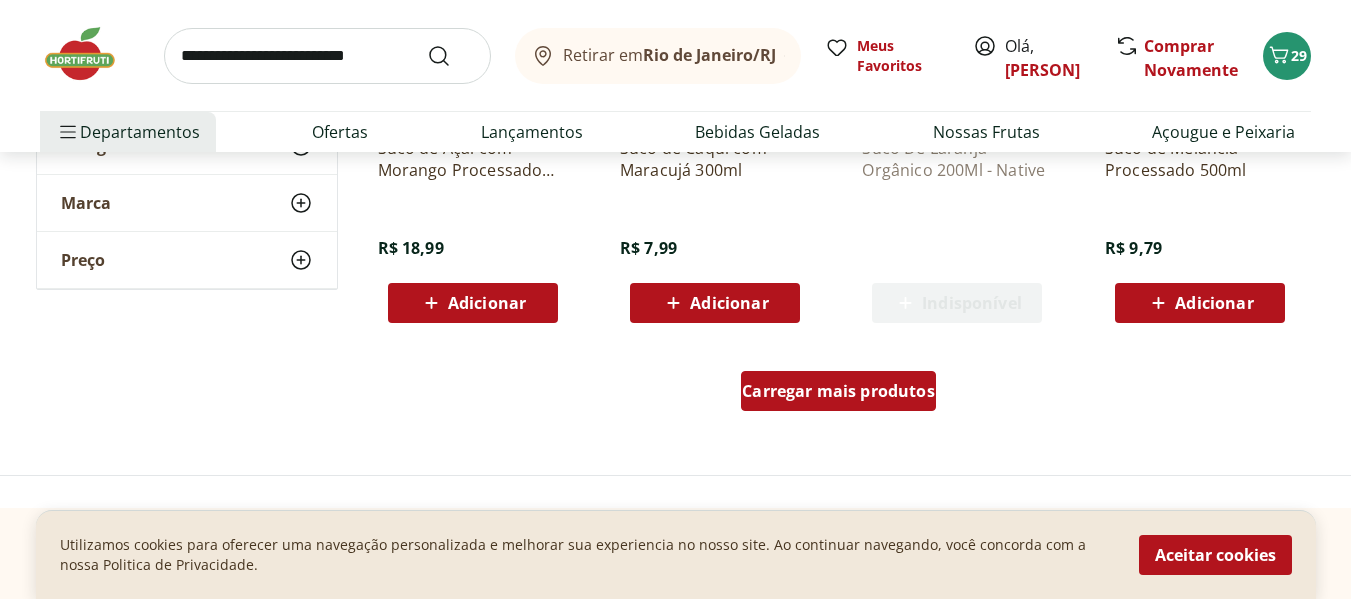 click on "Carregar mais produtos" at bounding box center [838, 391] 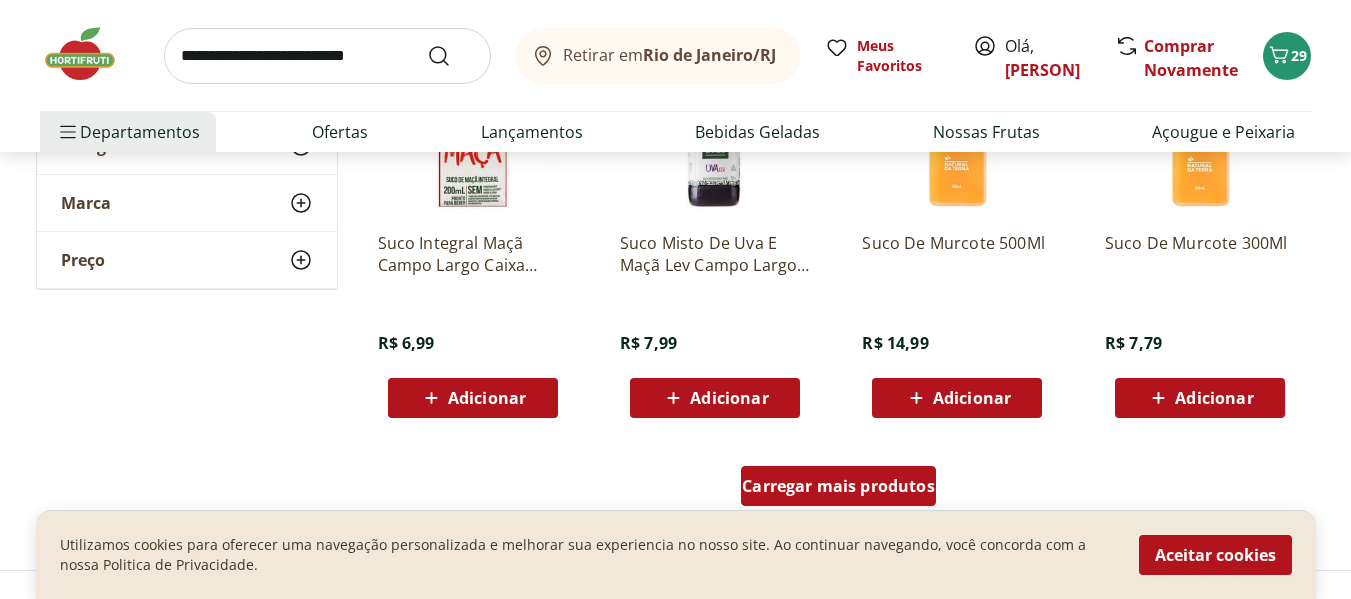 scroll, scrollTop: 11900, scrollLeft: 0, axis: vertical 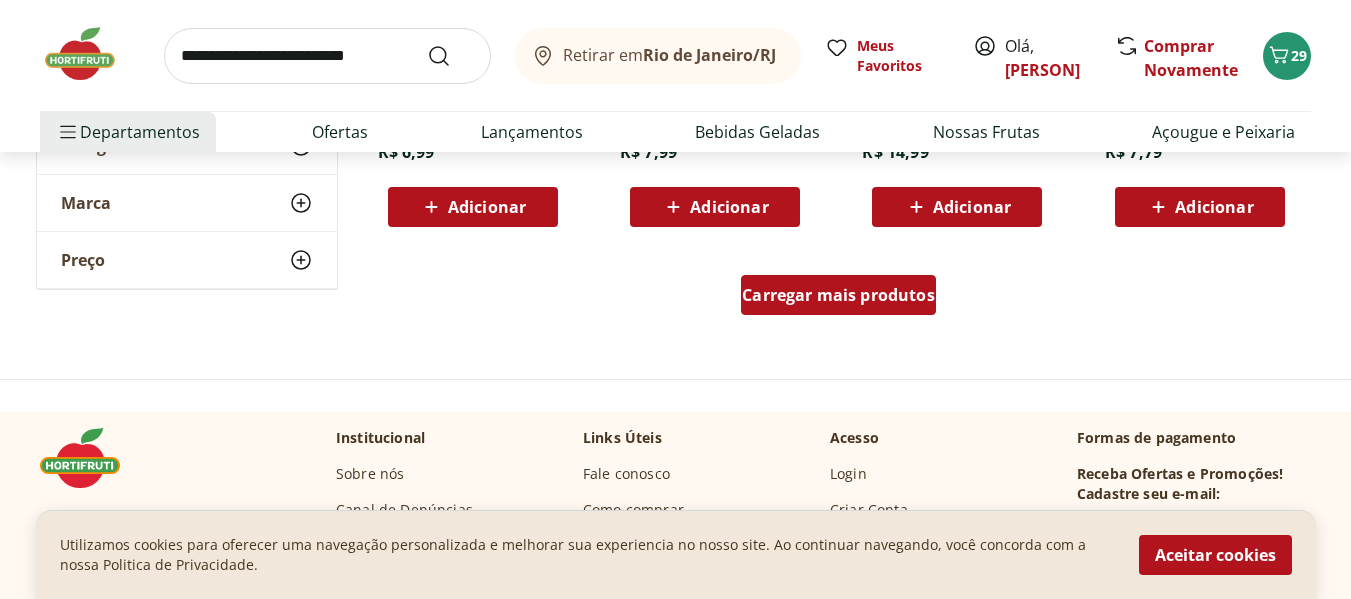 click on "Carregar mais produtos" at bounding box center (838, 295) 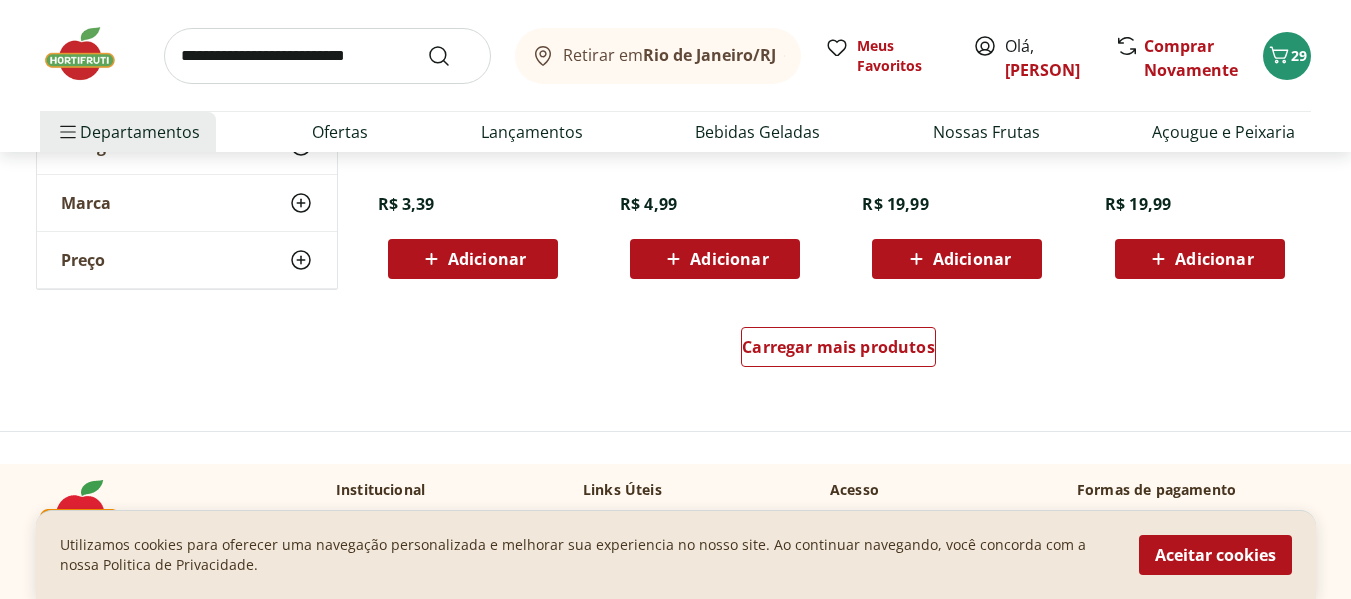 scroll, scrollTop: 13200, scrollLeft: 0, axis: vertical 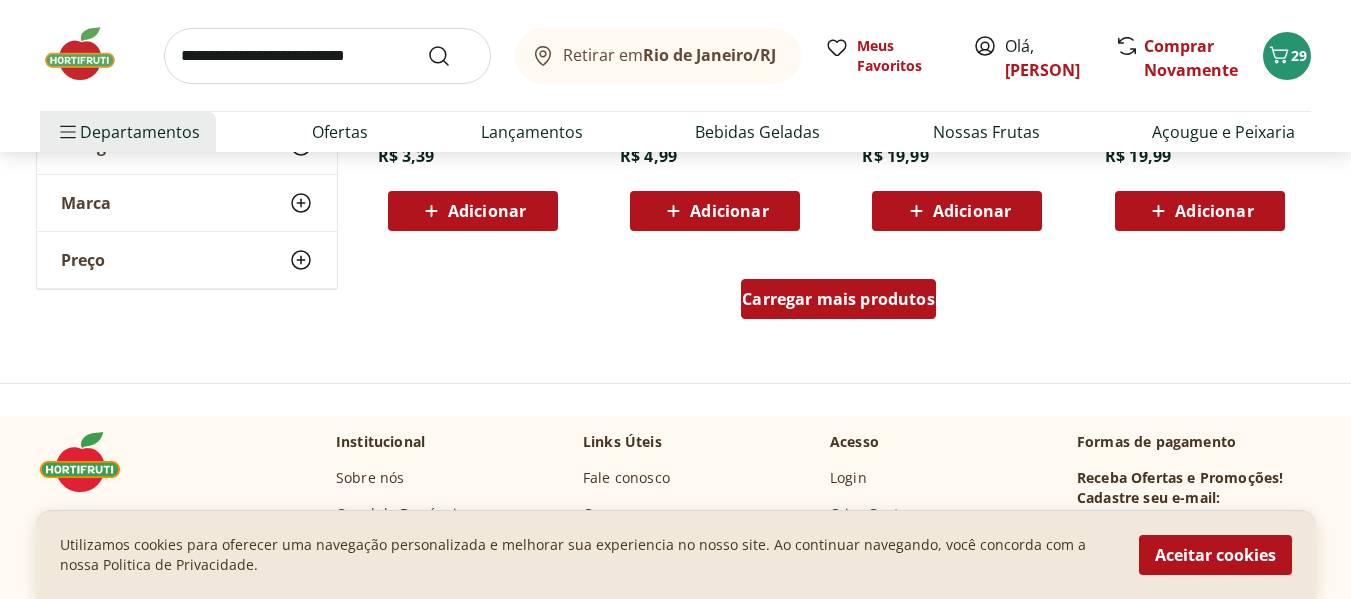 click on "Carregar mais produtos" at bounding box center [838, 299] 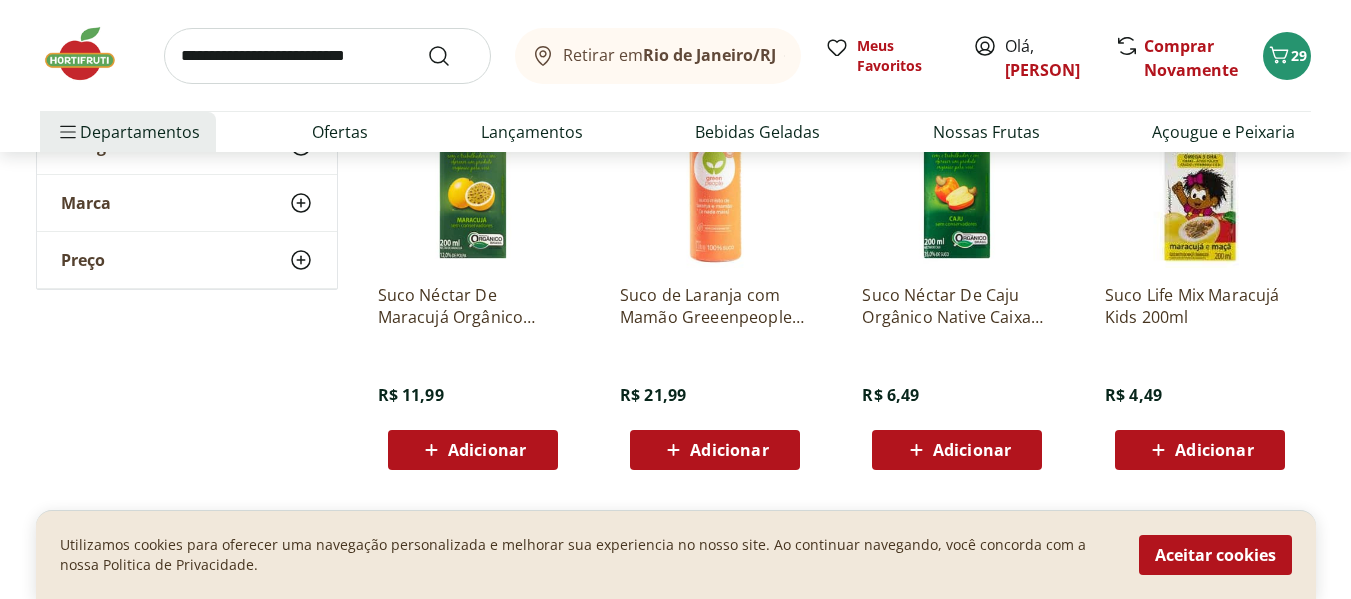 scroll, scrollTop: 8200, scrollLeft: 0, axis: vertical 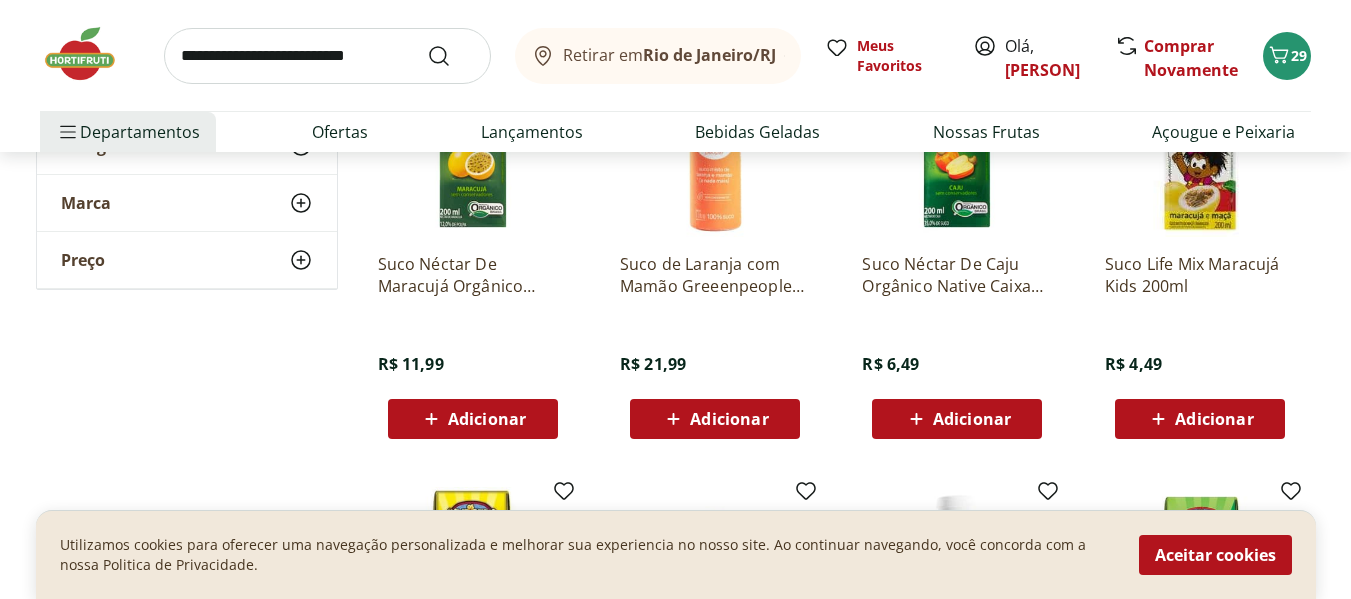 click on "Adicionar" at bounding box center [487, 419] 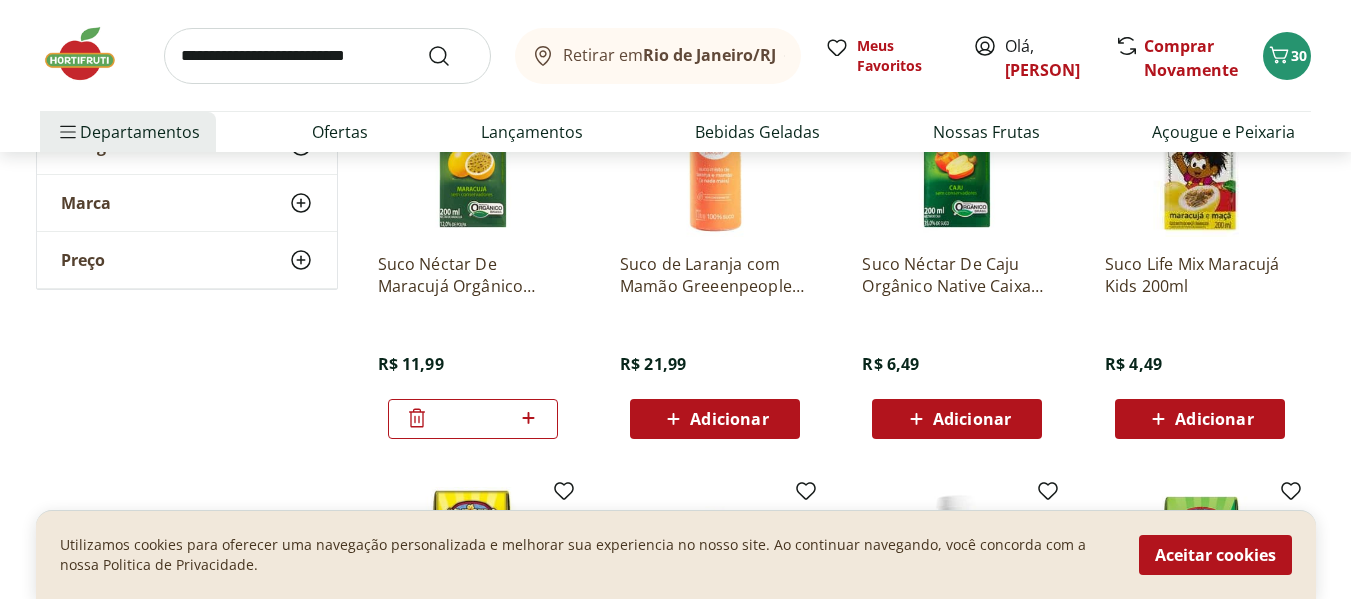 click at bounding box center [327, 56] 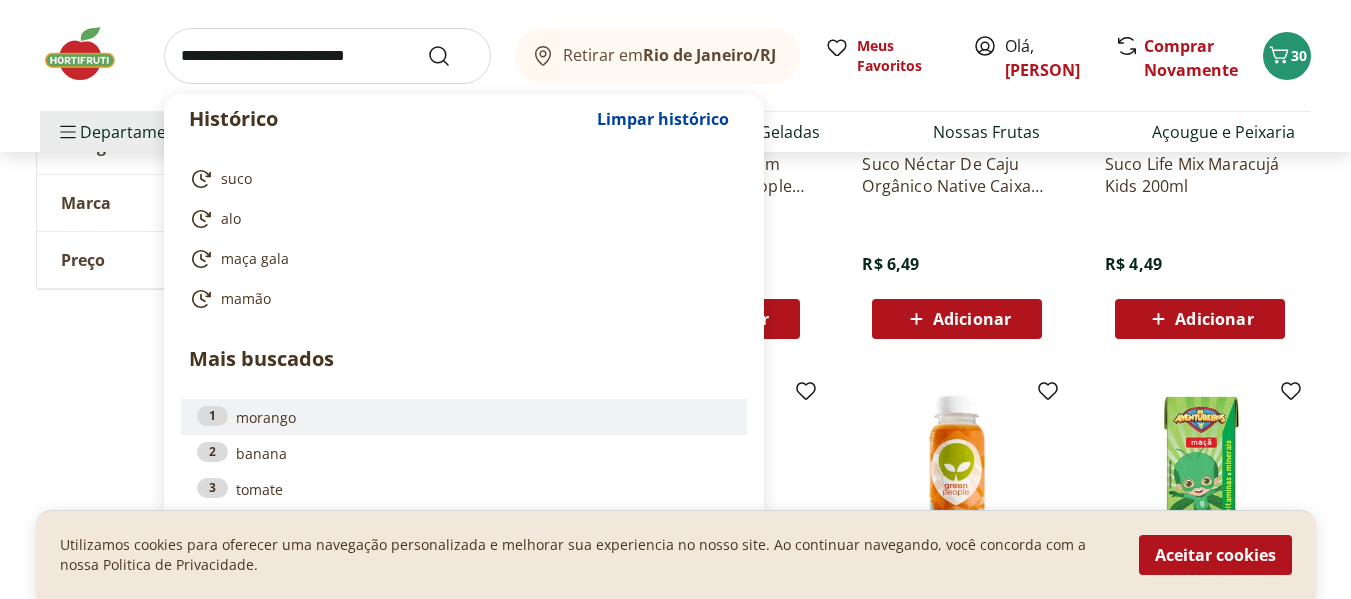scroll, scrollTop: 8600, scrollLeft: 0, axis: vertical 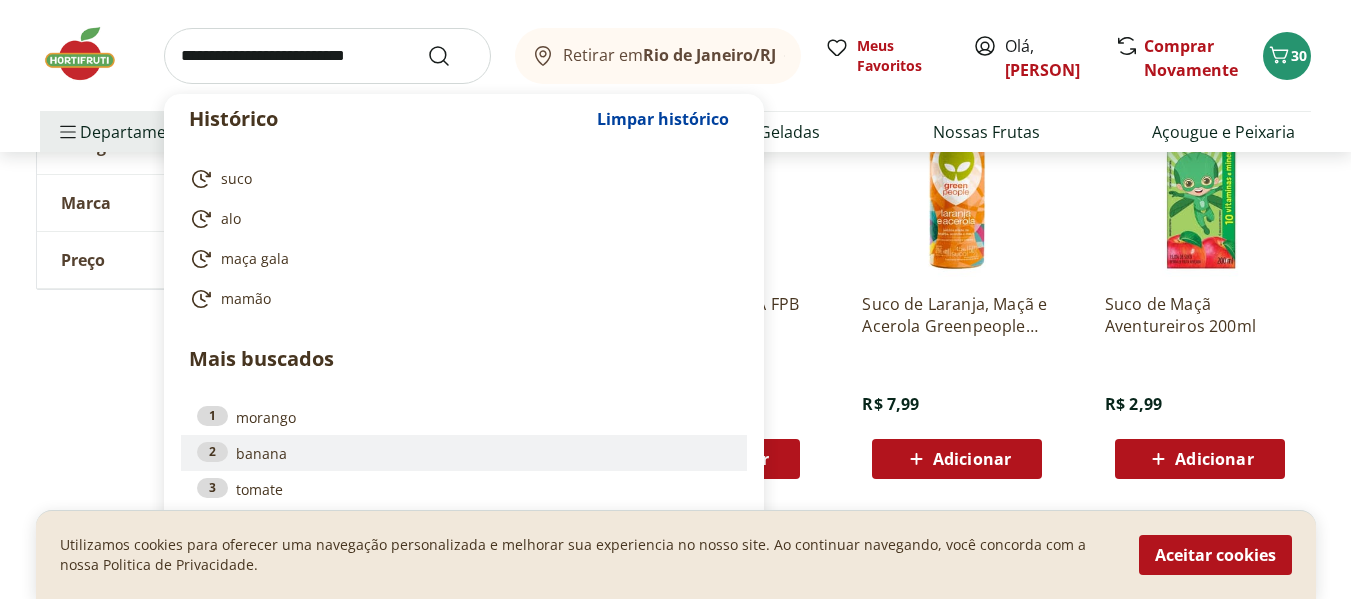 click on "2 banana" at bounding box center (464, 453) 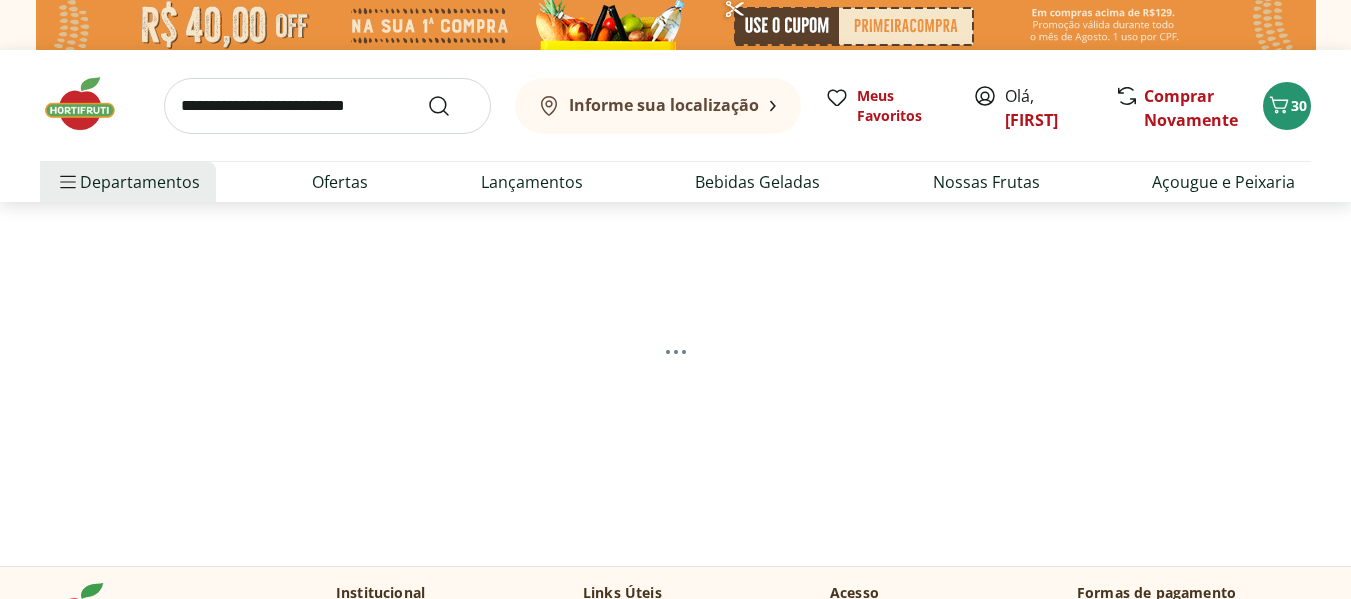 scroll, scrollTop: 0, scrollLeft: 0, axis: both 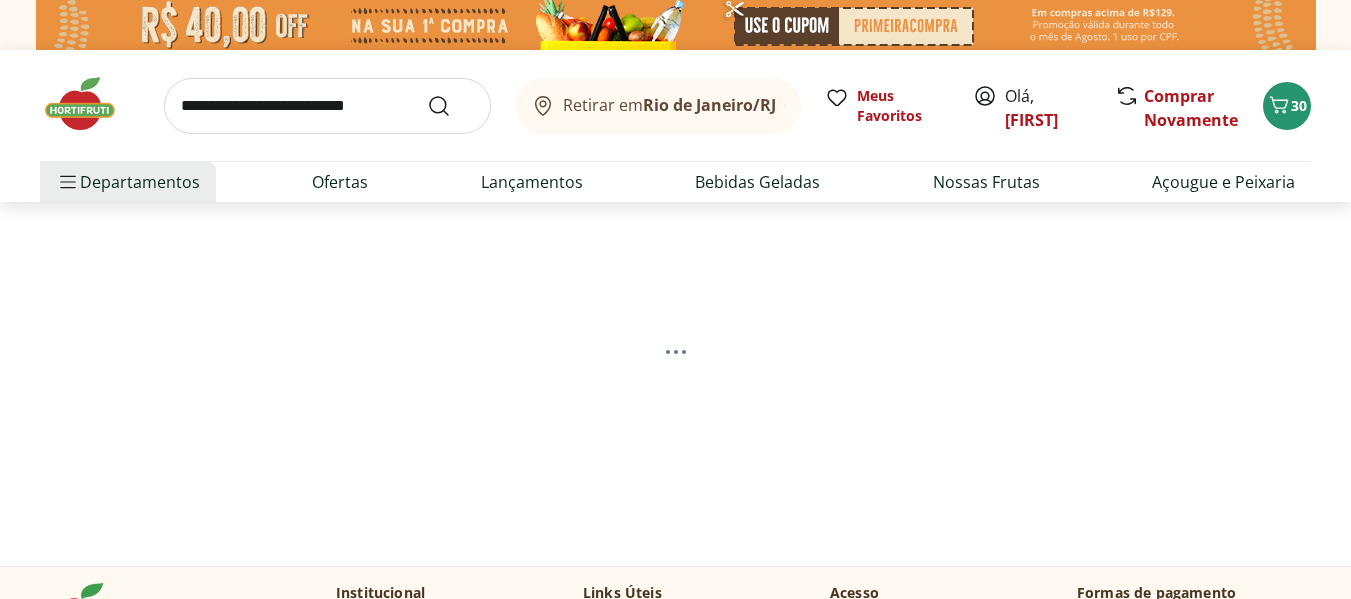 select on "**********" 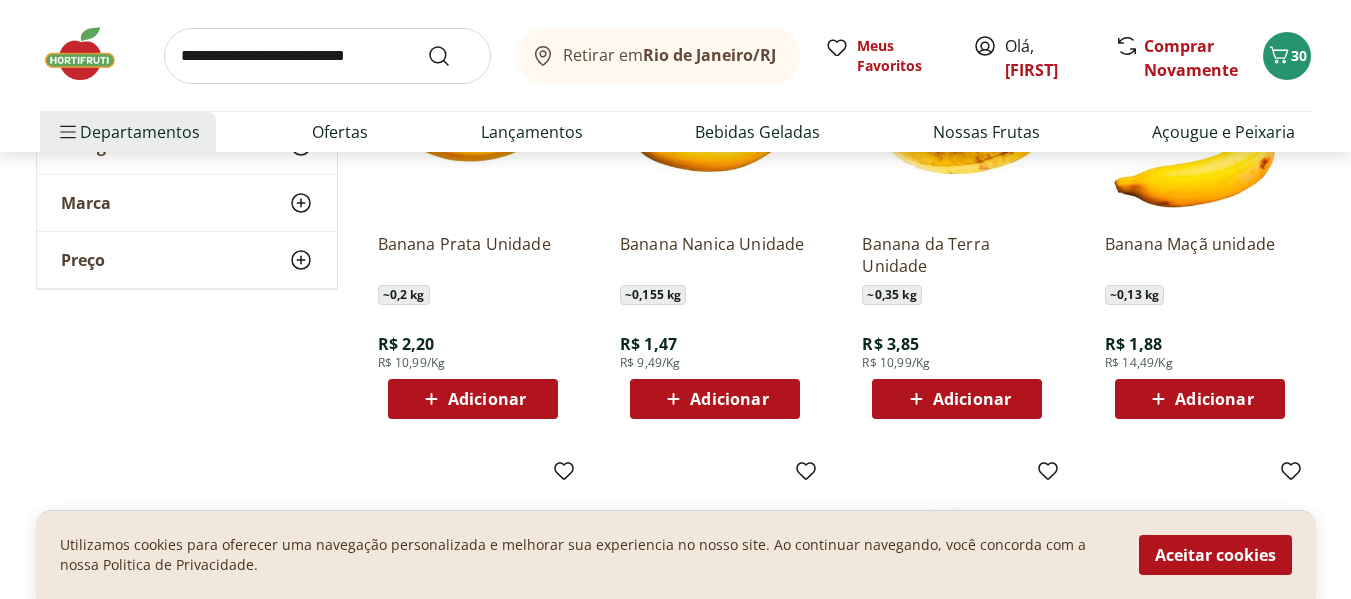 scroll, scrollTop: 400, scrollLeft: 0, axis: vertical 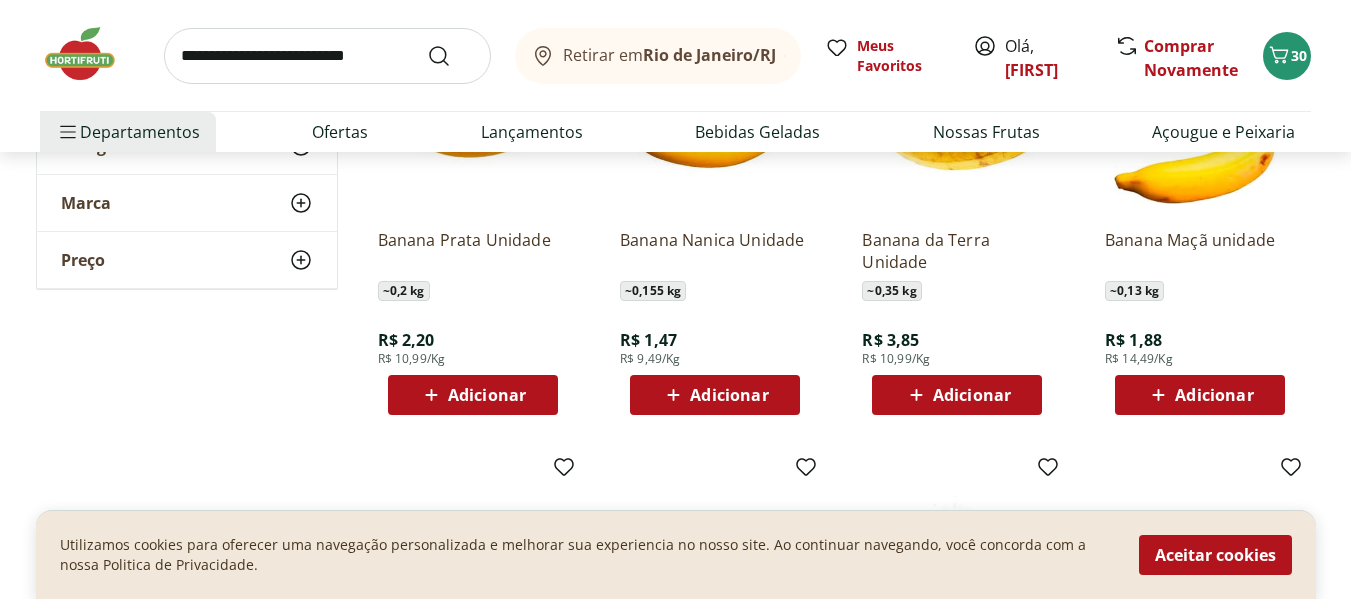 click on "Adicionar" at bounding box center (487, 395) 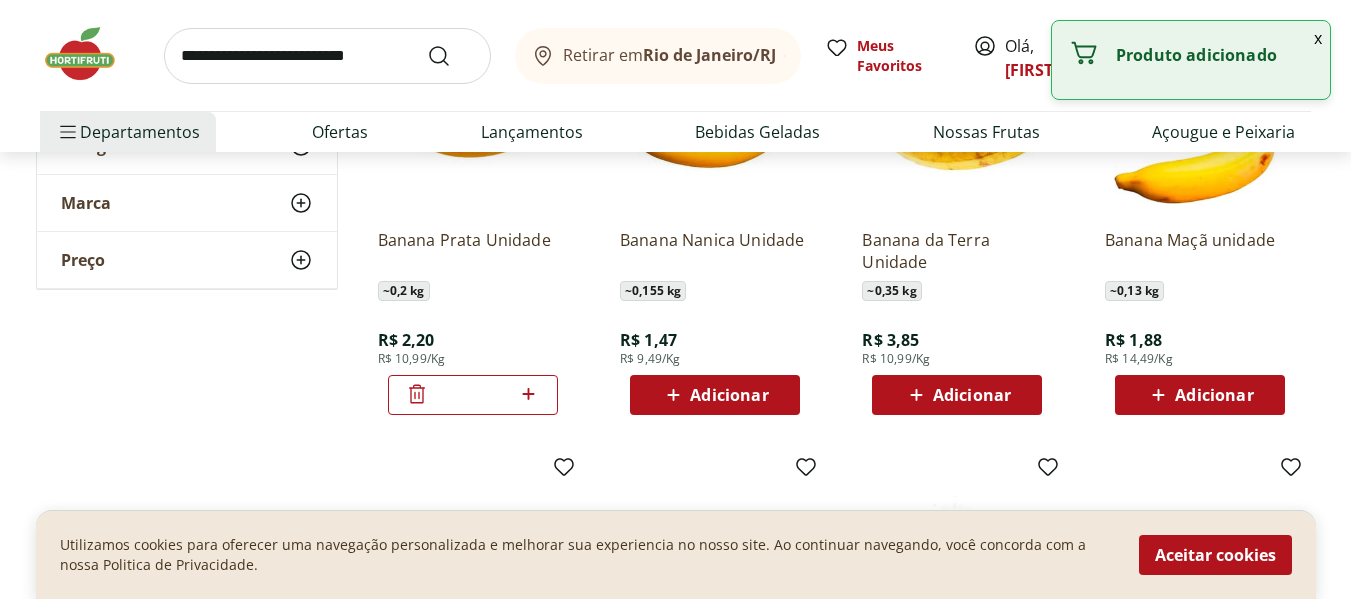 click 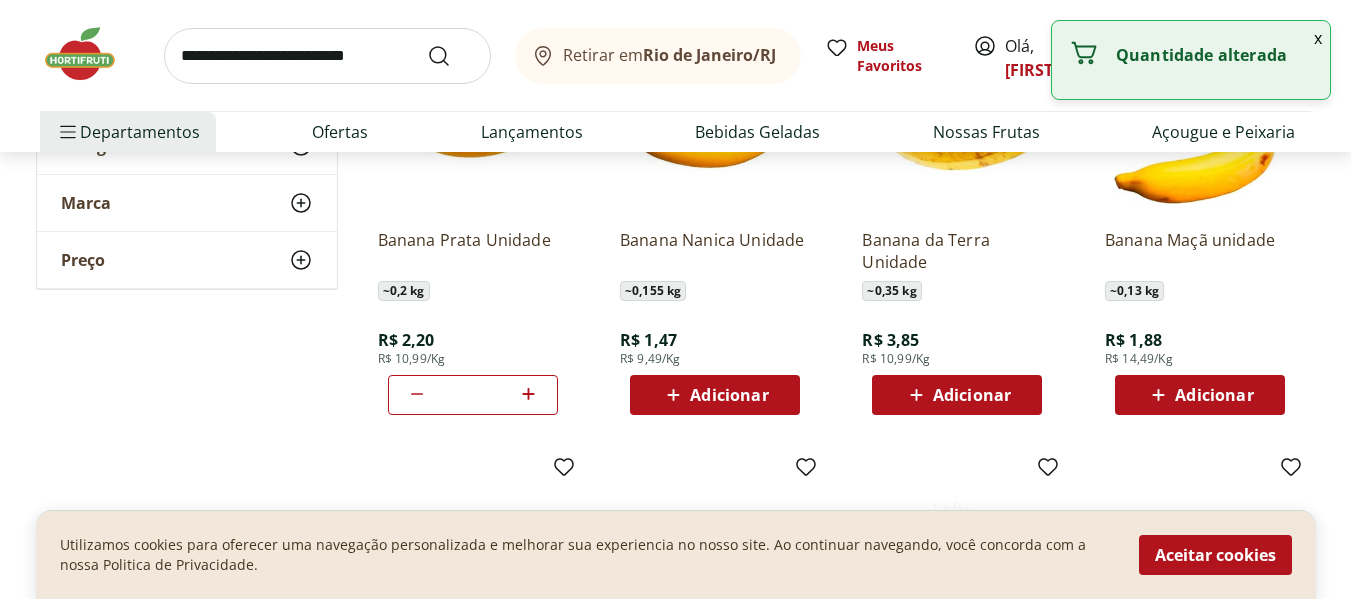 click 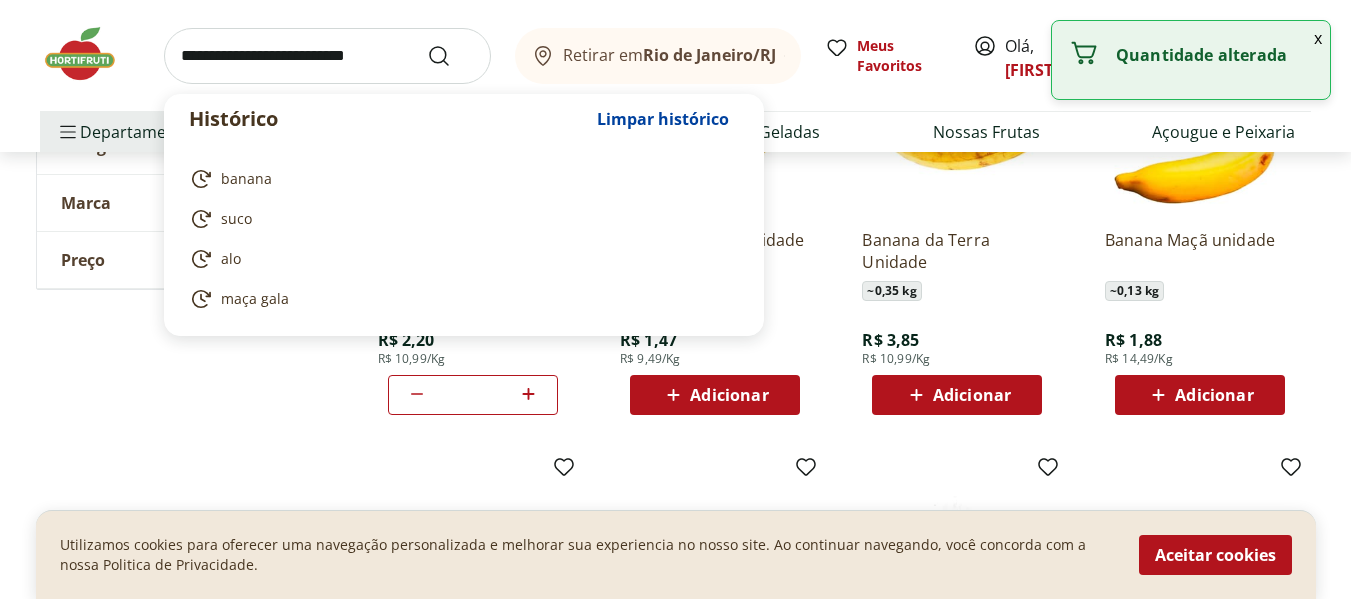 click at bounding box center (327, 56) 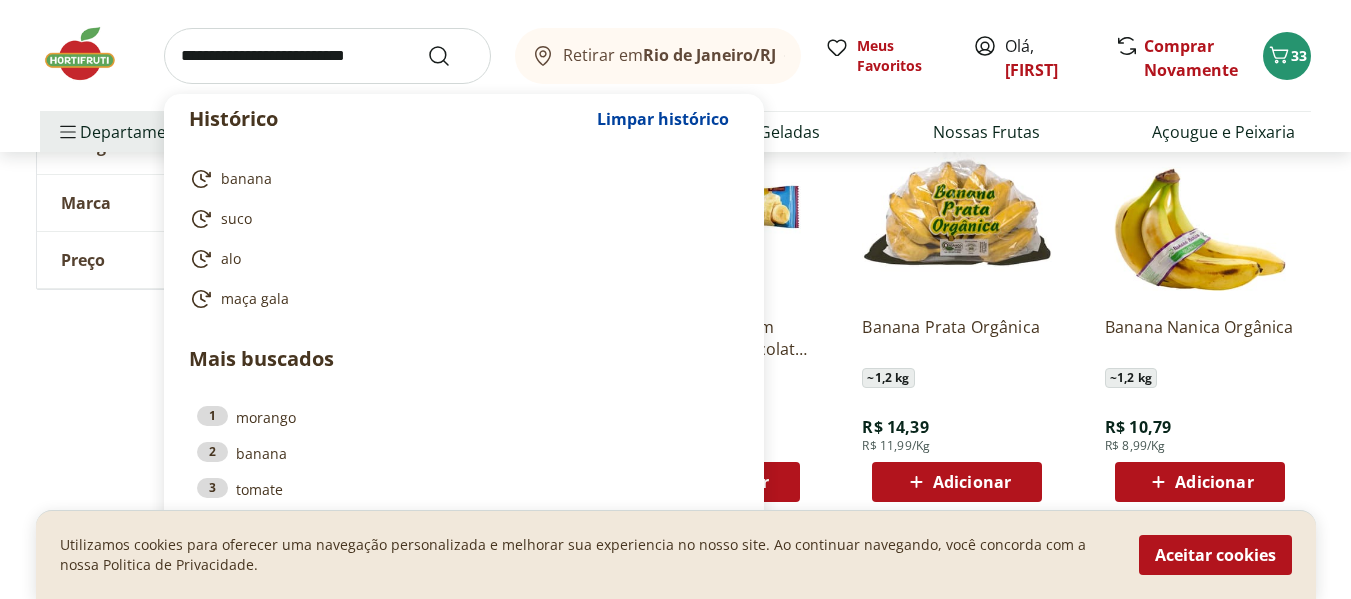 scroll, scrollTop: 800, scrollLeft: 0, axis: vertical 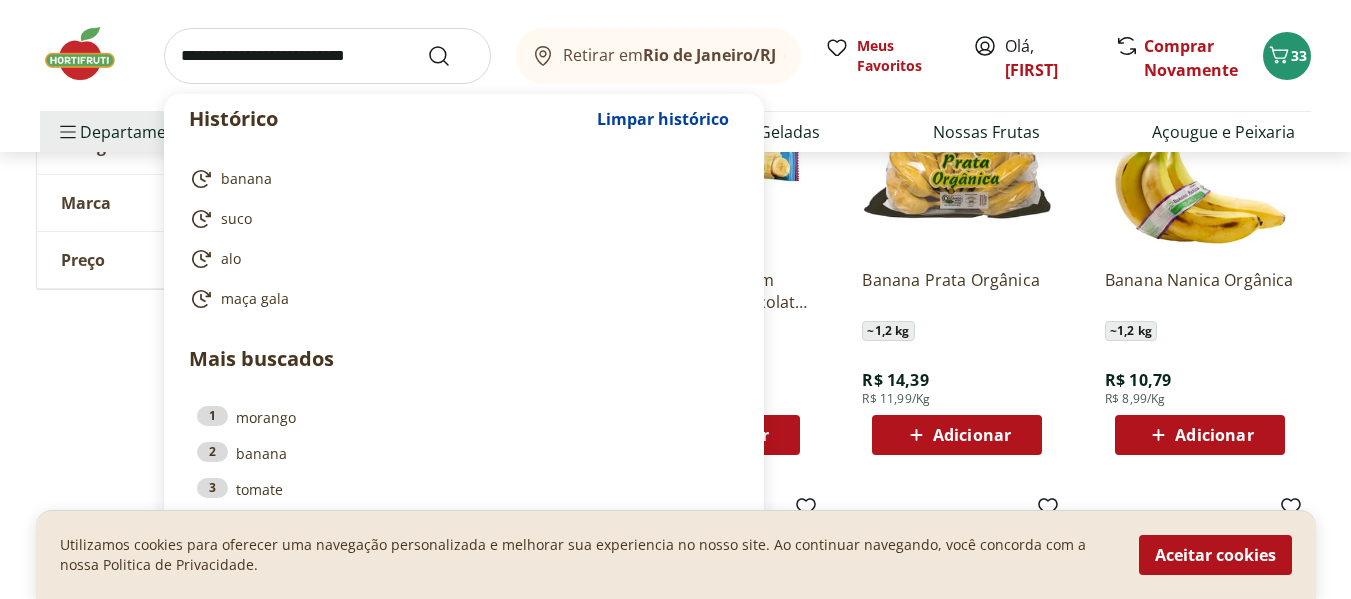 click at bounding box center [327, 56] 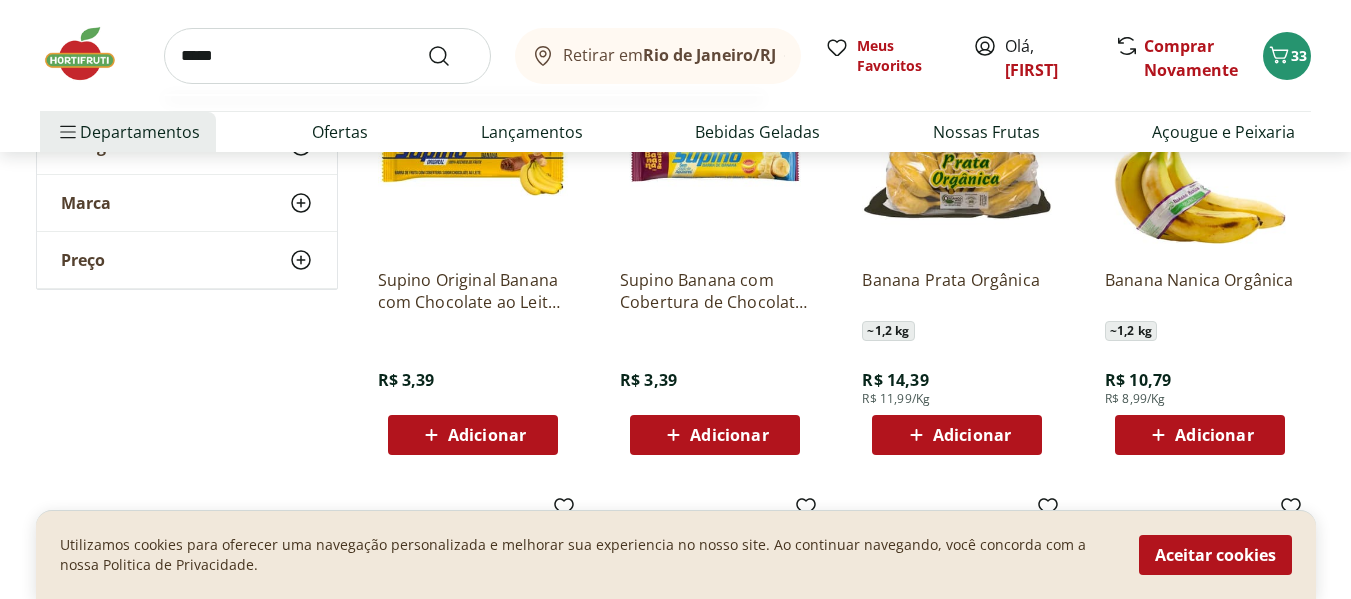 type on "*****" 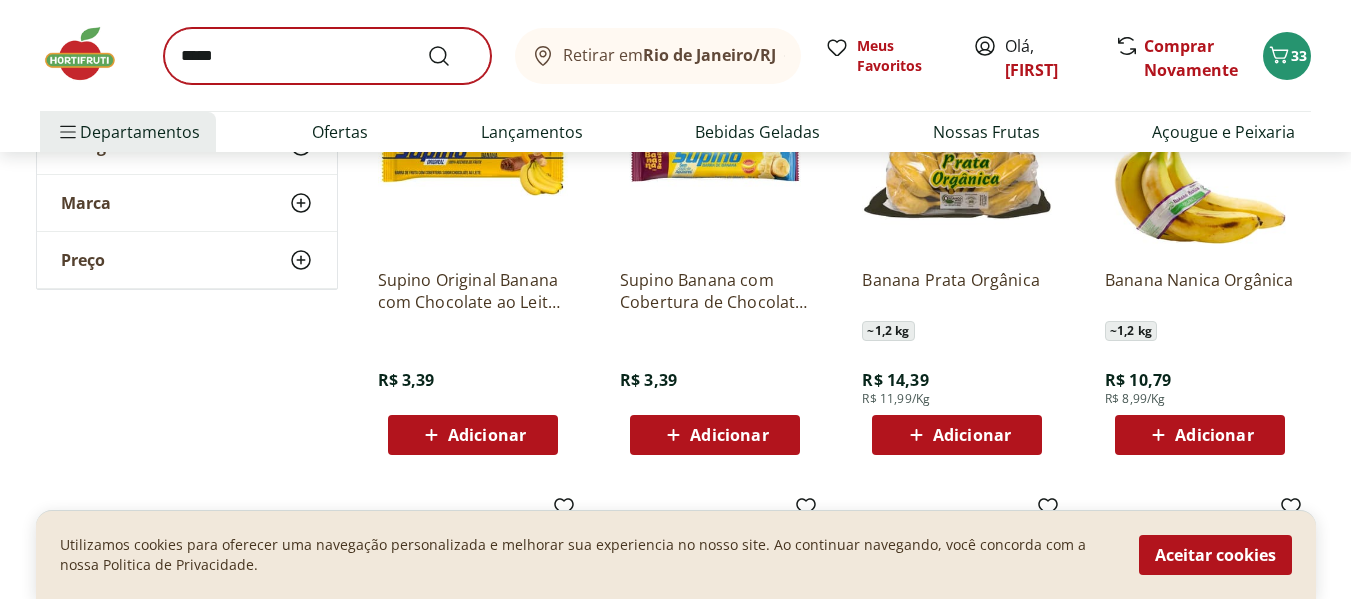 scroll, scrollTop: 0, scrollLeft: 0, axis: both 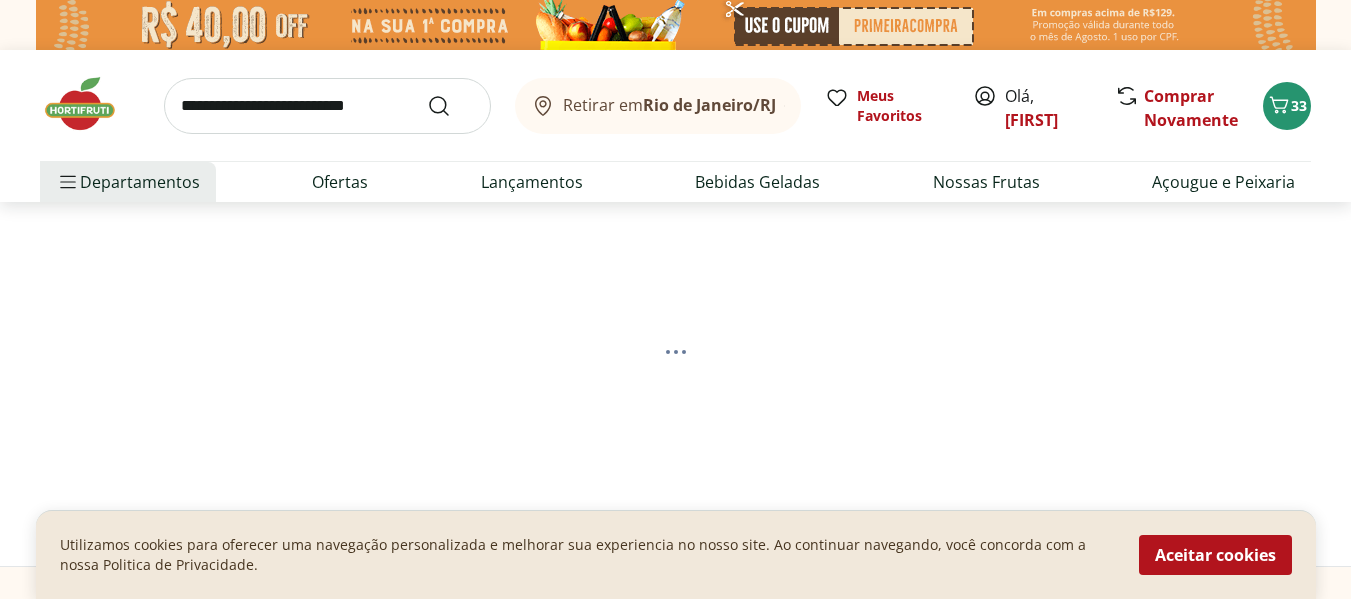 select on "**********" 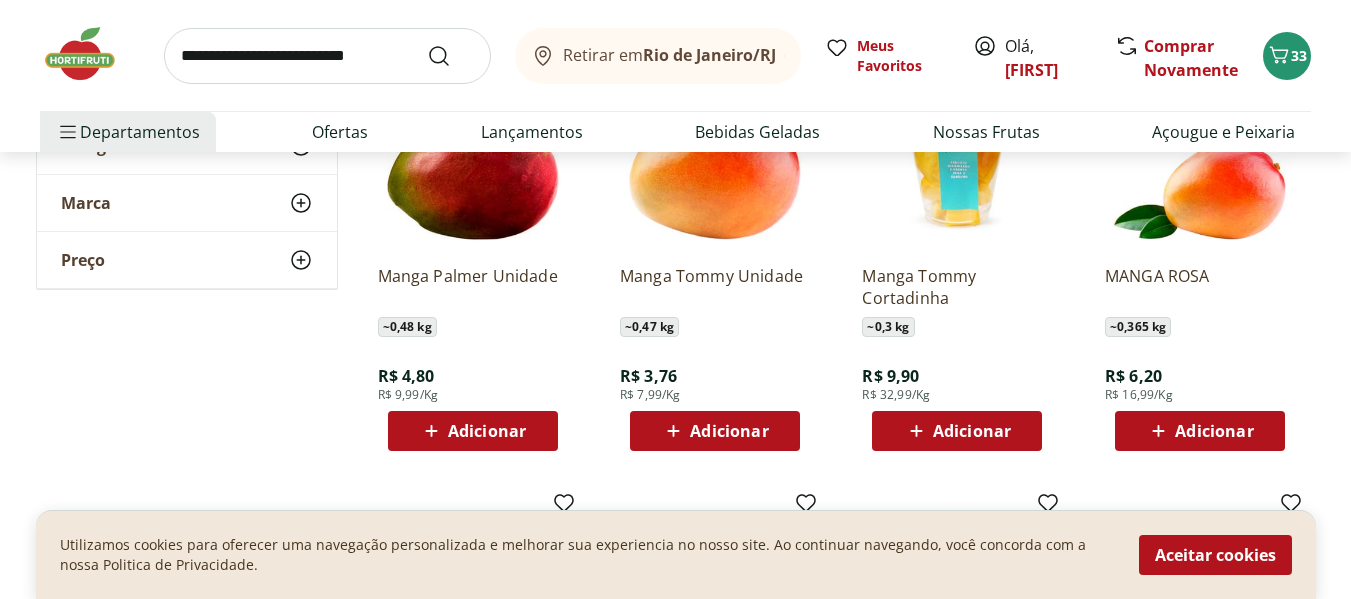 scroll, scrollTop: 400, scrollLeft: 0, axis: vertical 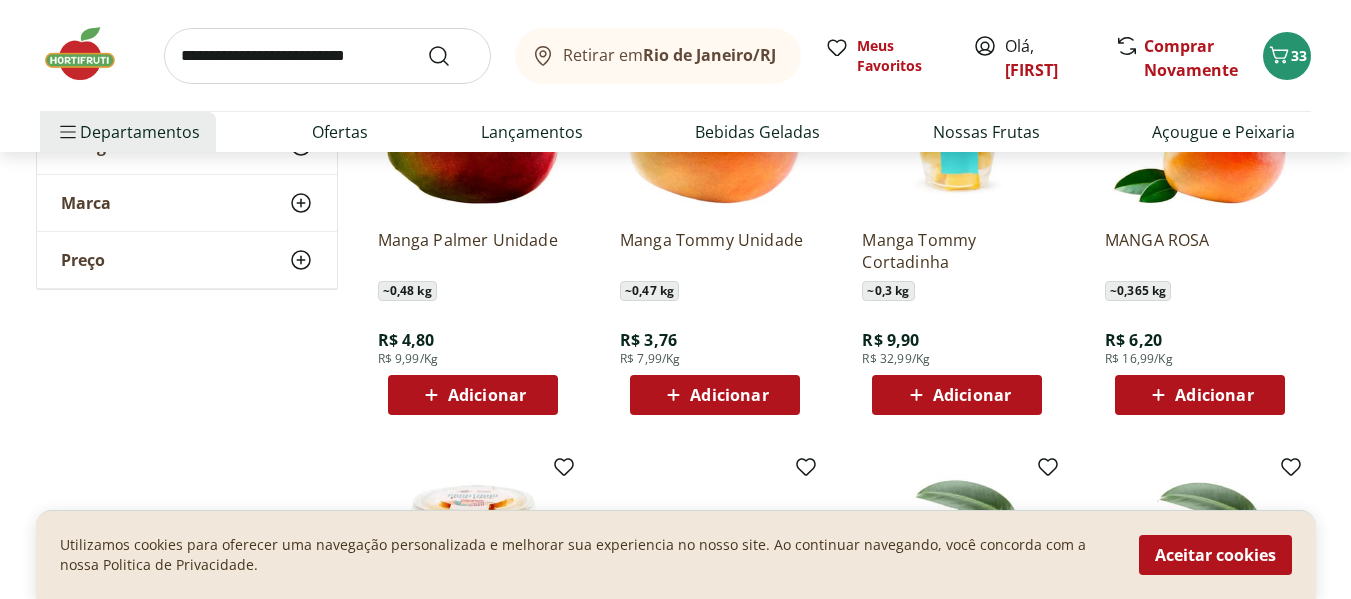 click on "Adicionar" at bounding box center [729, 395] 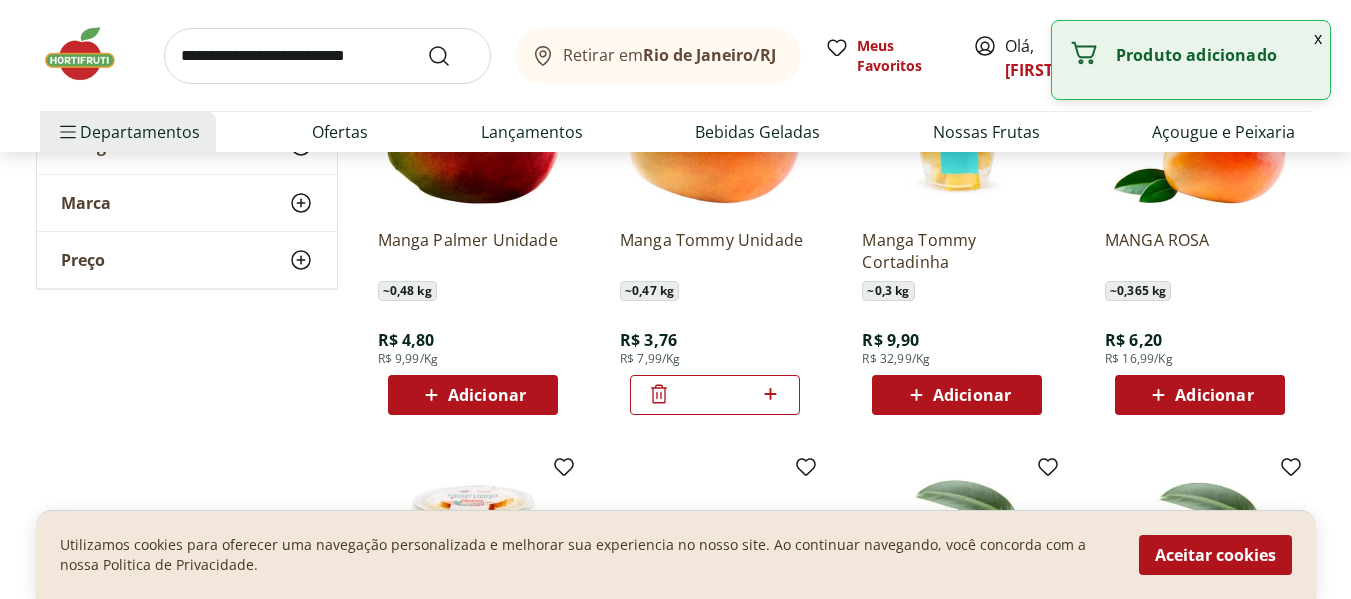 click 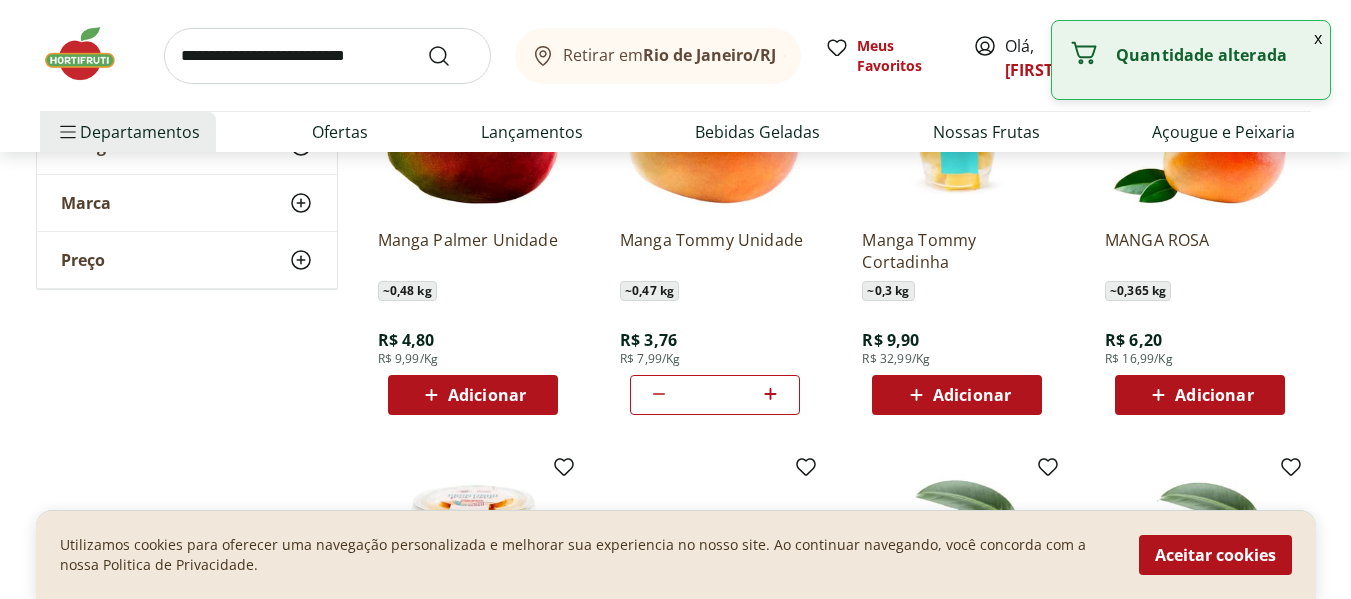 click at bounding box center [327, 56] 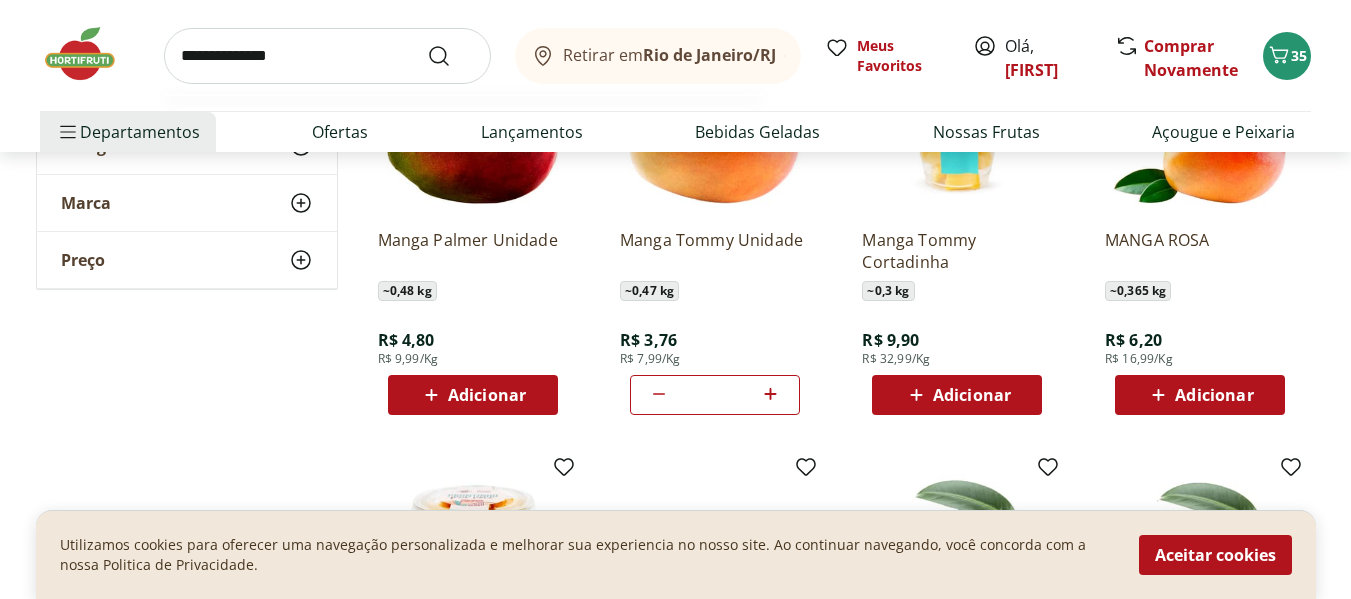 type on "**********" 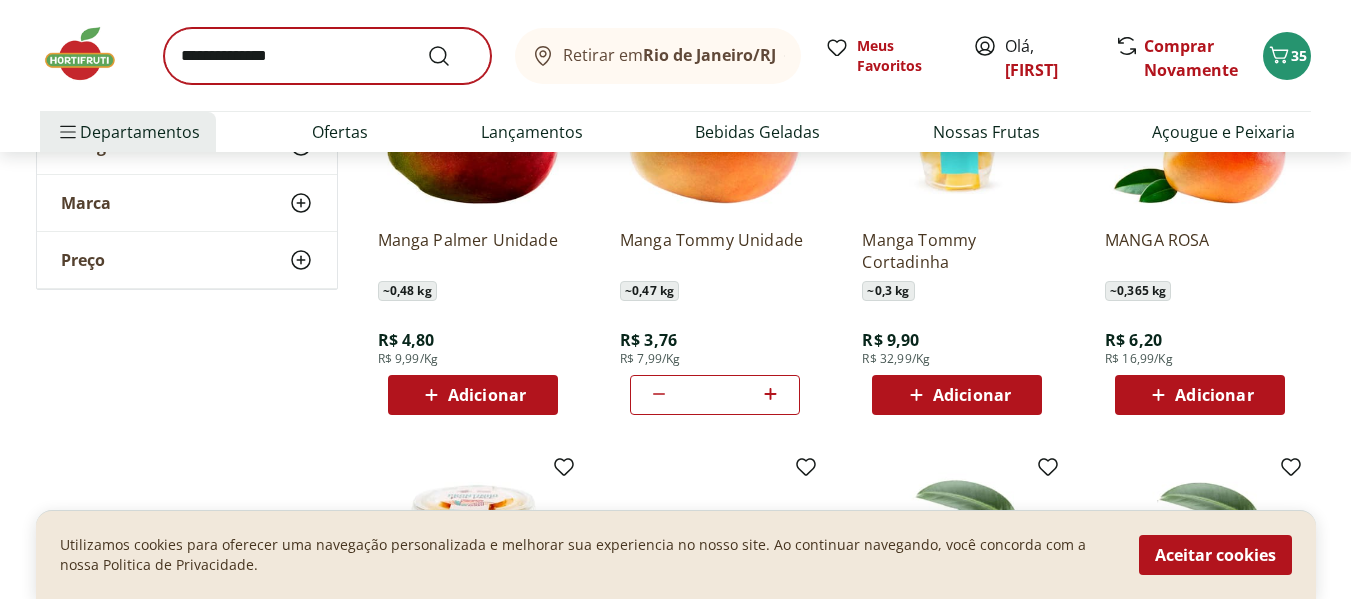 scroll, scrollTop: 0, scrollLeft: 0, axis: both 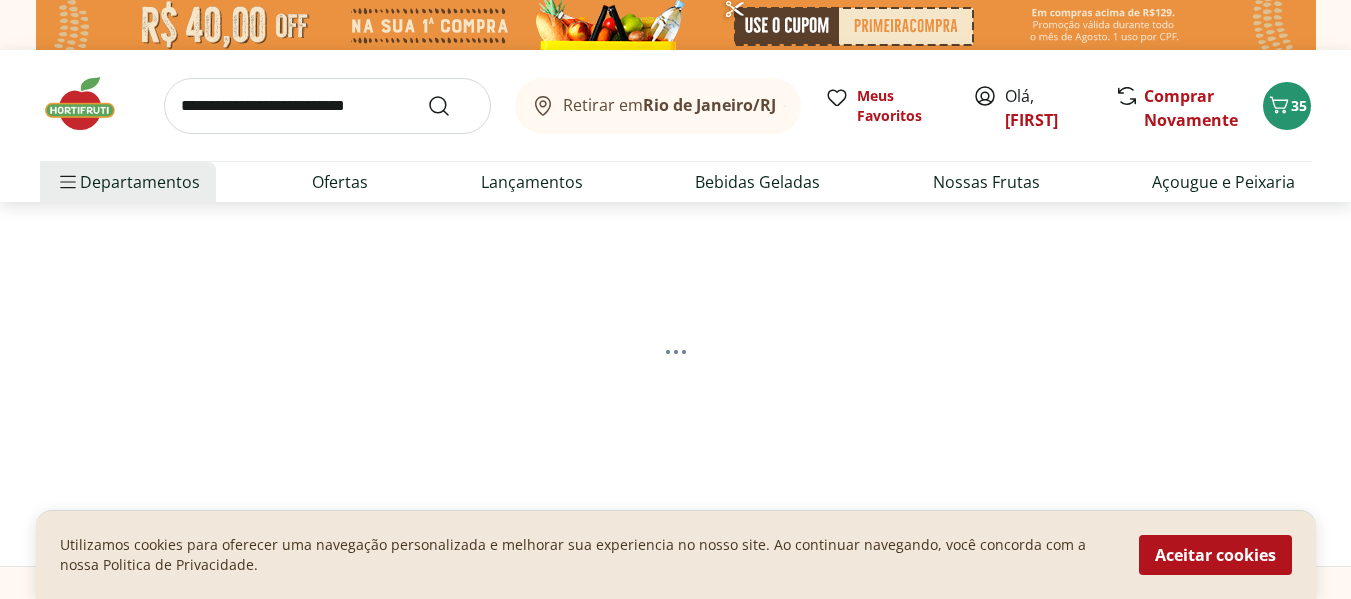 select on "**********" 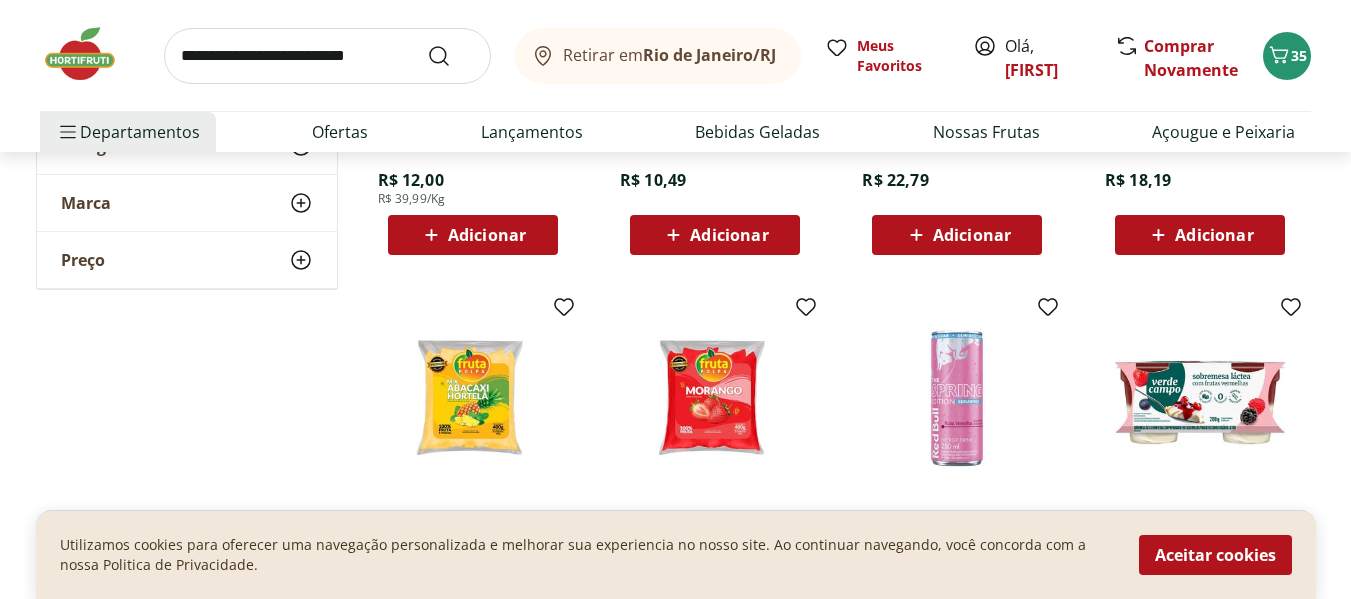 scroll, scrollTop: 1400, scrollLeft: 0, axis: vertical 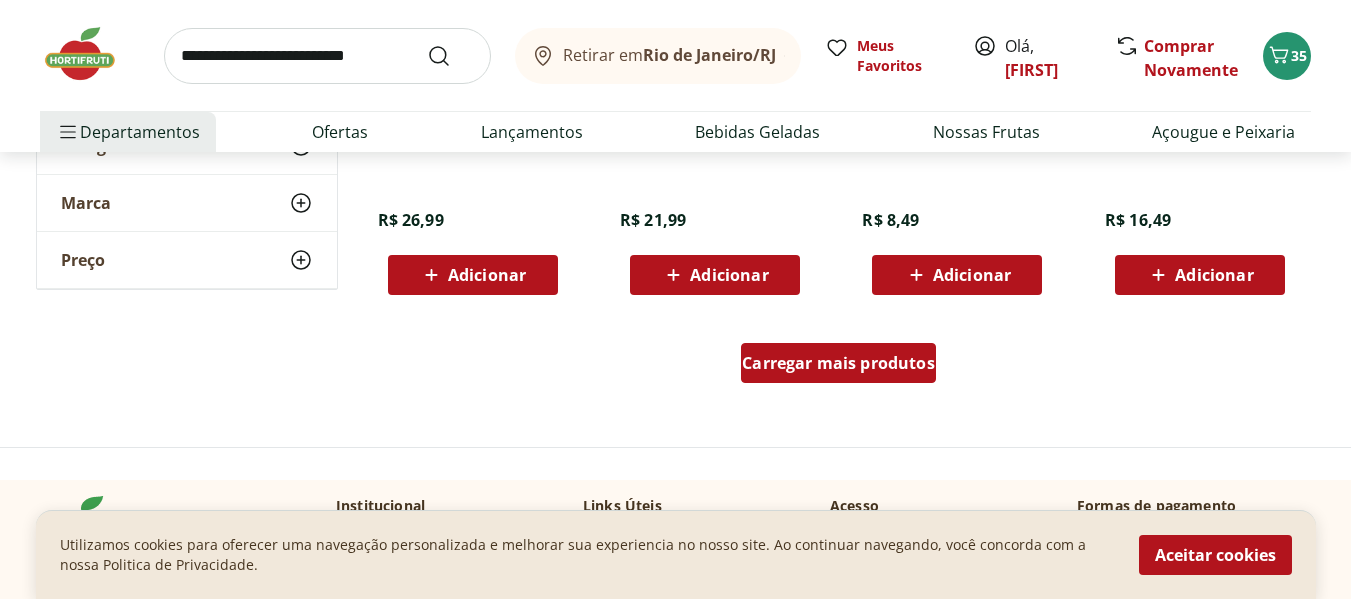 click on "Carregar mais produtos" at bounding box center [838, 363] 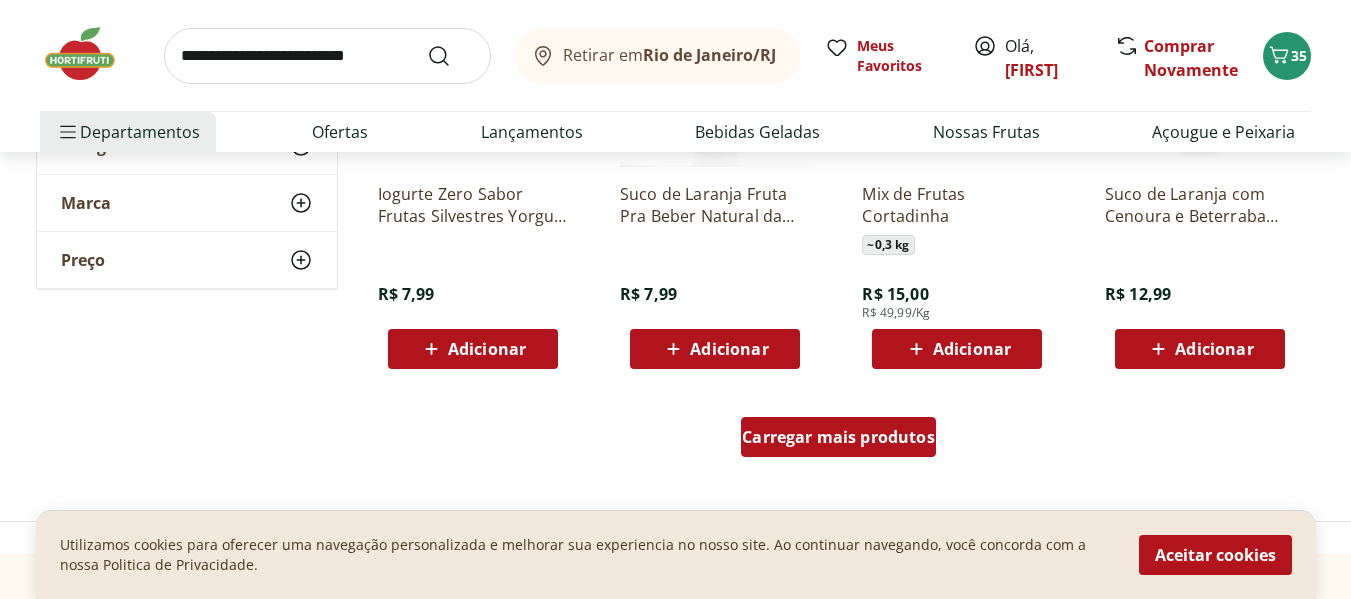 scroll, scrollTop: 2900, scrollLeft: 0, axis: vertical 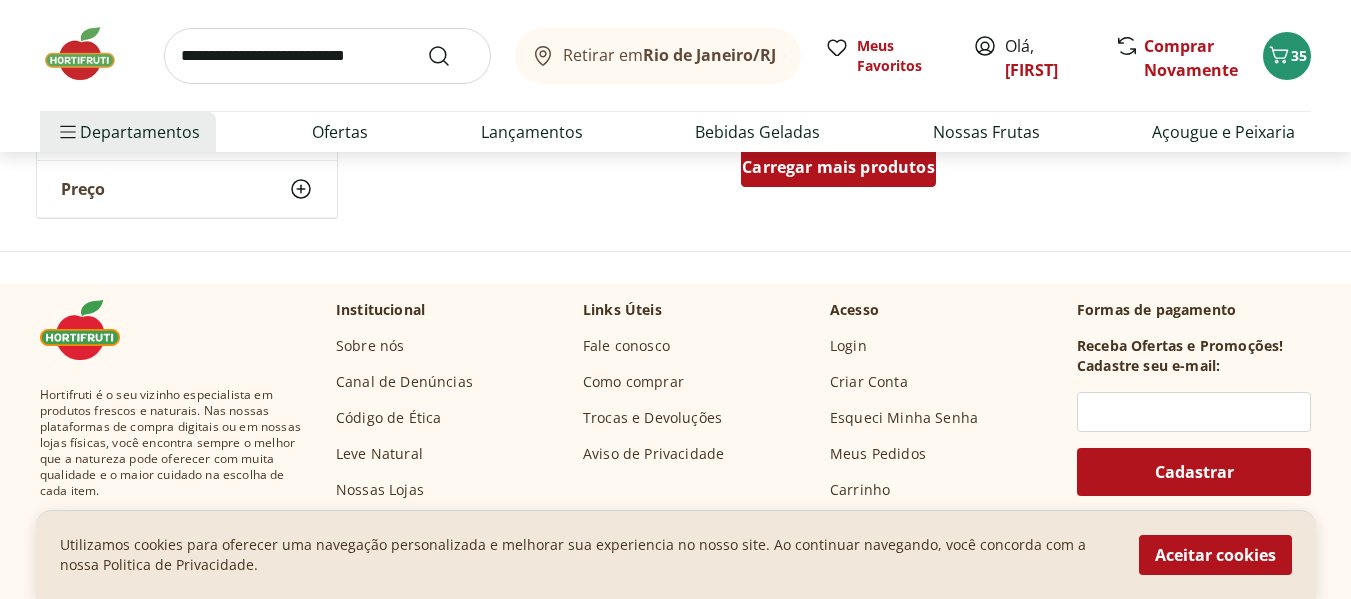 click on "Carregar mais produtos" at bounding box center (838, 167) 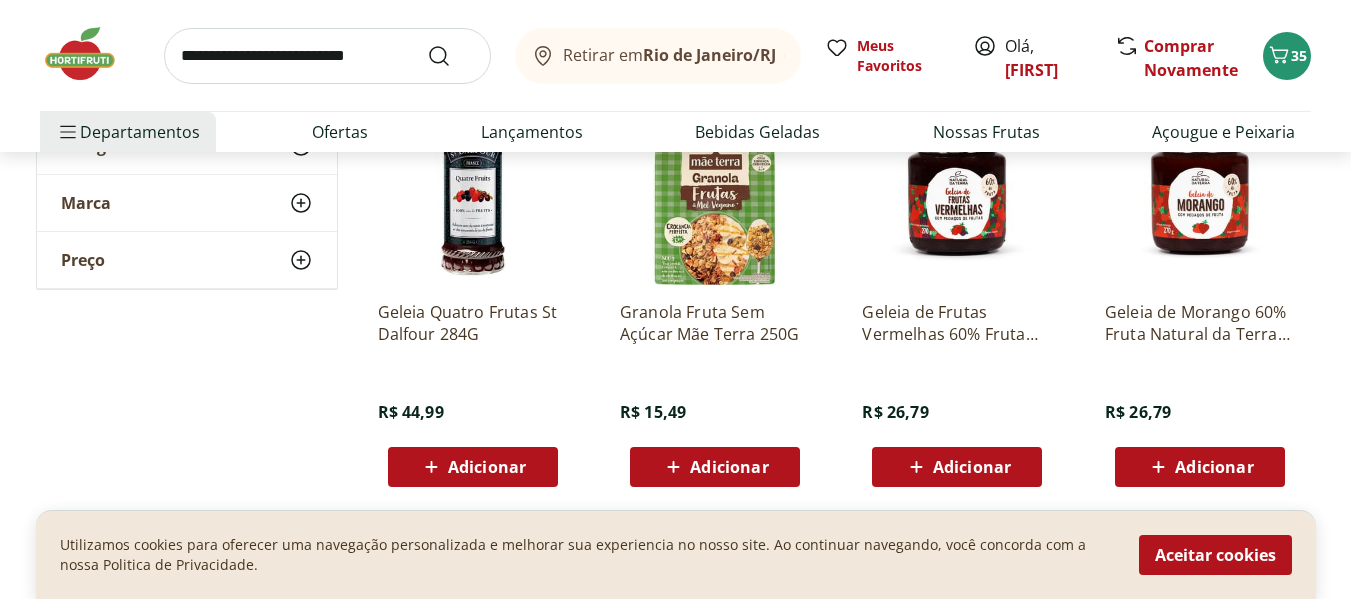 scroll, scrollTop: 4000, scrollLeft: 0, axis: vertical 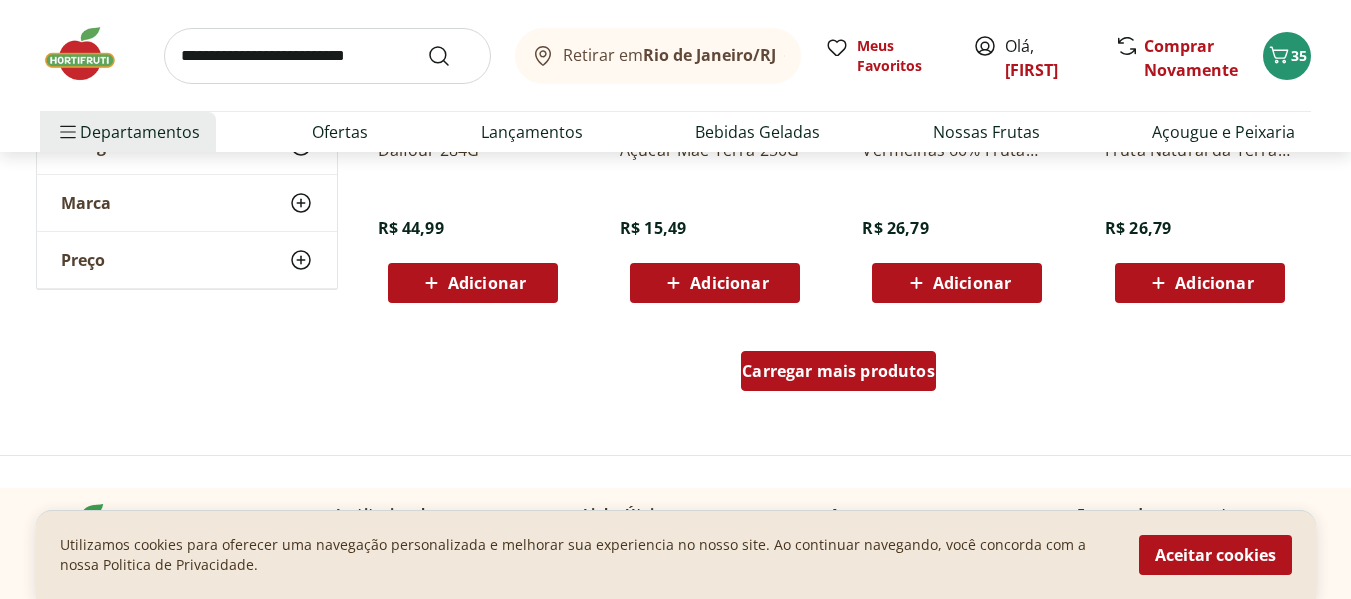 click on "Carregar mais produtos" at bounding box center [838, 371] 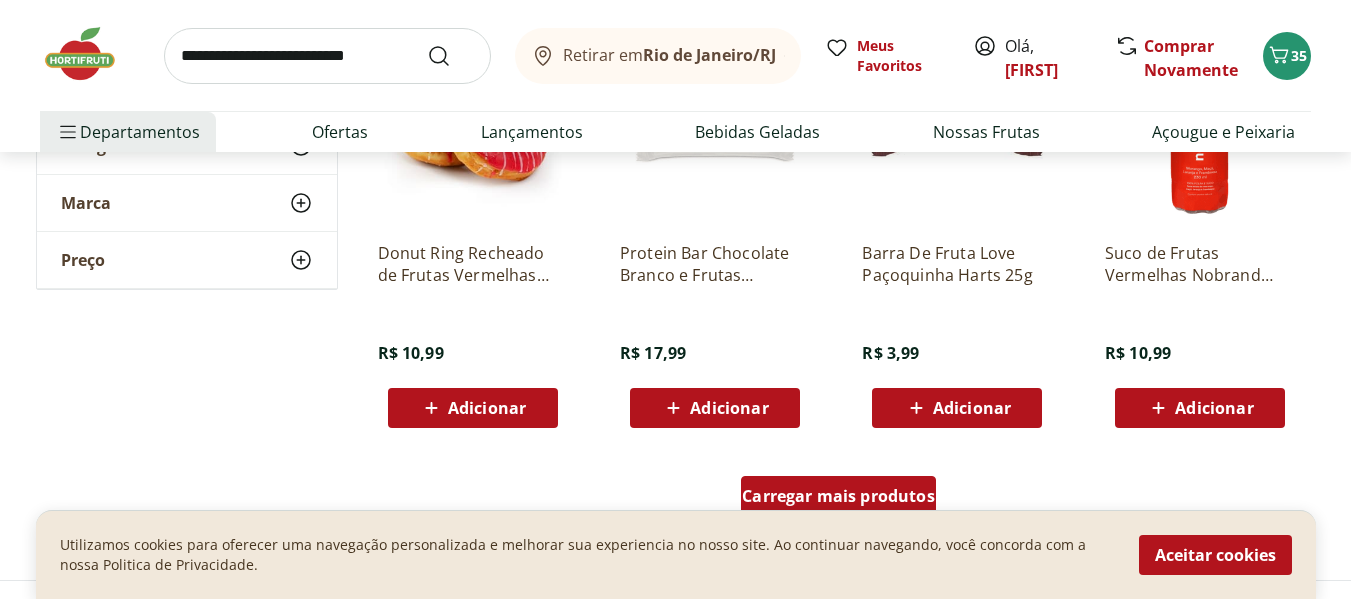 scroll, scrollTop: 5300, scrollLeft: 0, axis: vertical 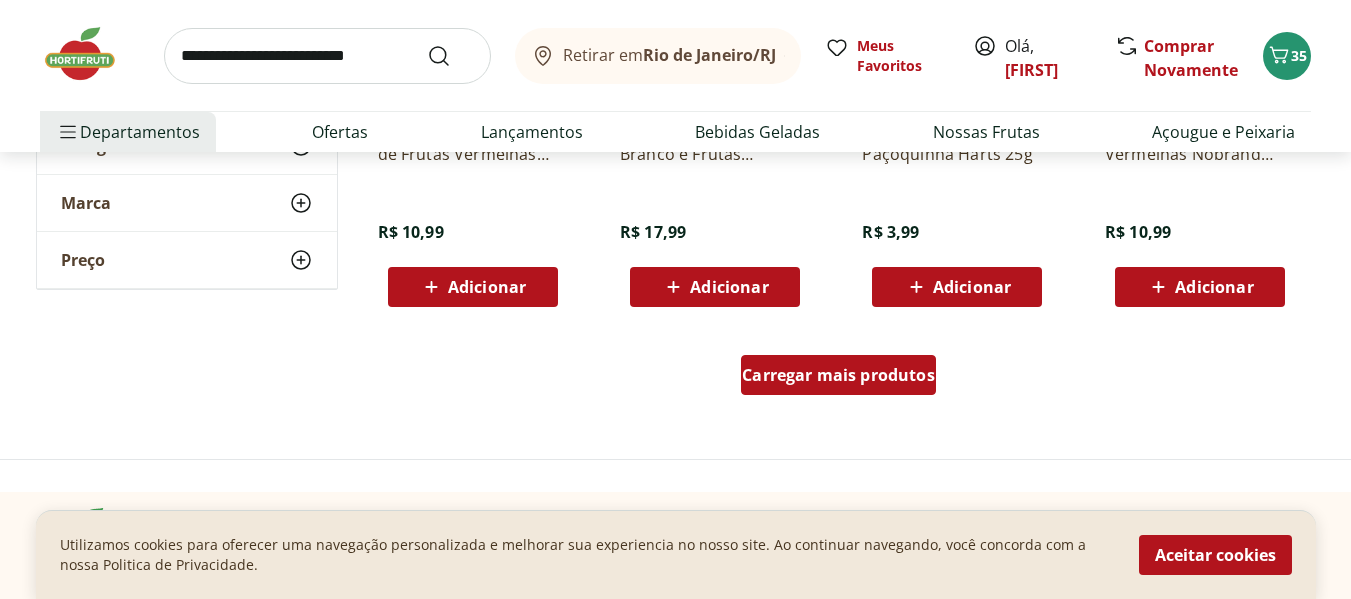 click on "Carregar mais produtos" at bounding box center (838, 375) 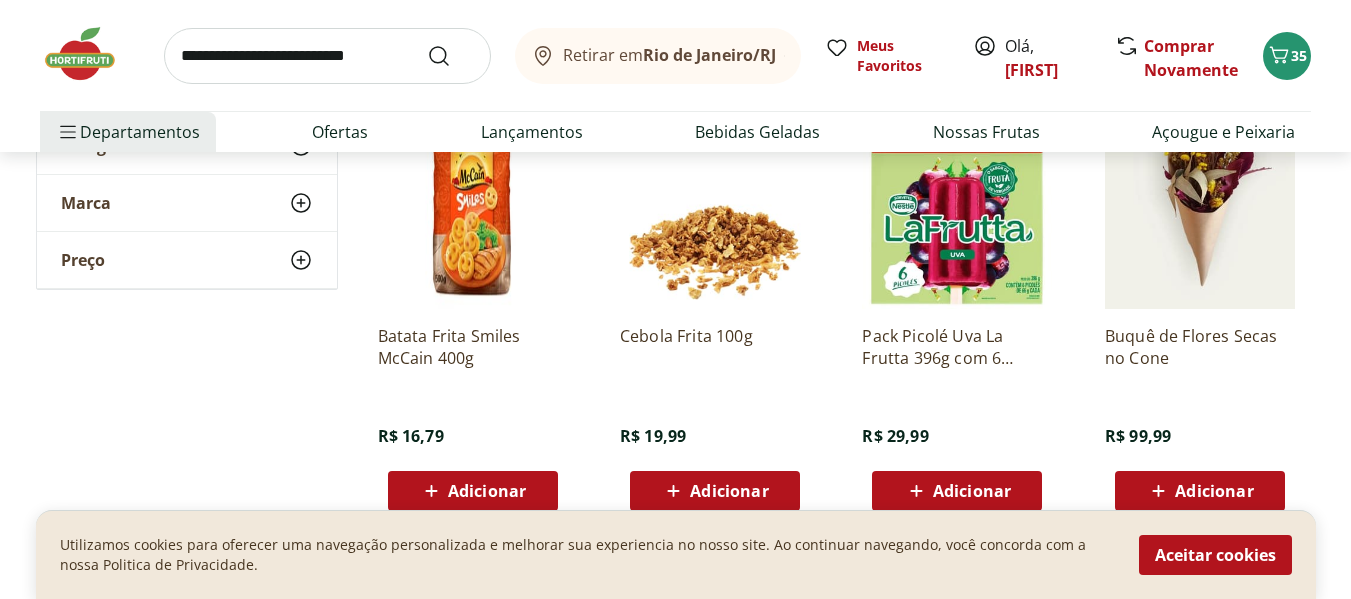 scroll, scrollTop: 6700, scrollLeft: 0, axis: vertical 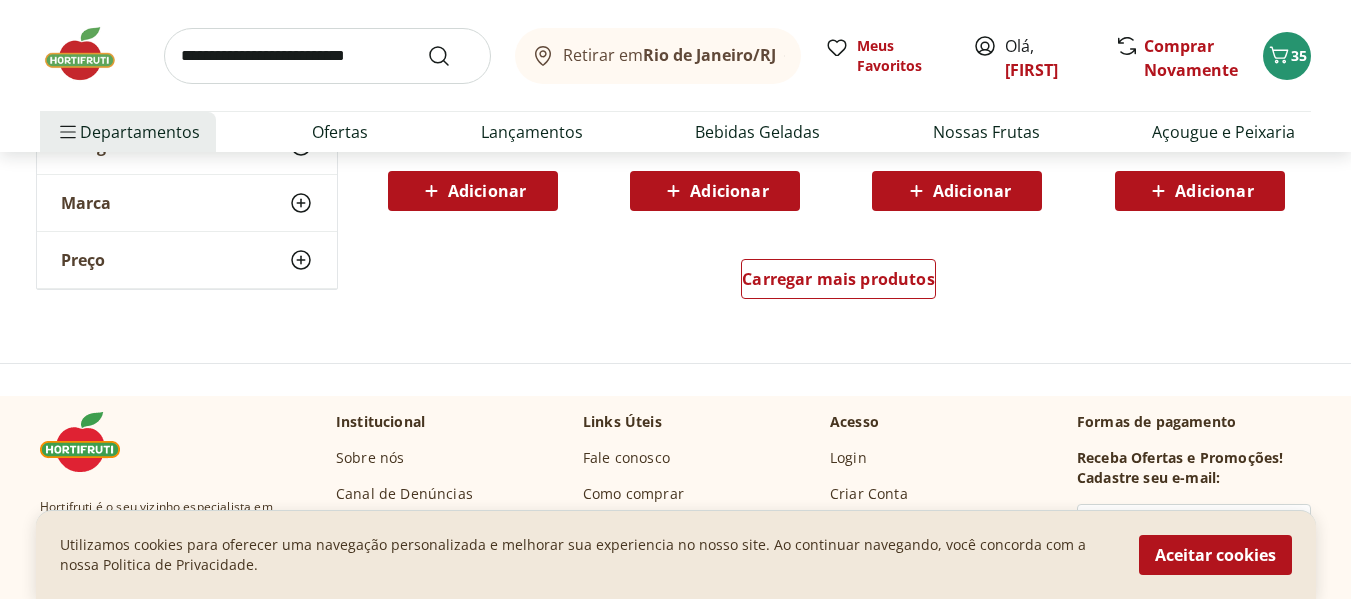 click at bounding box center (327, 56) 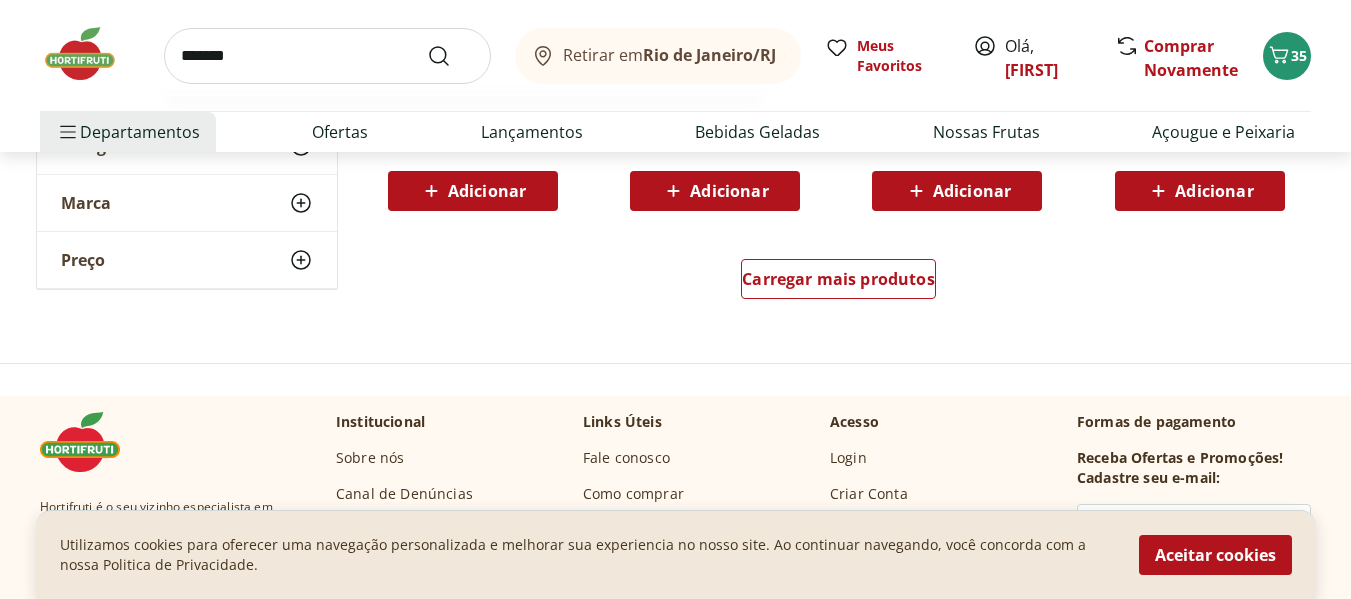 type on "*******" 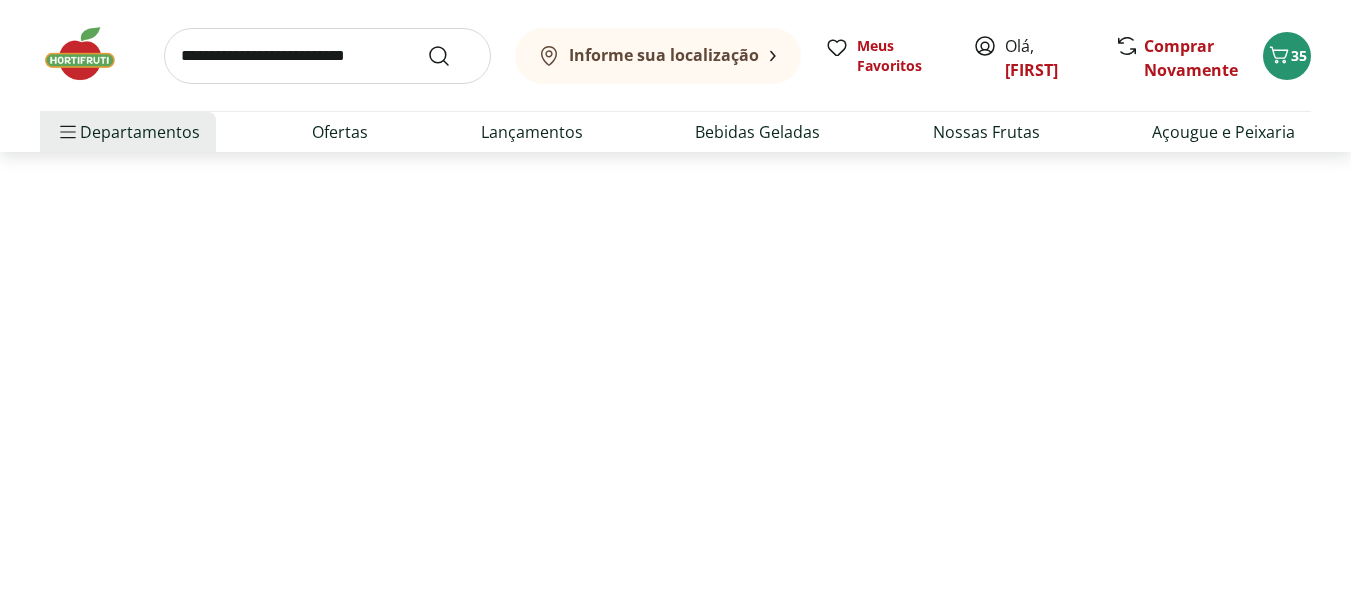scroll, scrollTop: 0, scrollLeft: 0, axis: both 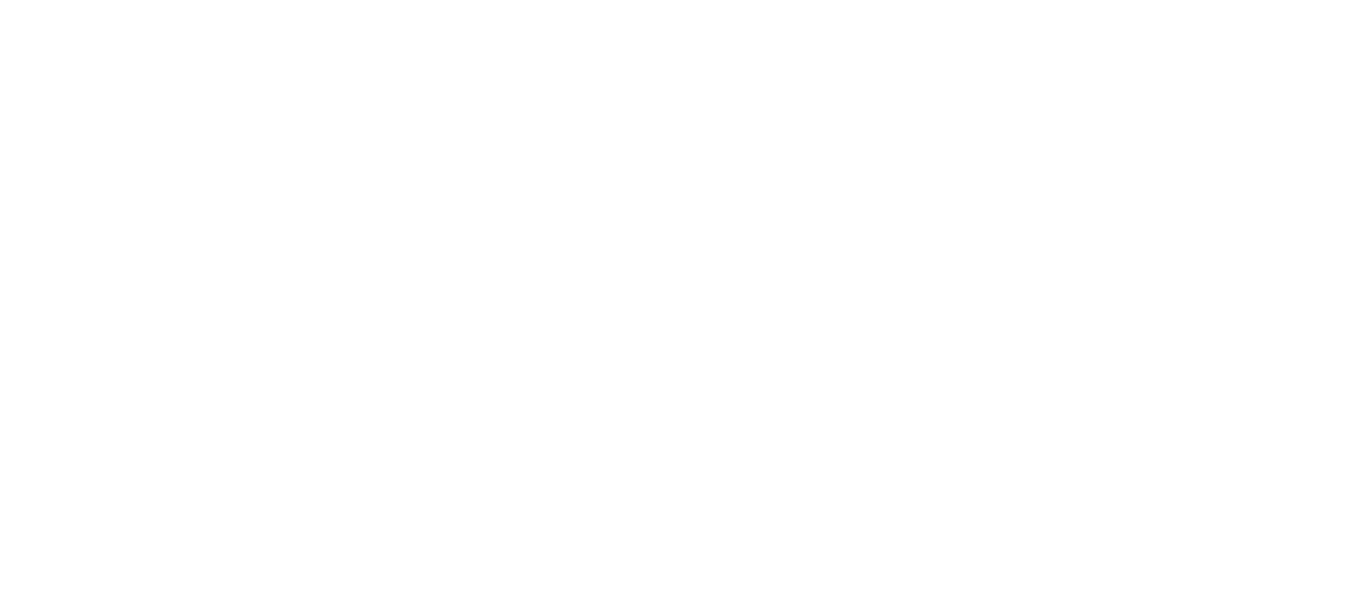 select on "**********" 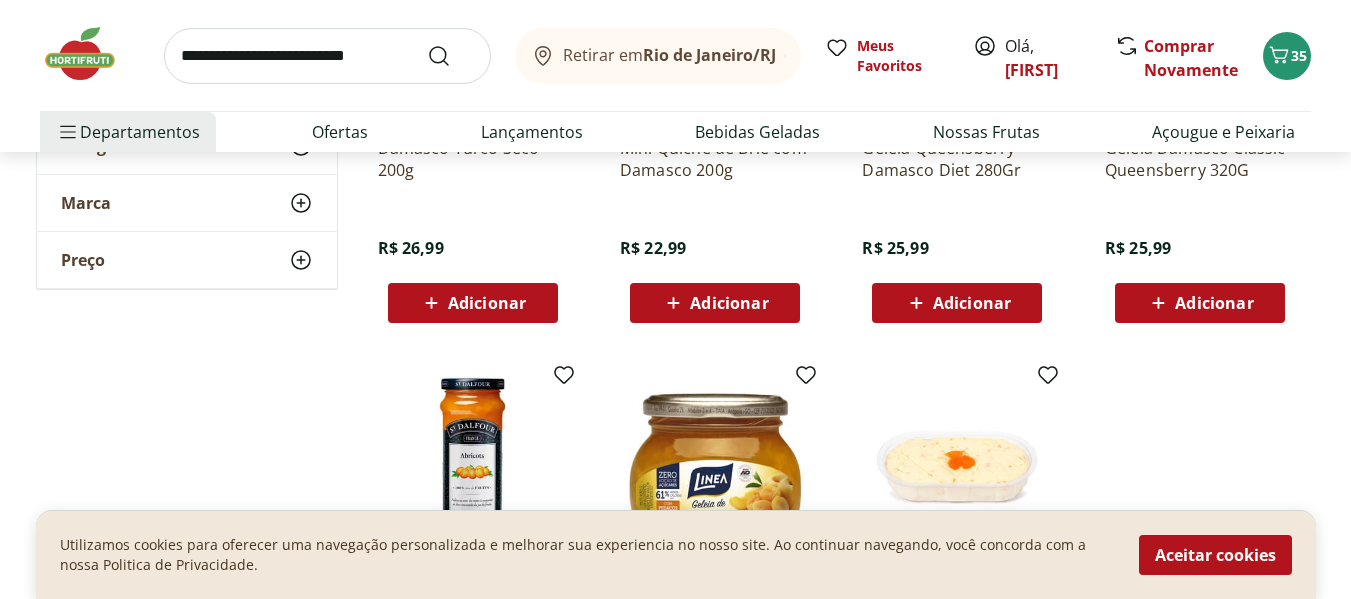 scroll, scrollTop: 500, scrollLeft: 0, axis: vertical 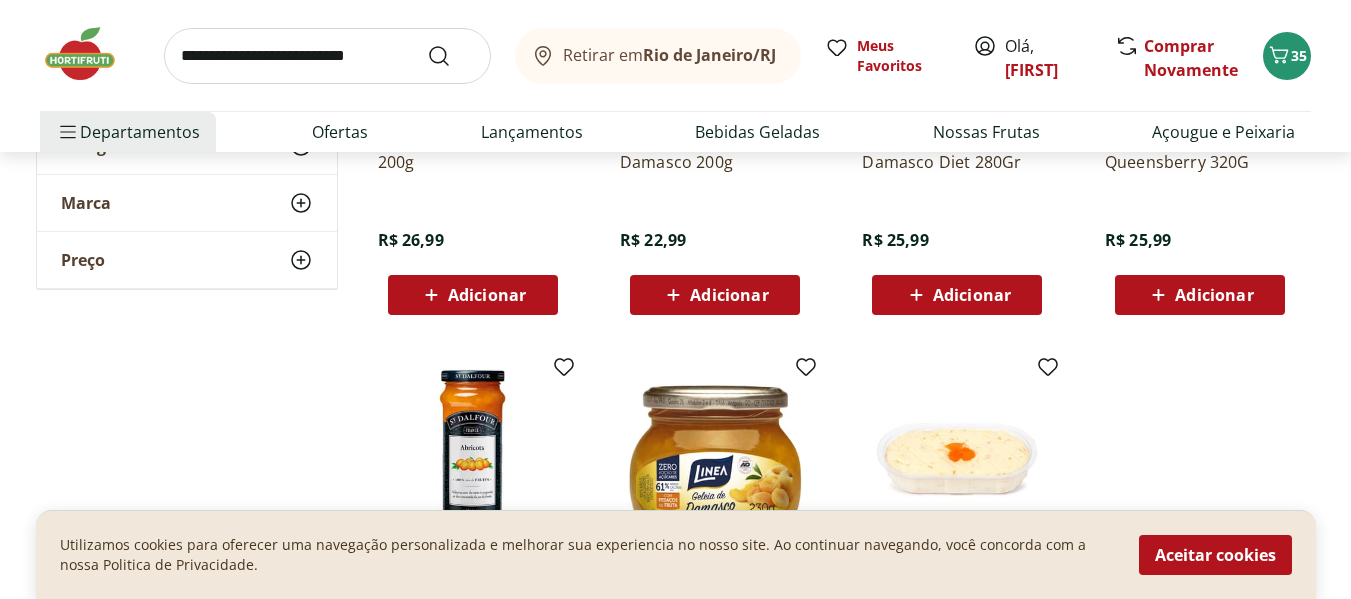 click on "Adicionar" at bounding box center [487, 295] 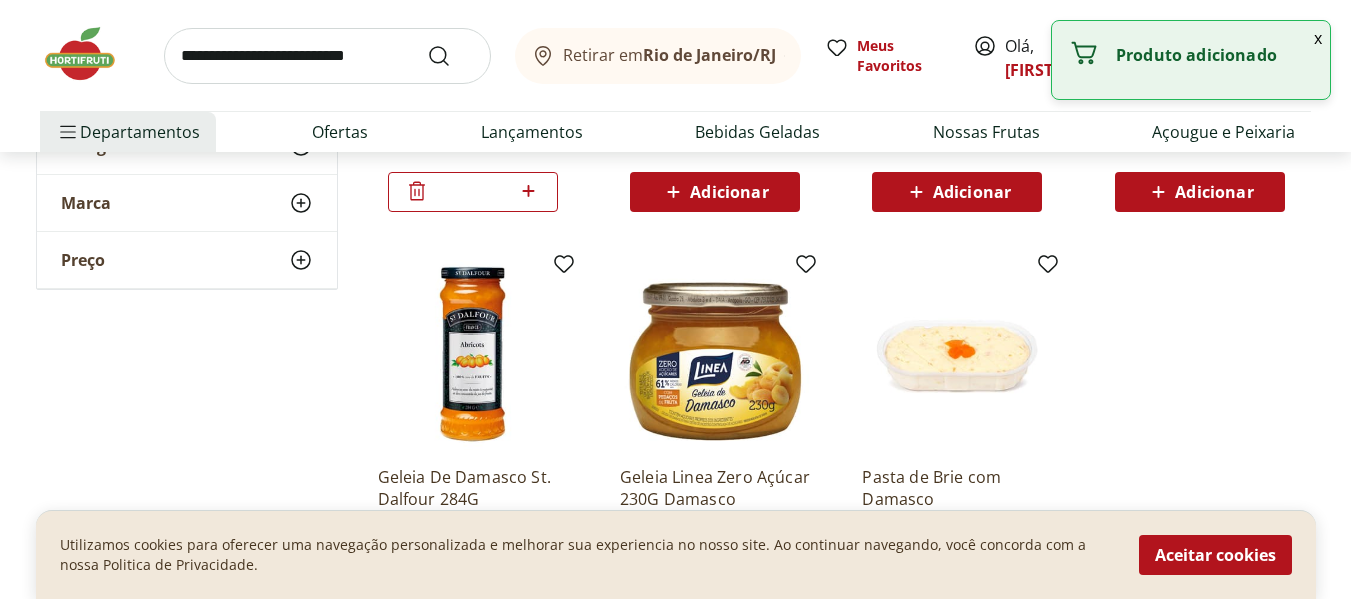 scroll, scrollTop: 700, scrollLeft: 0, axis: vertical 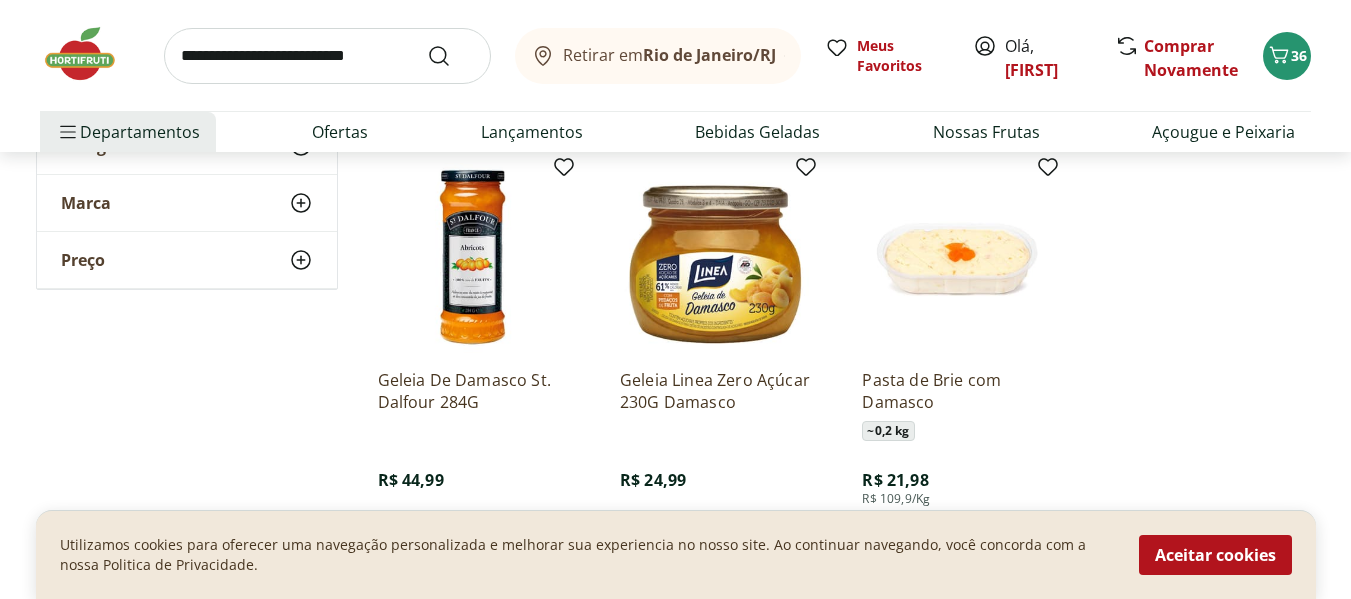 click at bounding box center (327, 56) 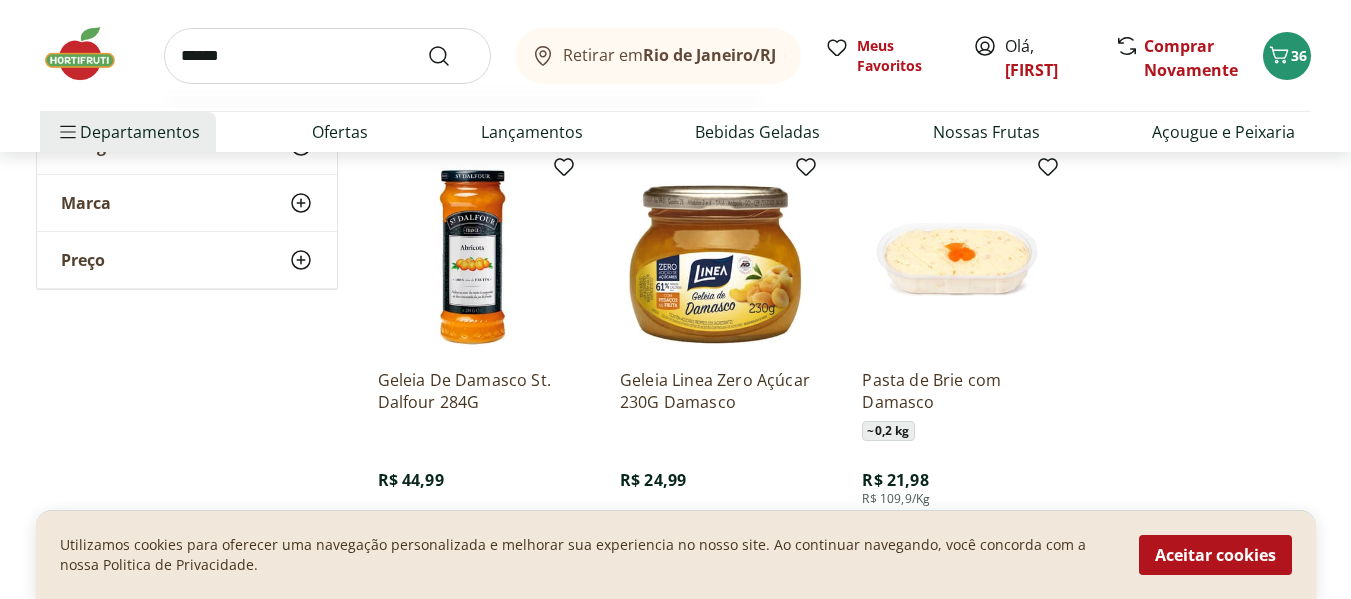 type on "******" 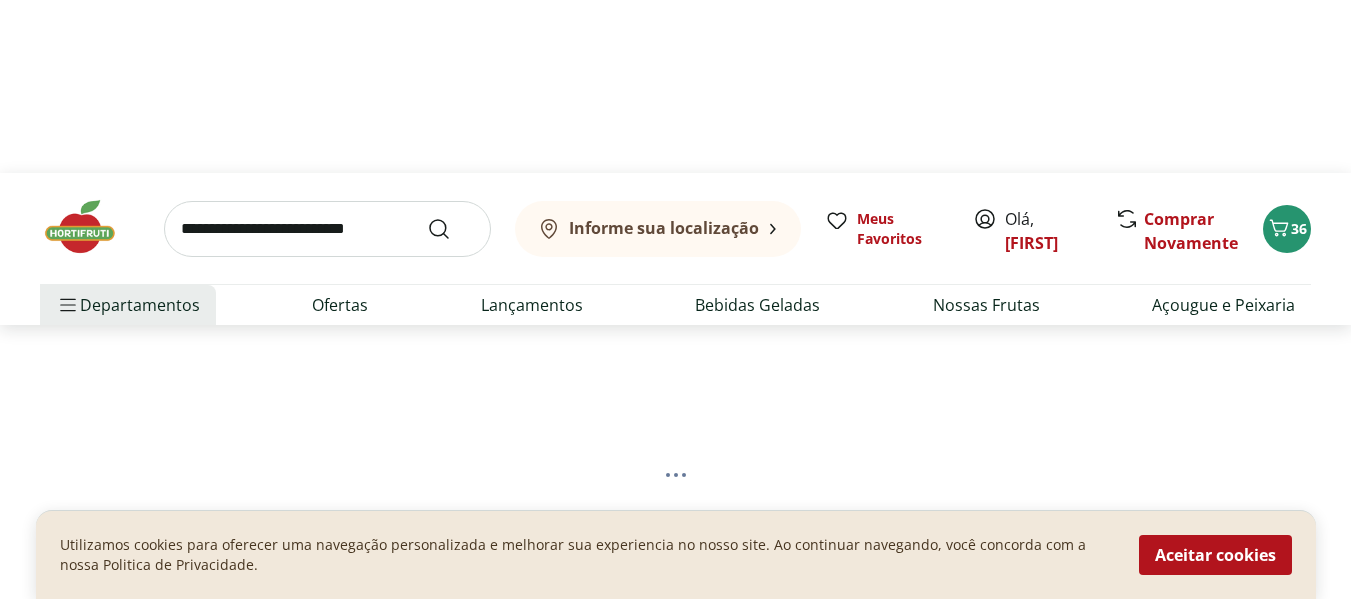 scroll, scrollTop: 0, scrollLeft: 0, axis: both 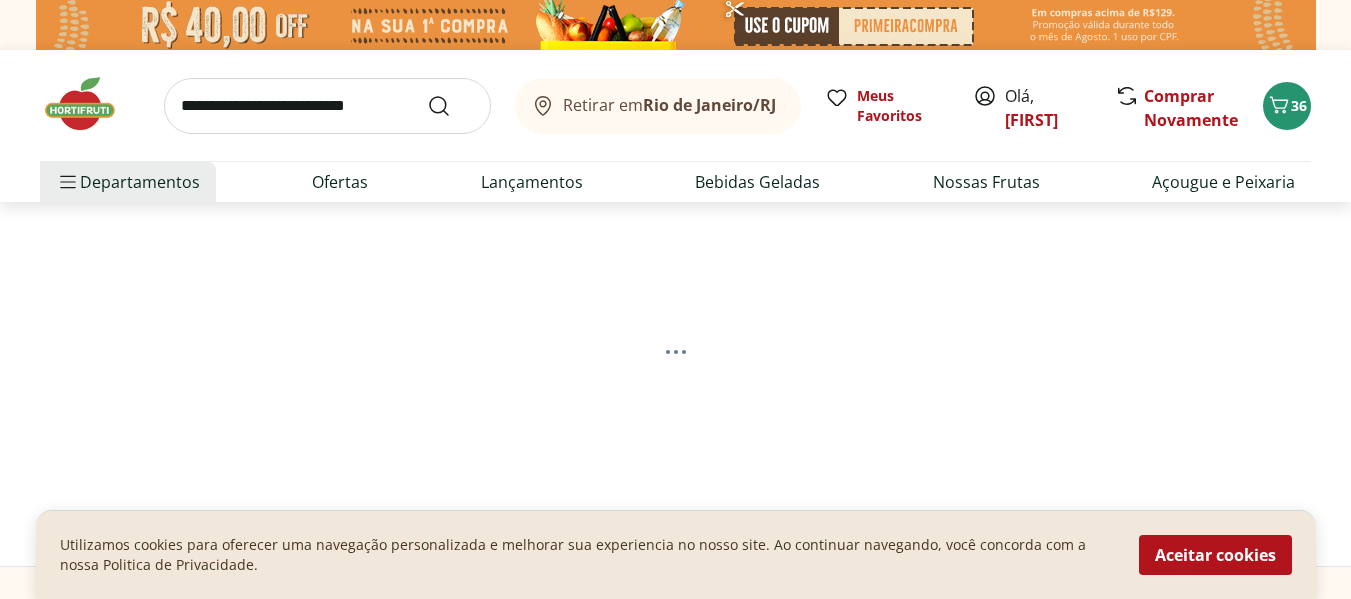select on "**********" 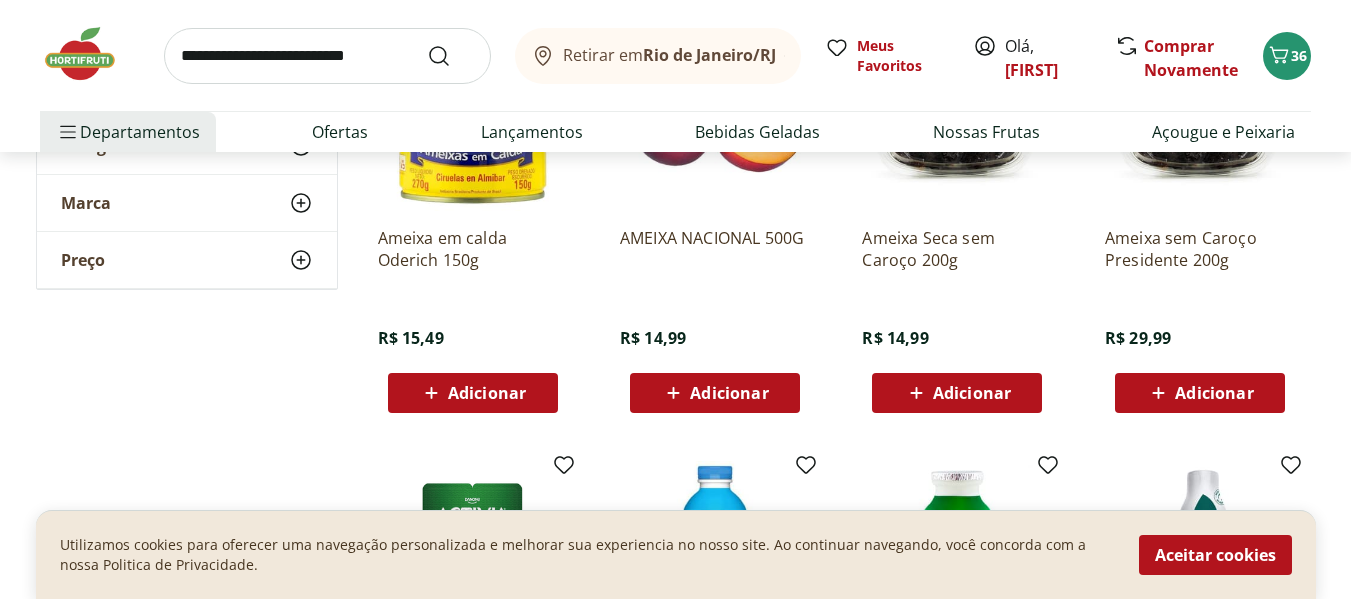 scroll, scrollTop: 400, scrollLeft: 0, axis: vertical 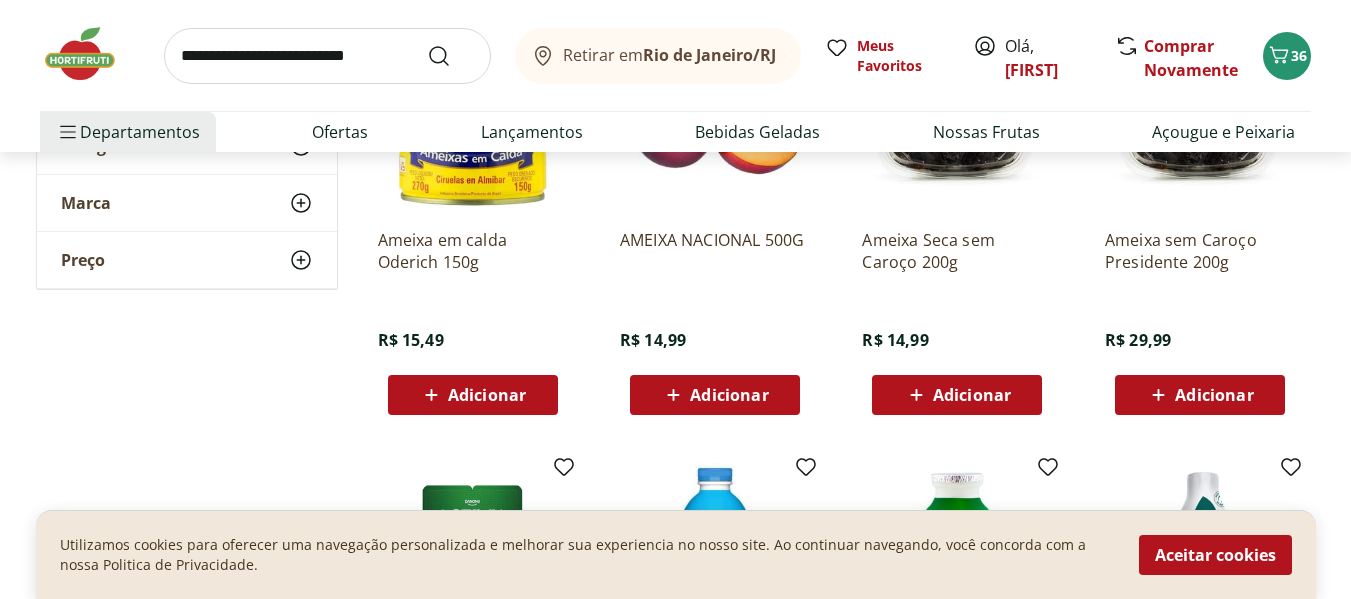 click on "Adicionar" at bounding box center [729, 395] 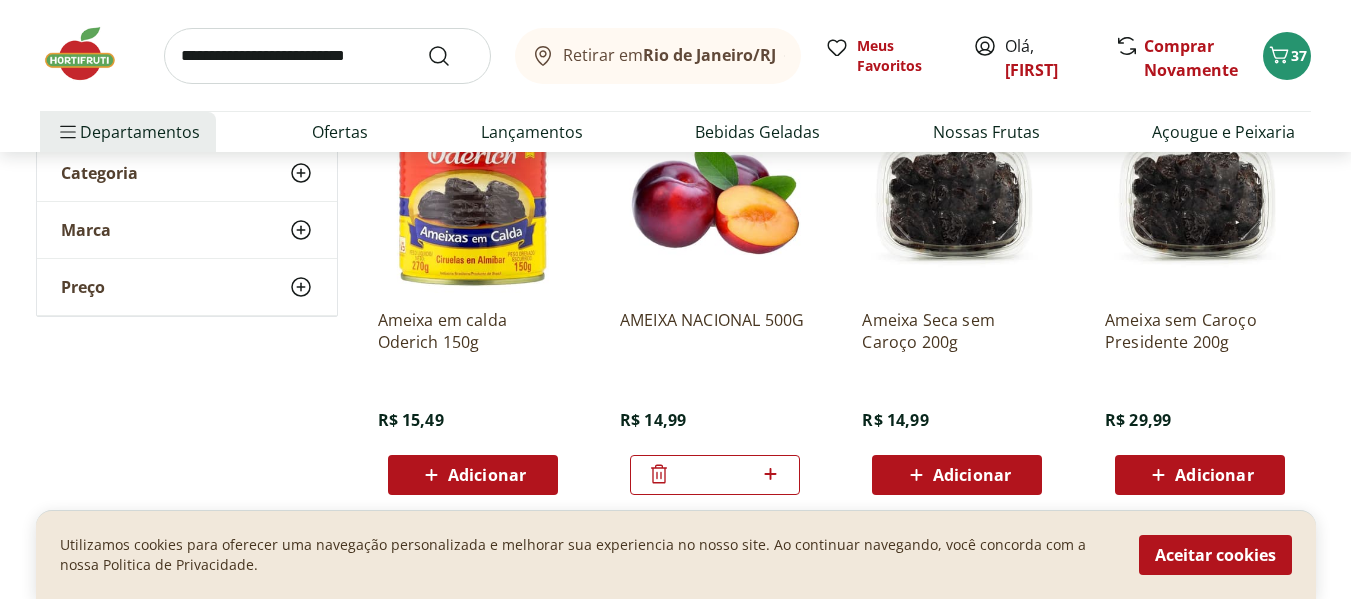scroll, scrollTop: 100, scrollLeft: 0, axis: vertical 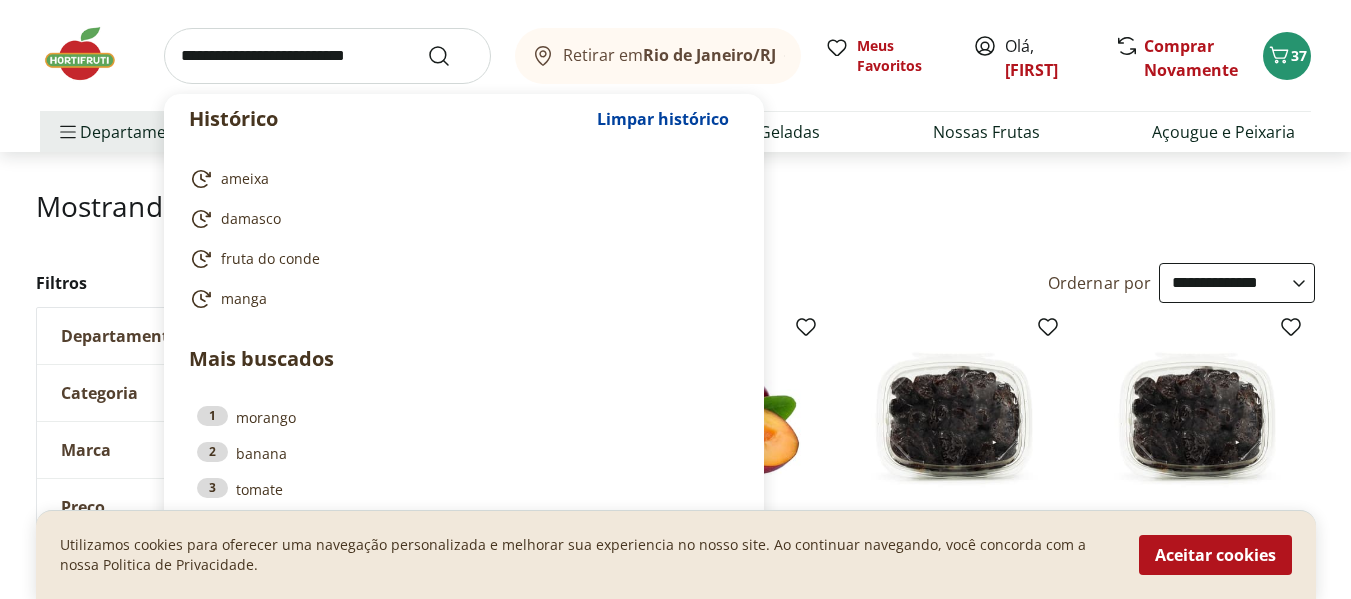click at bounding box center (327, 56) 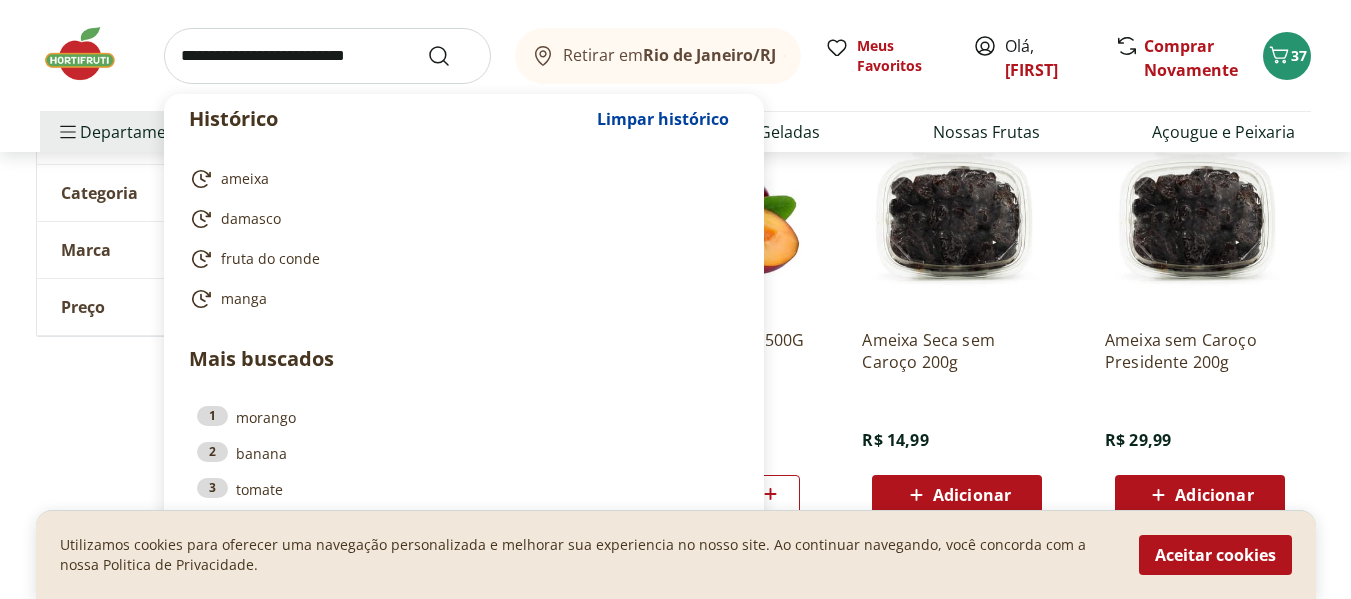 click at bounding box center (957, 218) 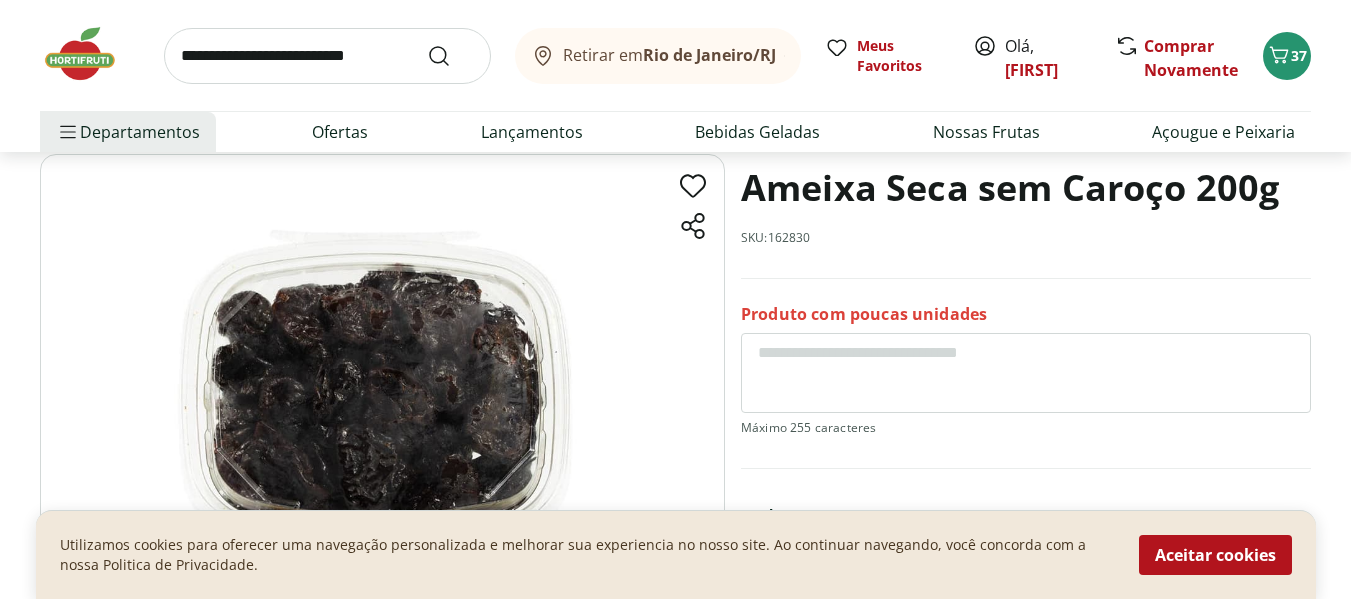 scroll, scrollTop: 300, scrollLeft: 0, axis: vertical 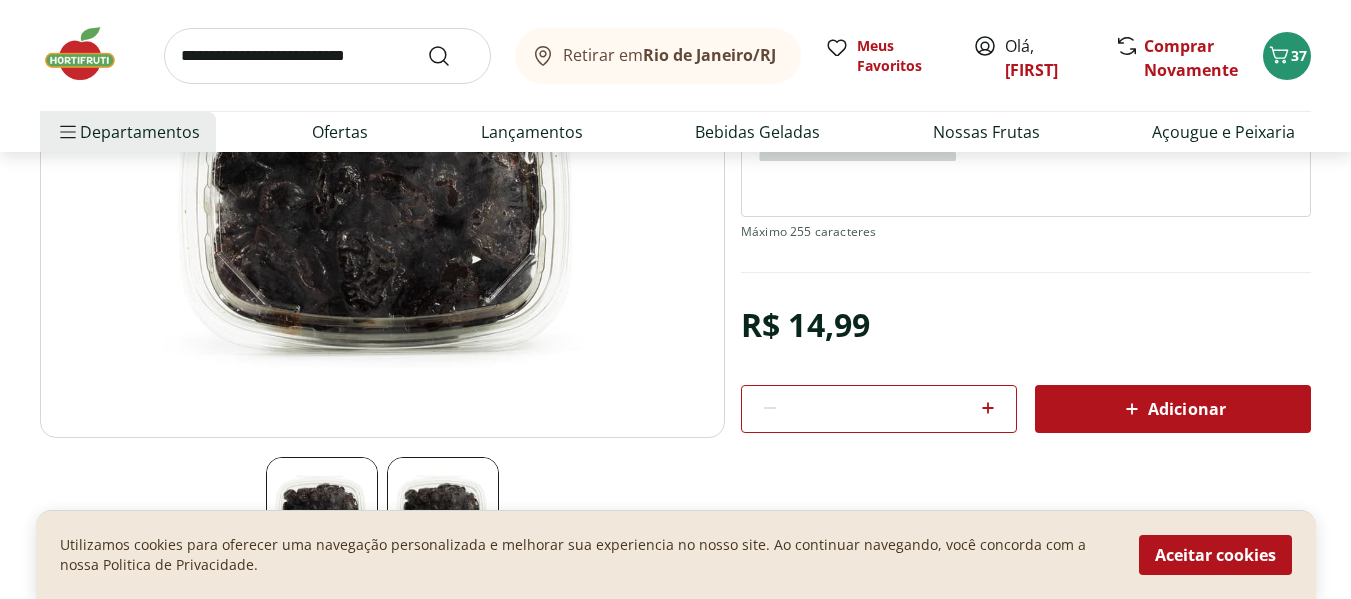 select on "**********" 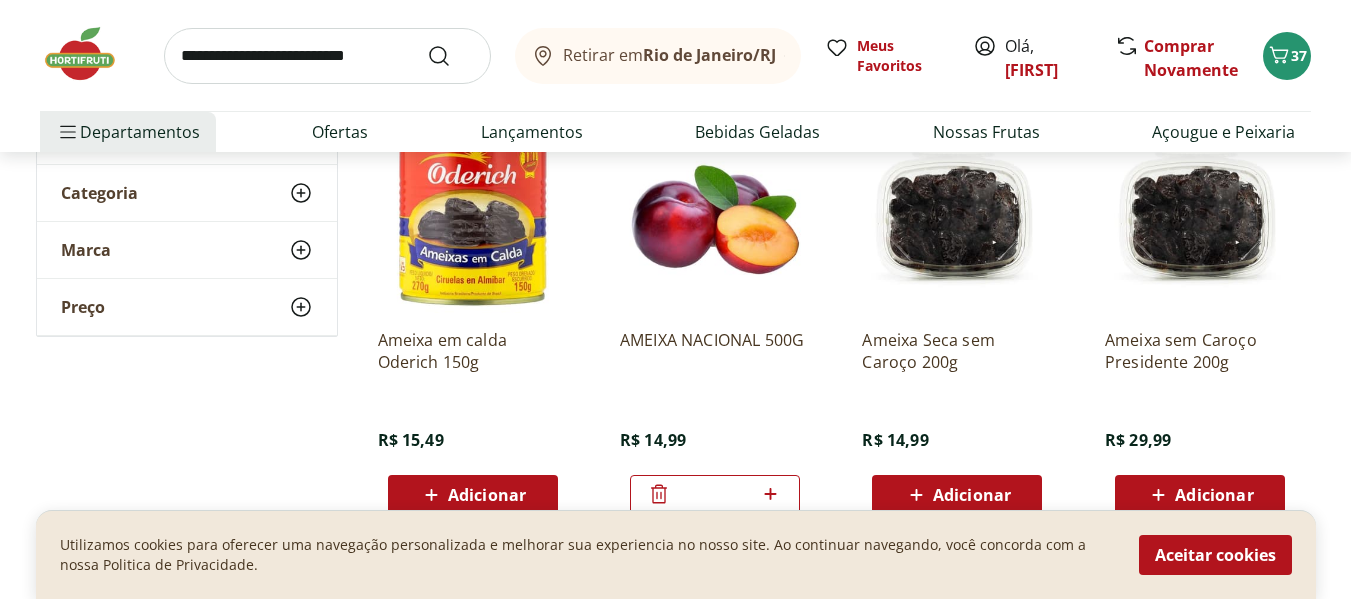 click 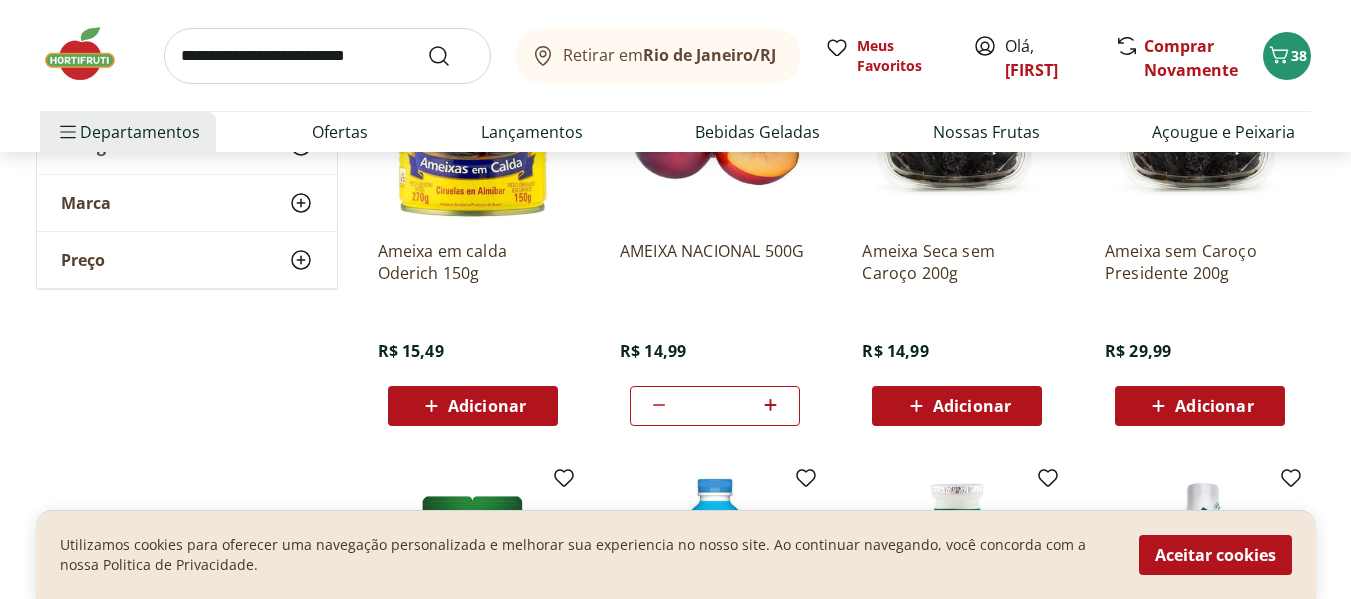 scroll, scrollTop: 500, scrollLeft: 0, axis: vertical 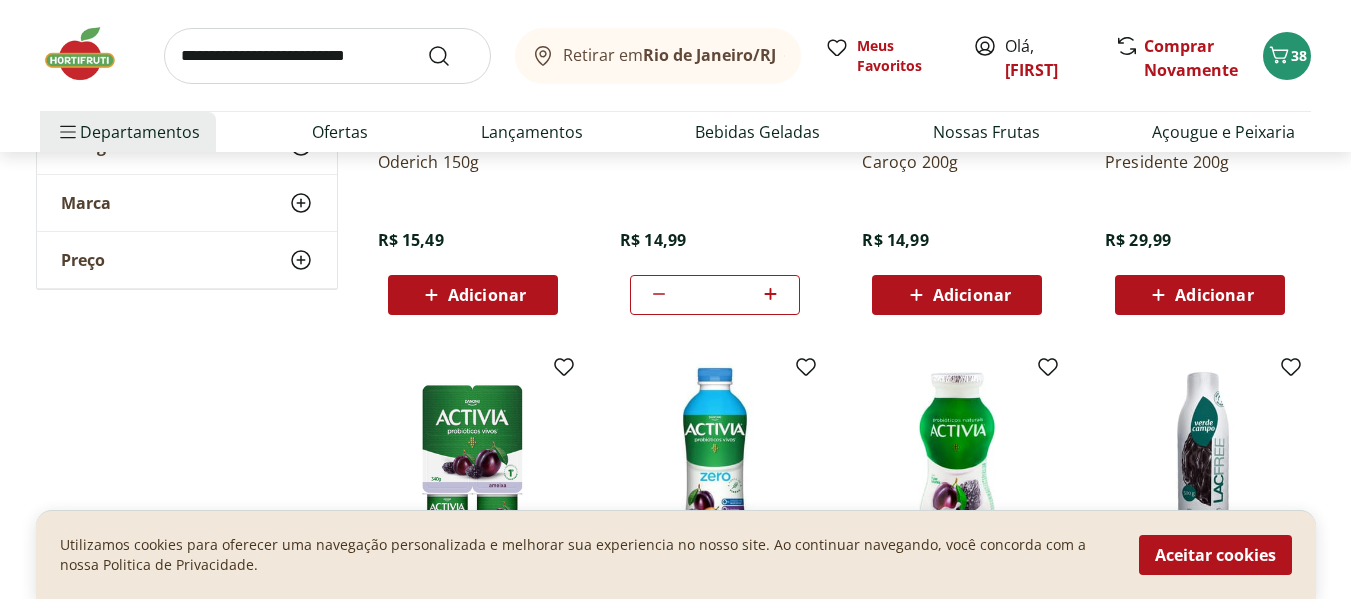 click 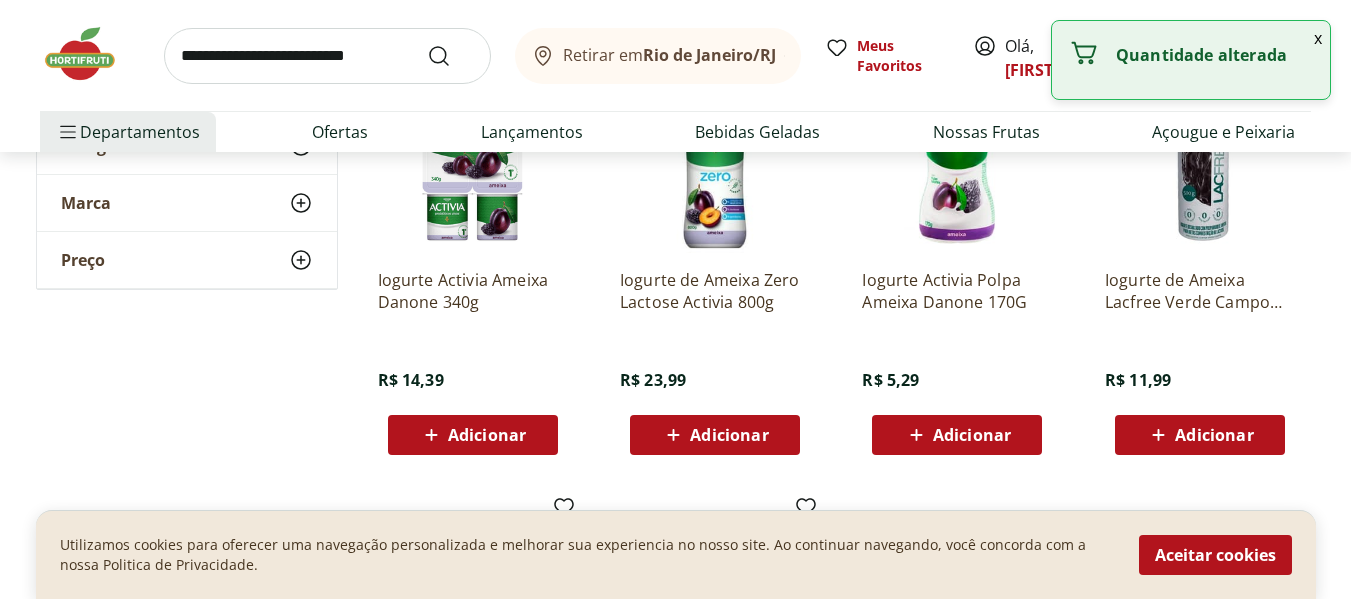scroll, scrollTop: 1200, scrollLeft: 0, axis: vertical 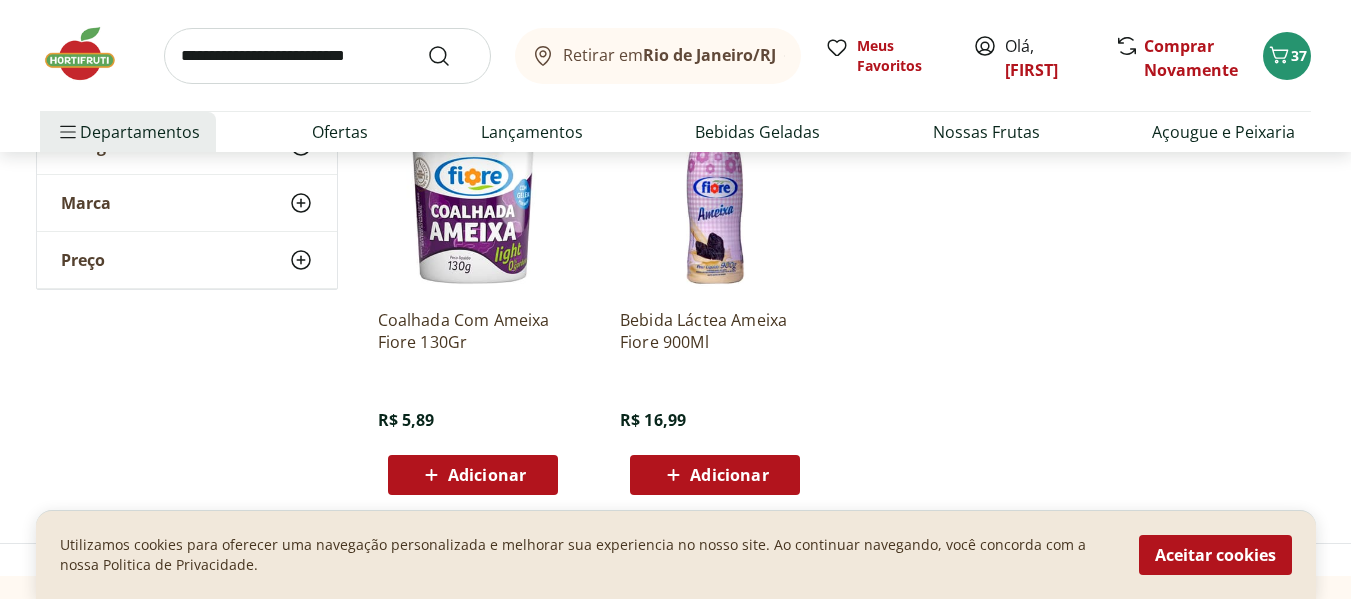 click at bounding box center [327, 56] 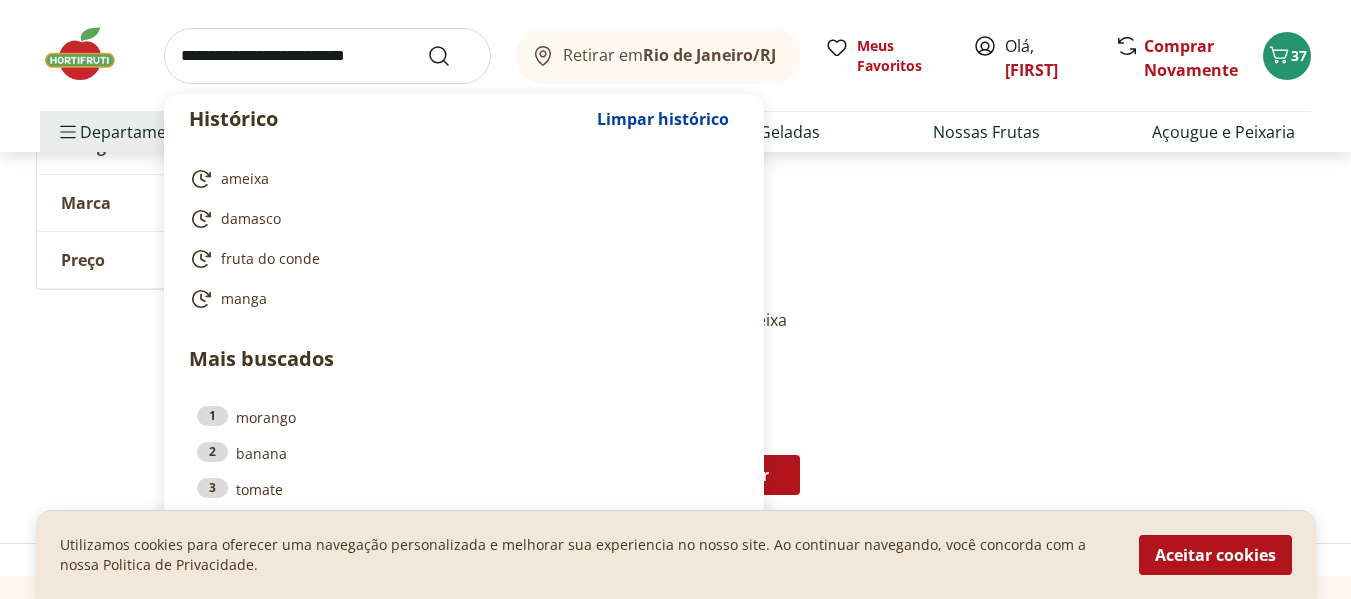scroll, scrollTop: 1400, scrollLeft: 0, axis: vertical 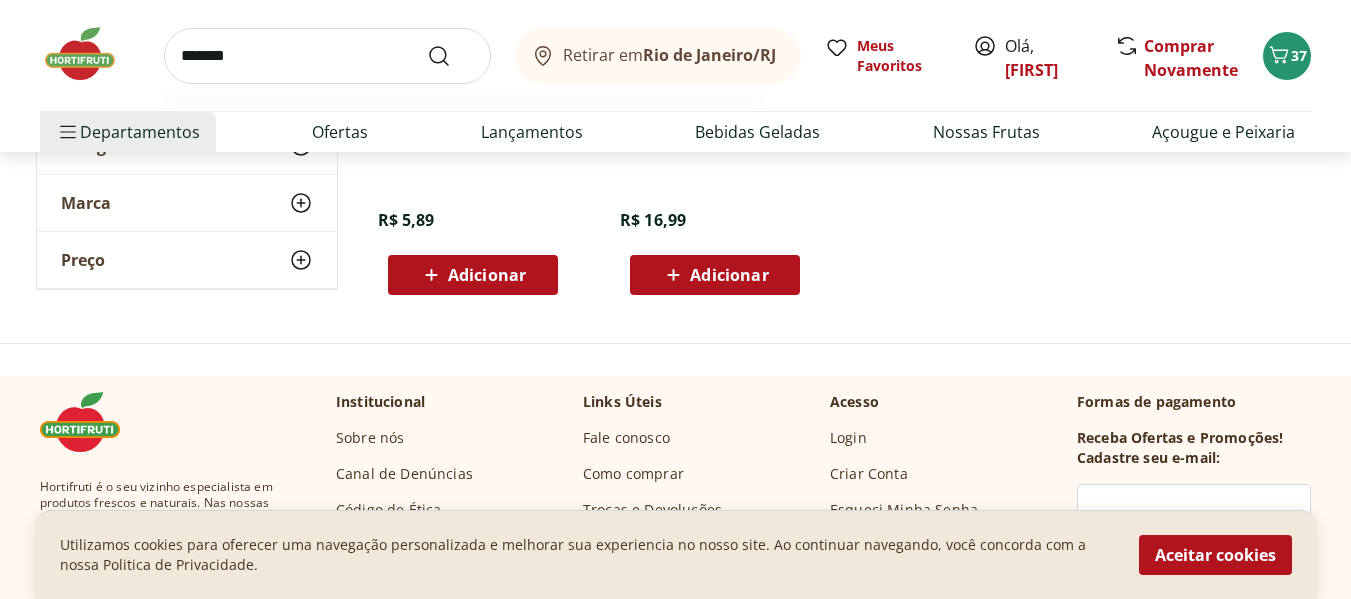 type on "*******" 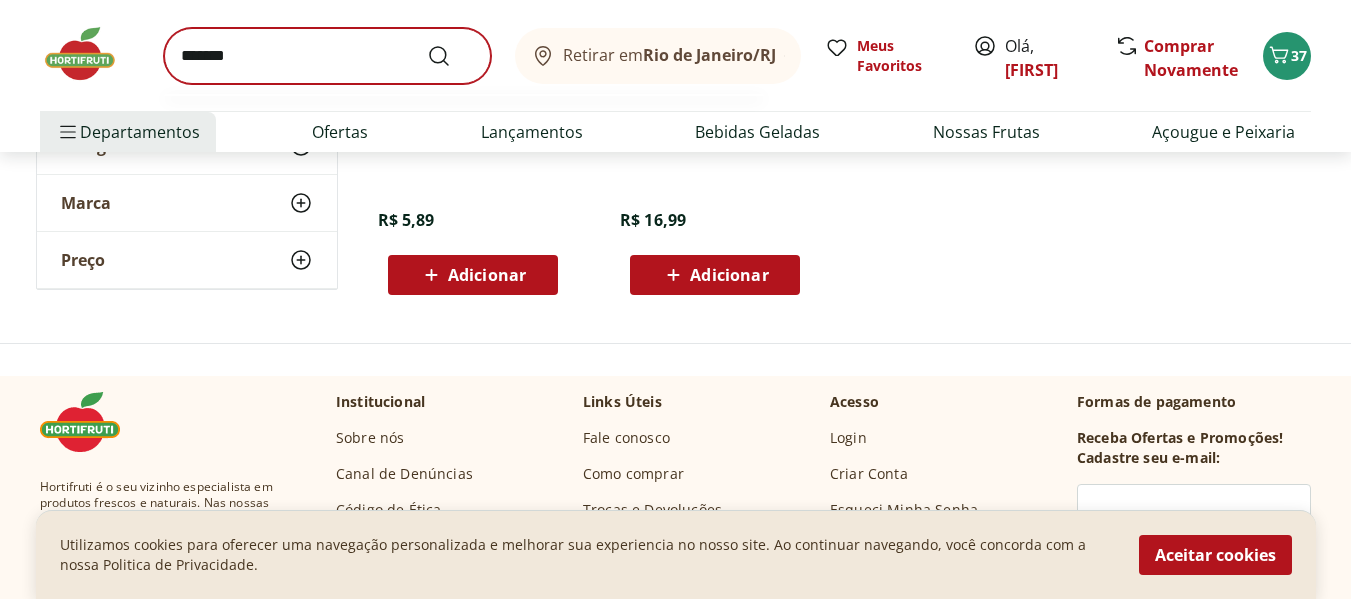 scroll, scrollTop: 0, scrollLeft: 0, axis: both 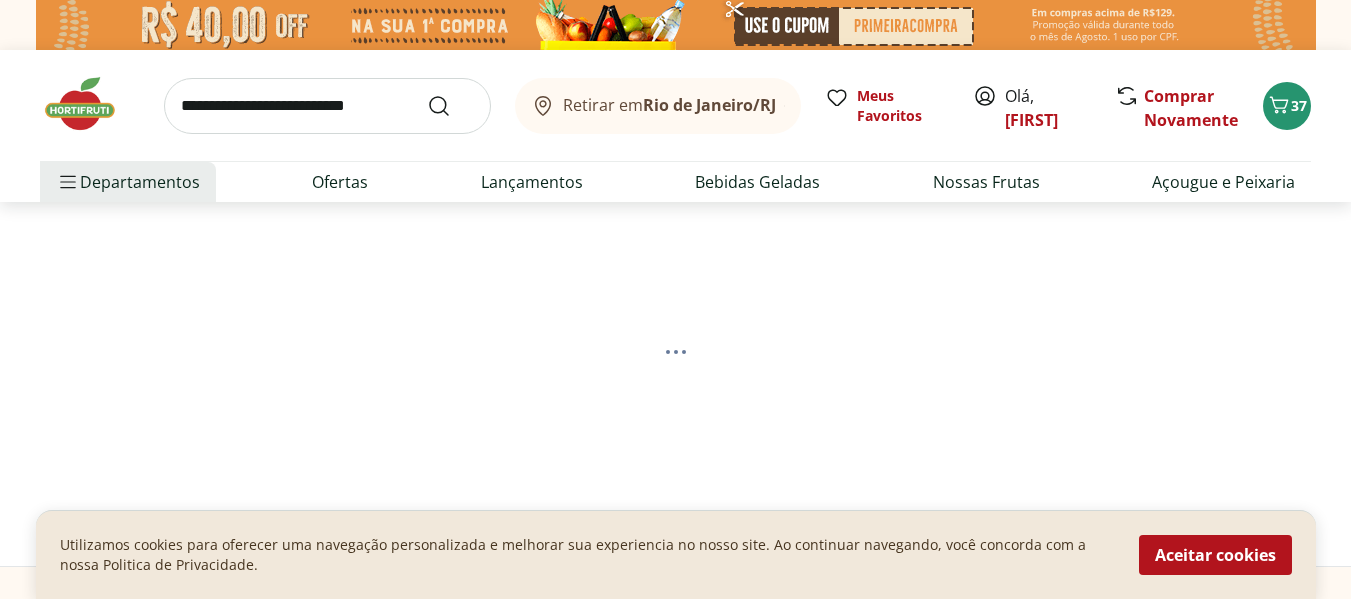 select on "**********" 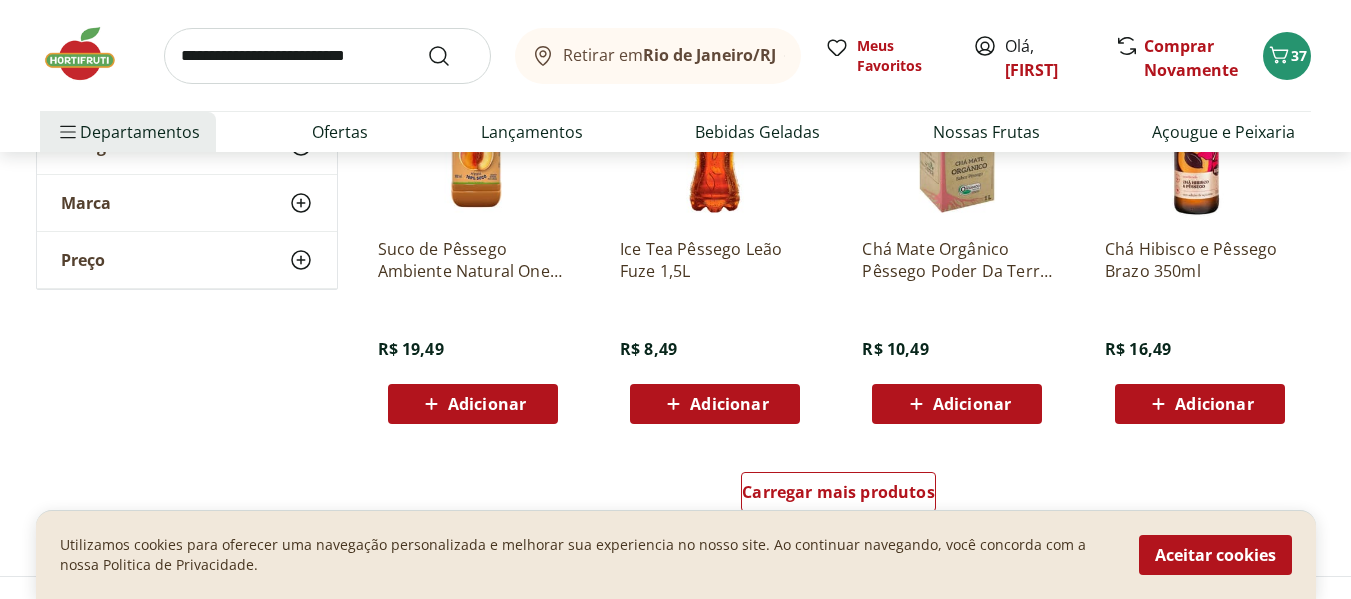scroll, scrollTop: 1500, scrollLeft: 0, axis: vertical 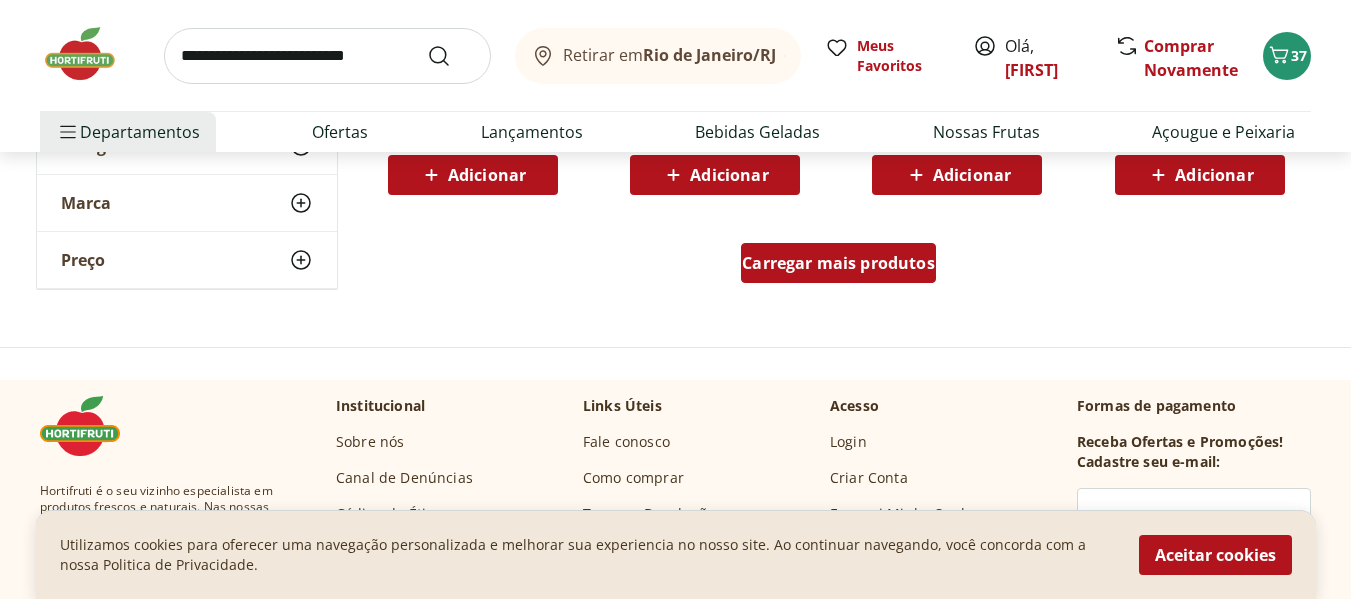 click on "Carregar mais produtos" at bounding box center (838, 263) 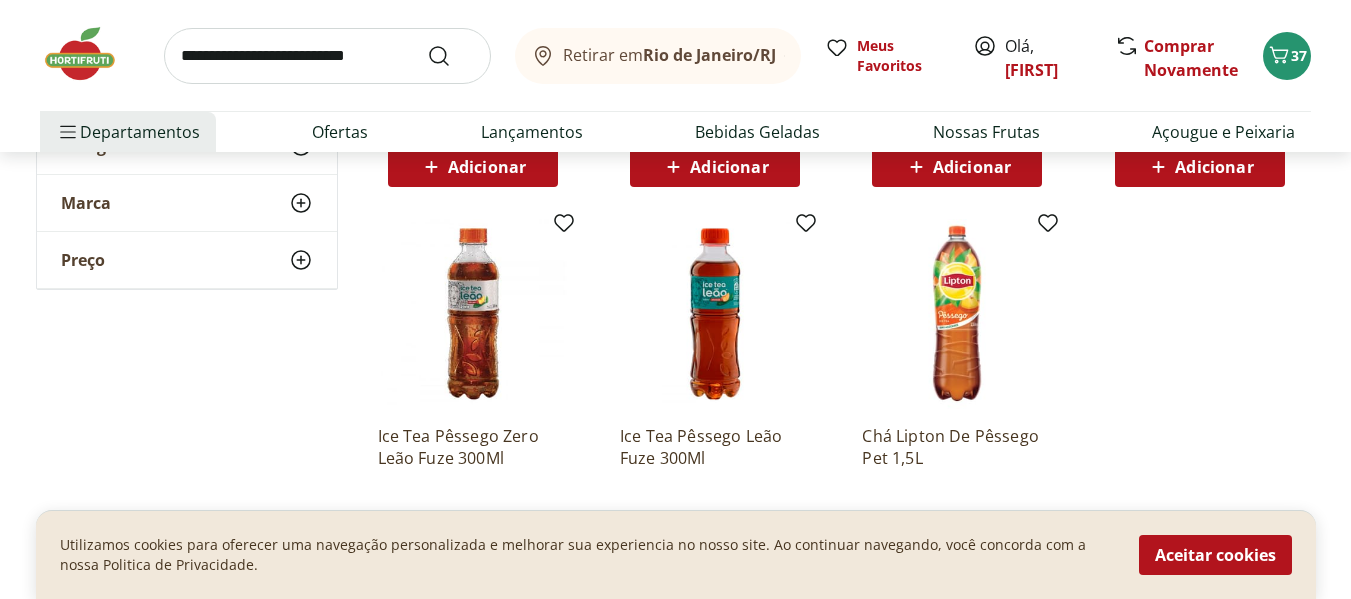 scroll, scrollTop: 1500, scrollLeft: 0, axis: vertical 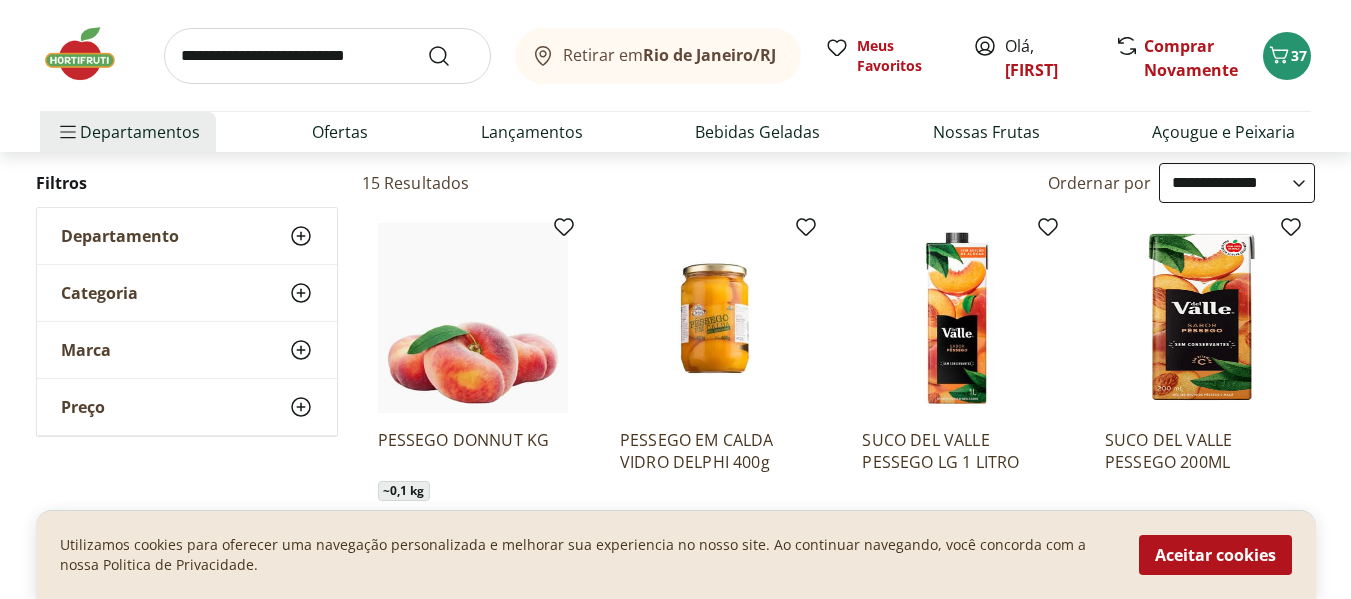 click at bounding box center (327, 56) 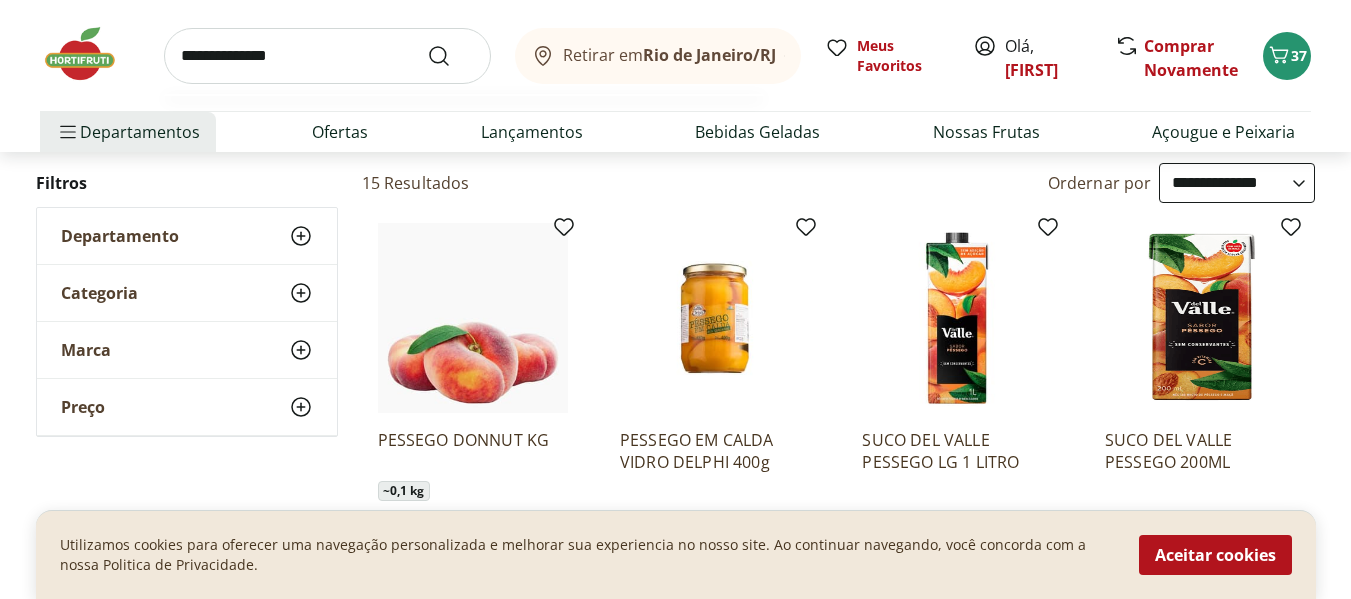 type on "**********" 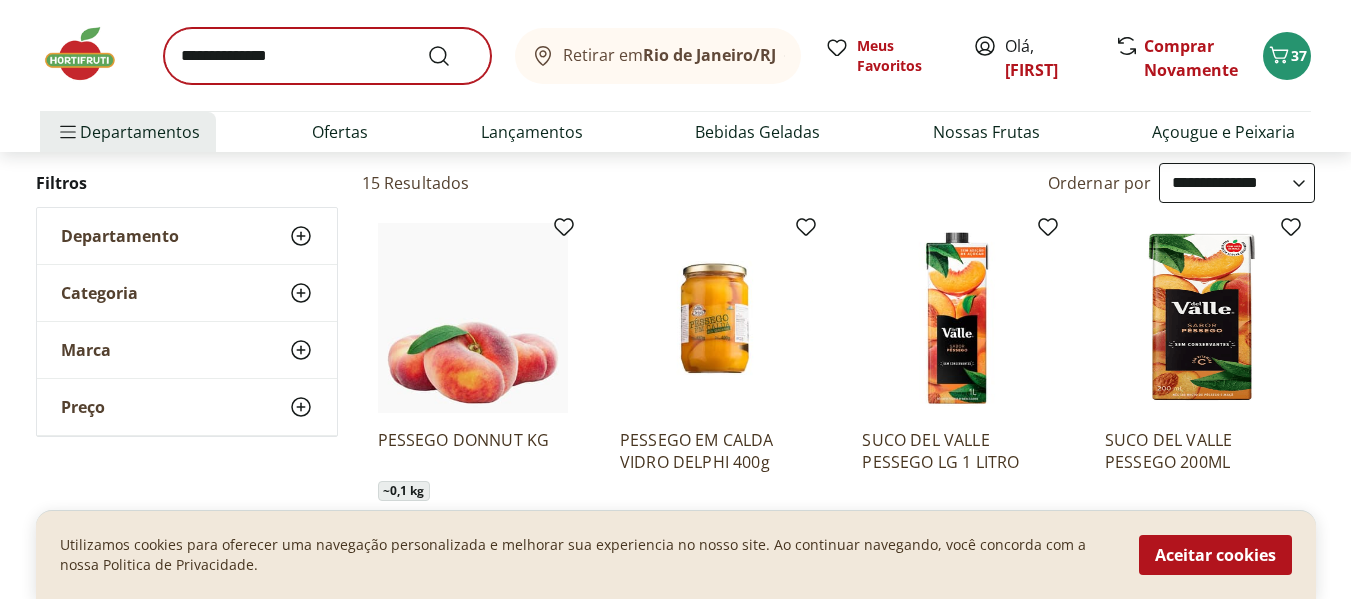 scroll, scrollTop: 0, scrollLeft: 0, axis: both 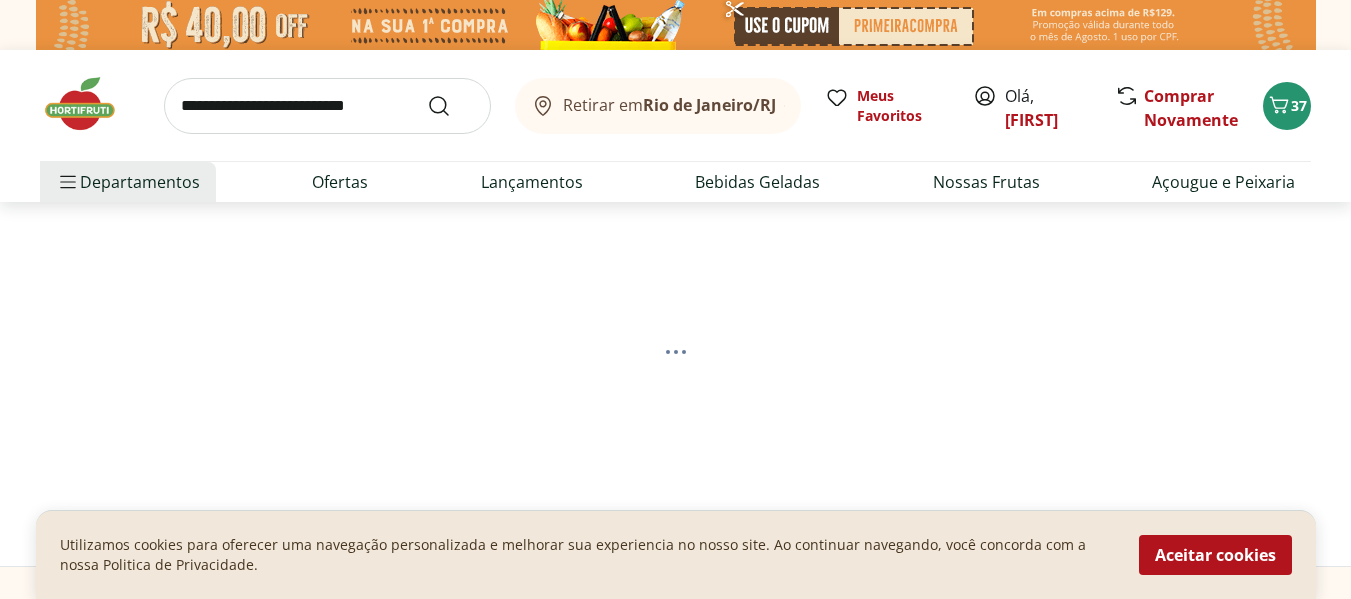select on "**********" 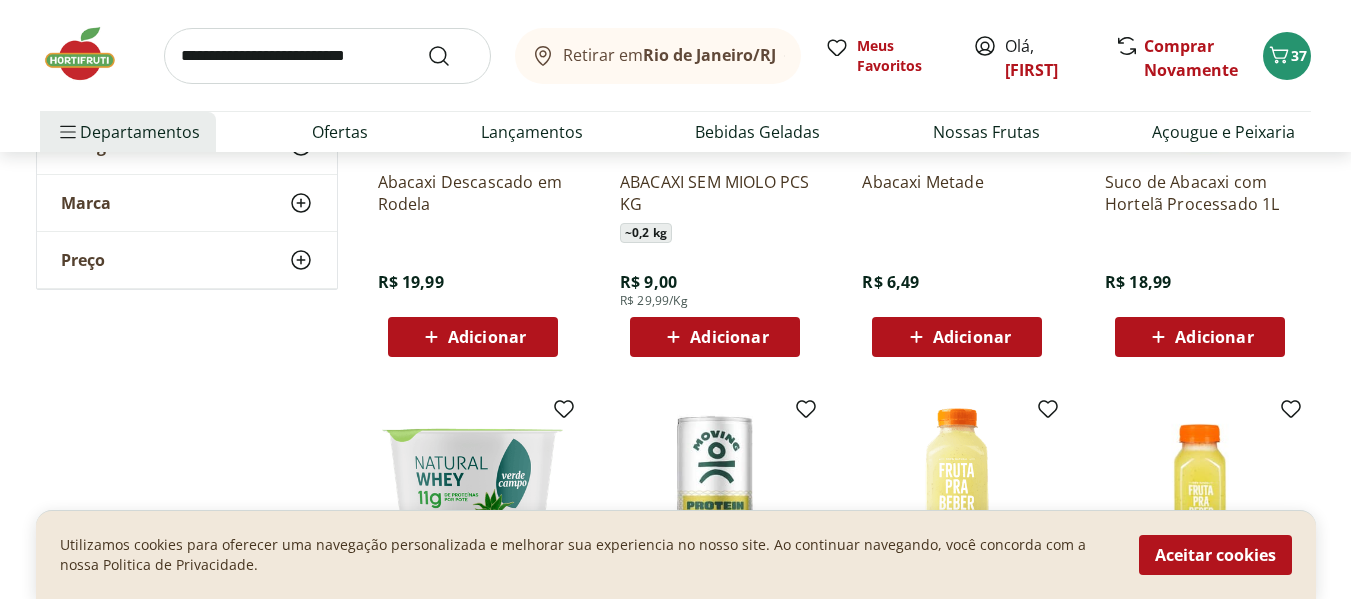 scroll, scrollTop: 900, scrollLeft: 0, axis: vertical 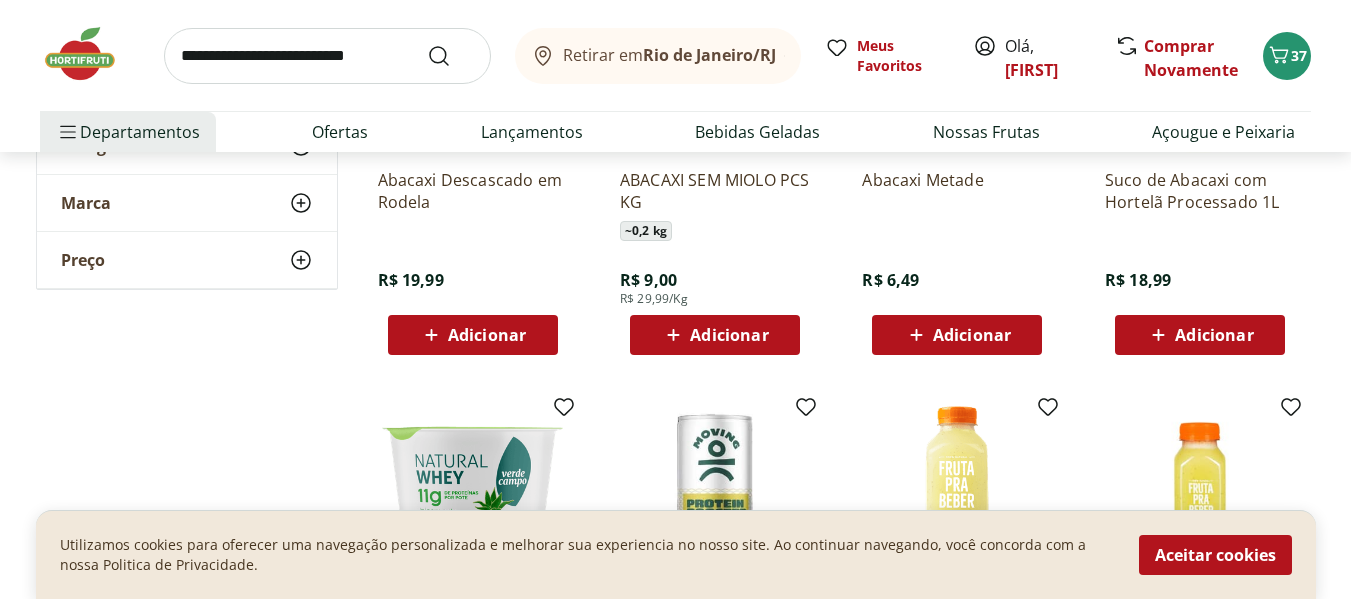 click on "Adicionar" at bounding box center (487, 335) 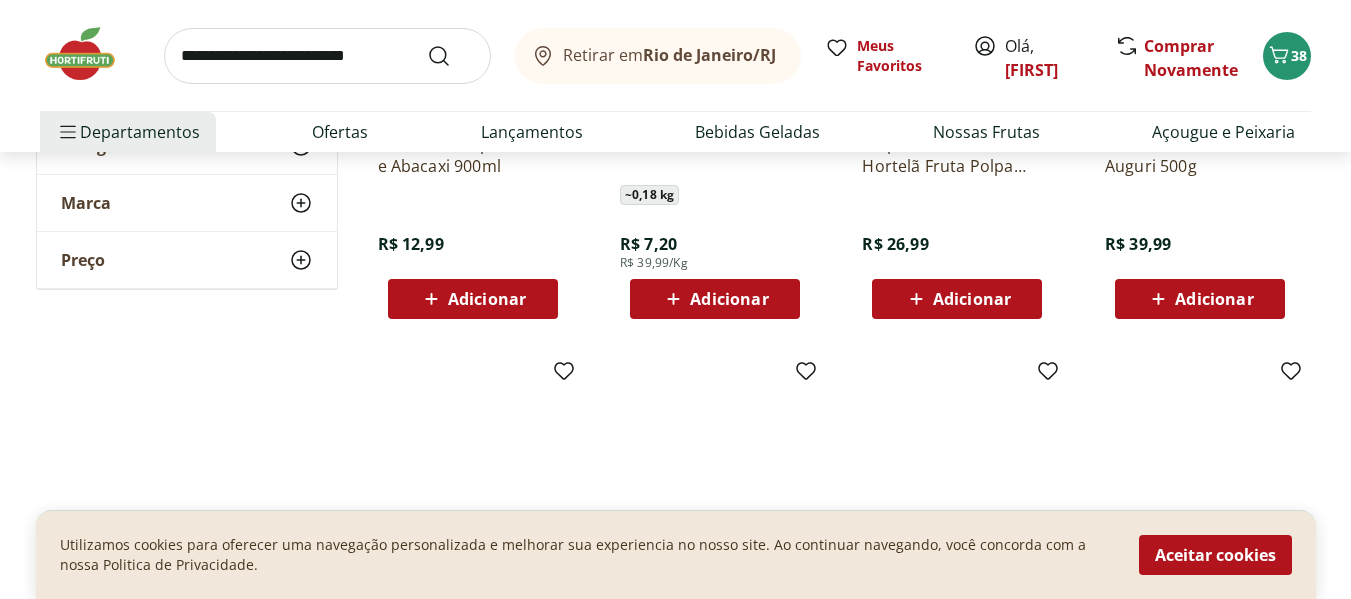 scroll, scrollTop: 2000, scrollLeft: 0, axis: vertical 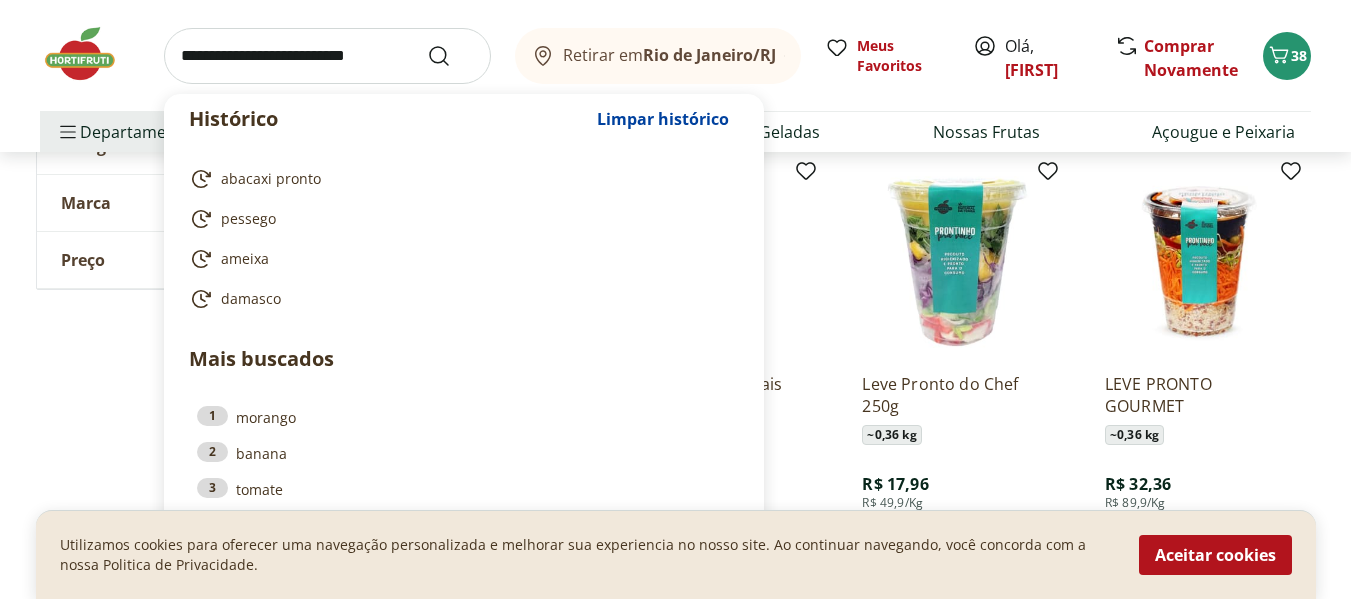 click at bounding box center [327, 56] 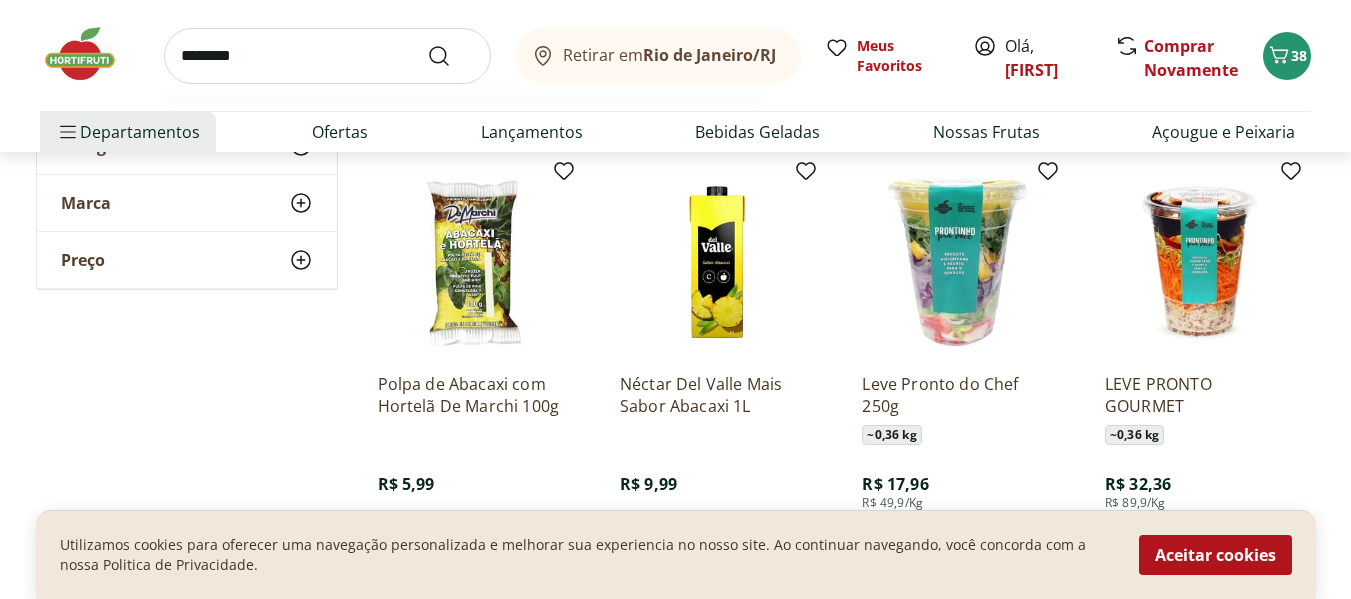 type on "********" 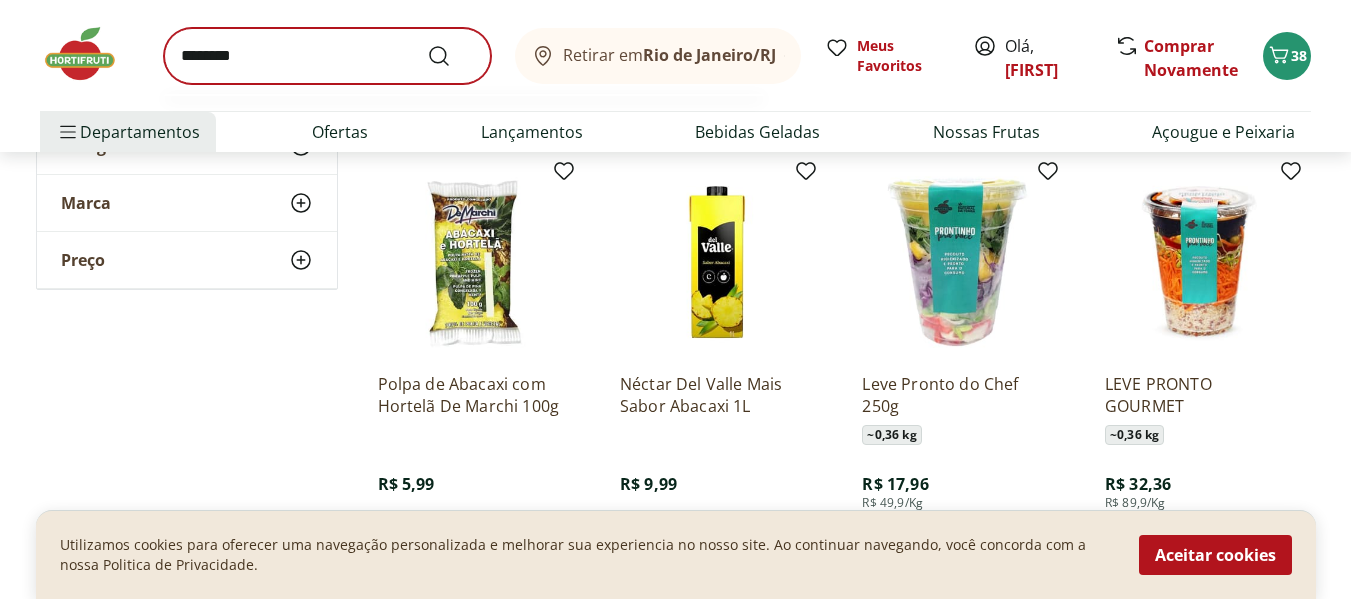 scroll, scrollTop: 0, scrollLeft: 0, axis: both 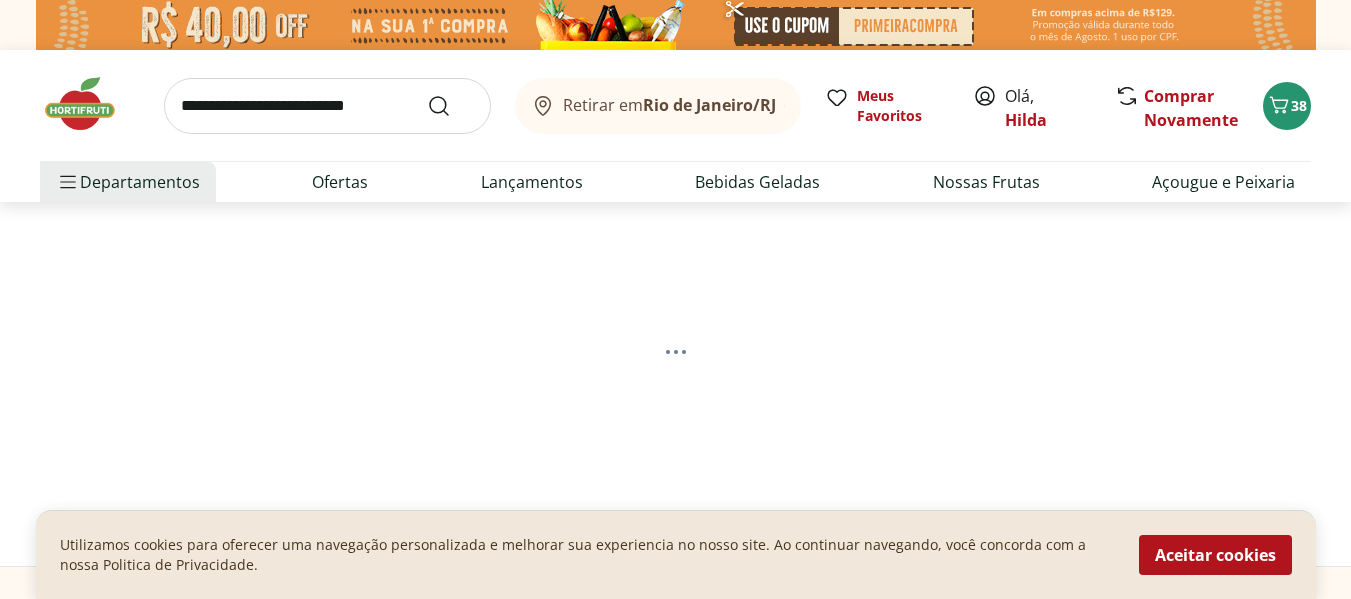 select on "**********" 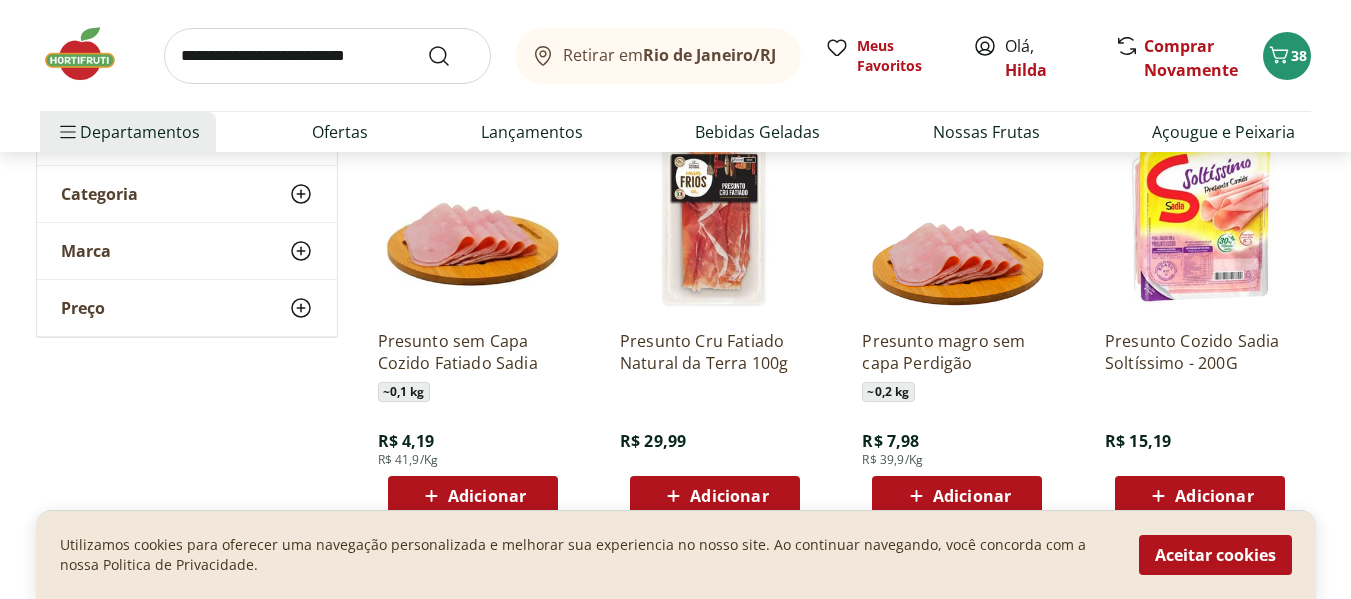 scroll, scrollTop: 300, scrollLeft: 0, axis: vertical 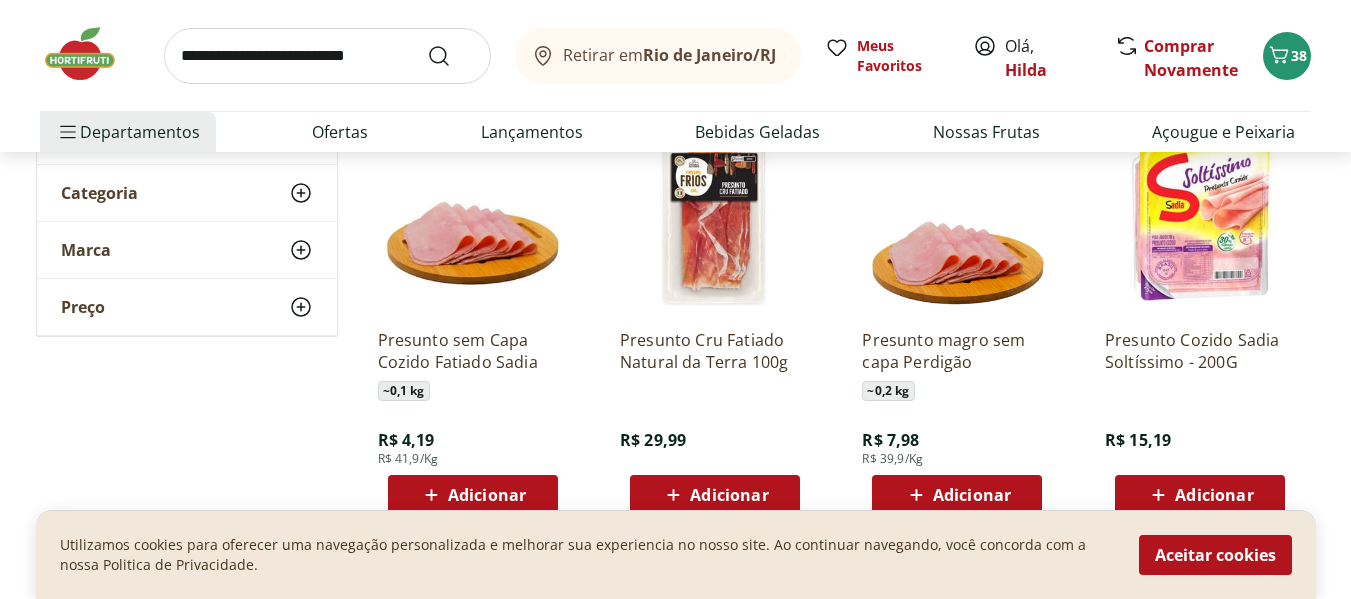 click on "Adicionar" at bounding box center (1214, 495) 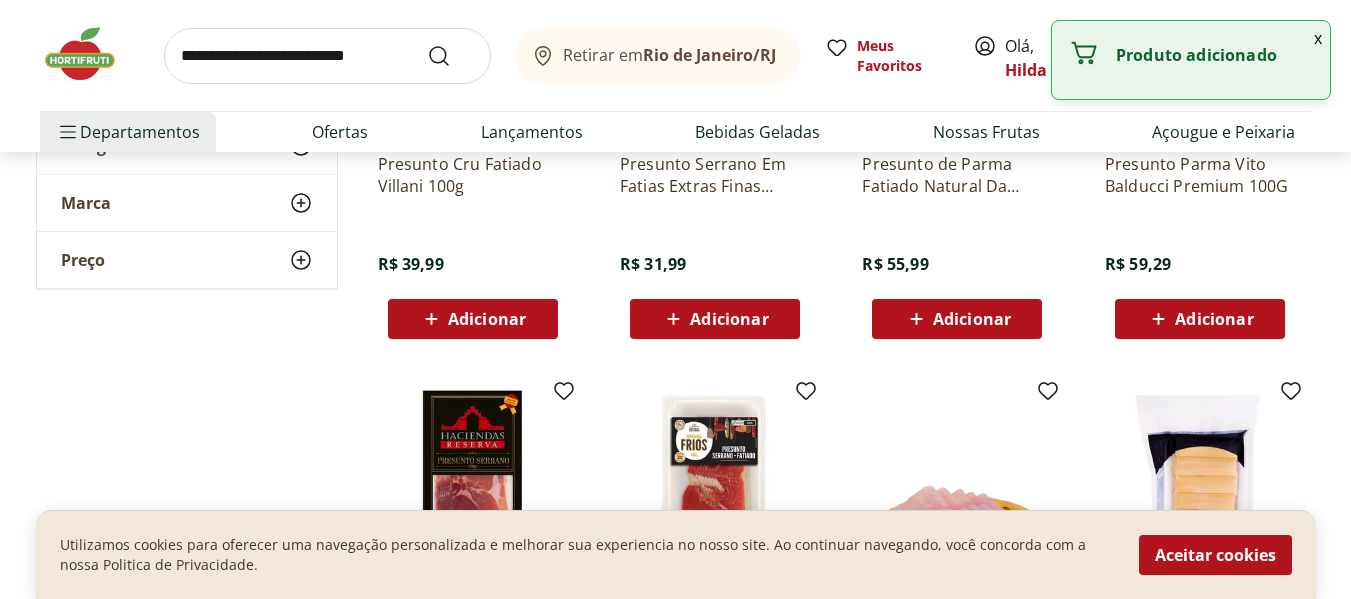 scroll, scrollTop: 1100, scrollLeft: 0, axis: vertical 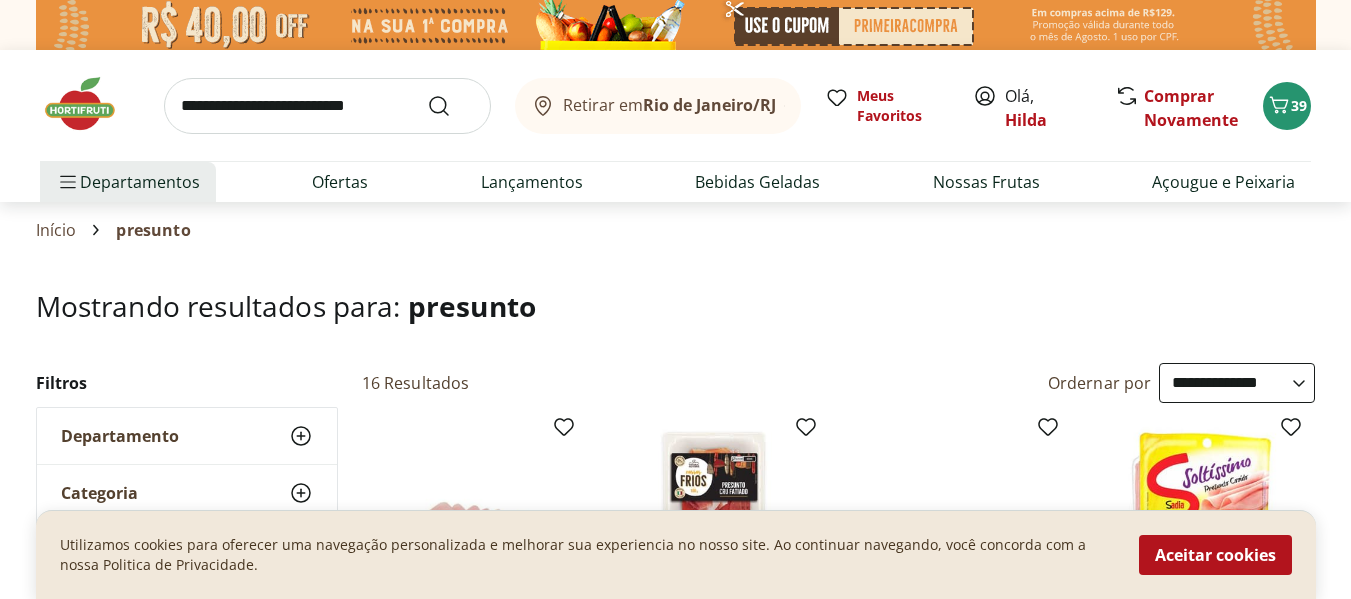 click at bounding box center [327, 106] 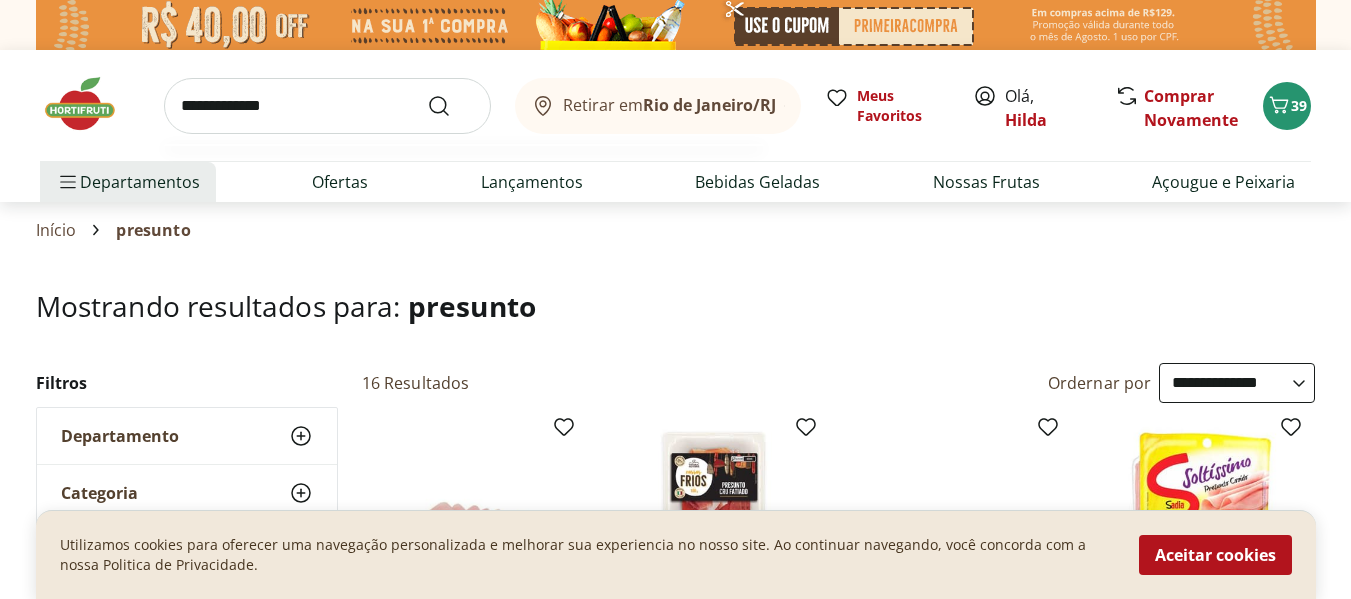 type on "**********" 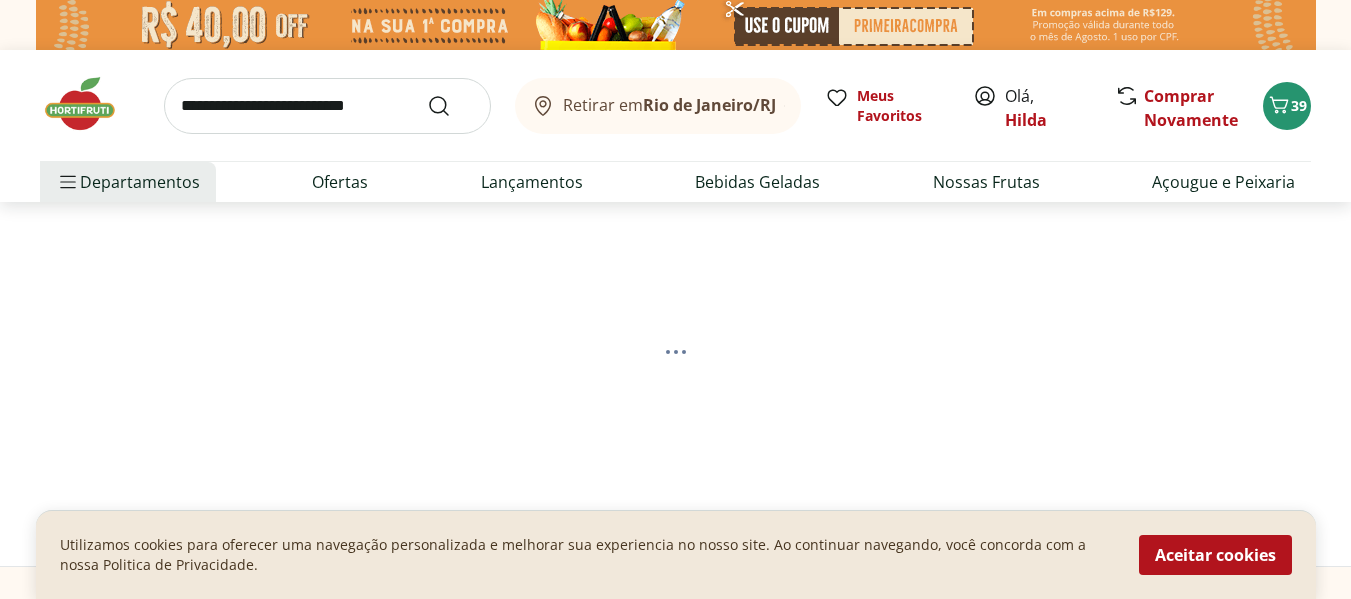 select on "**********" 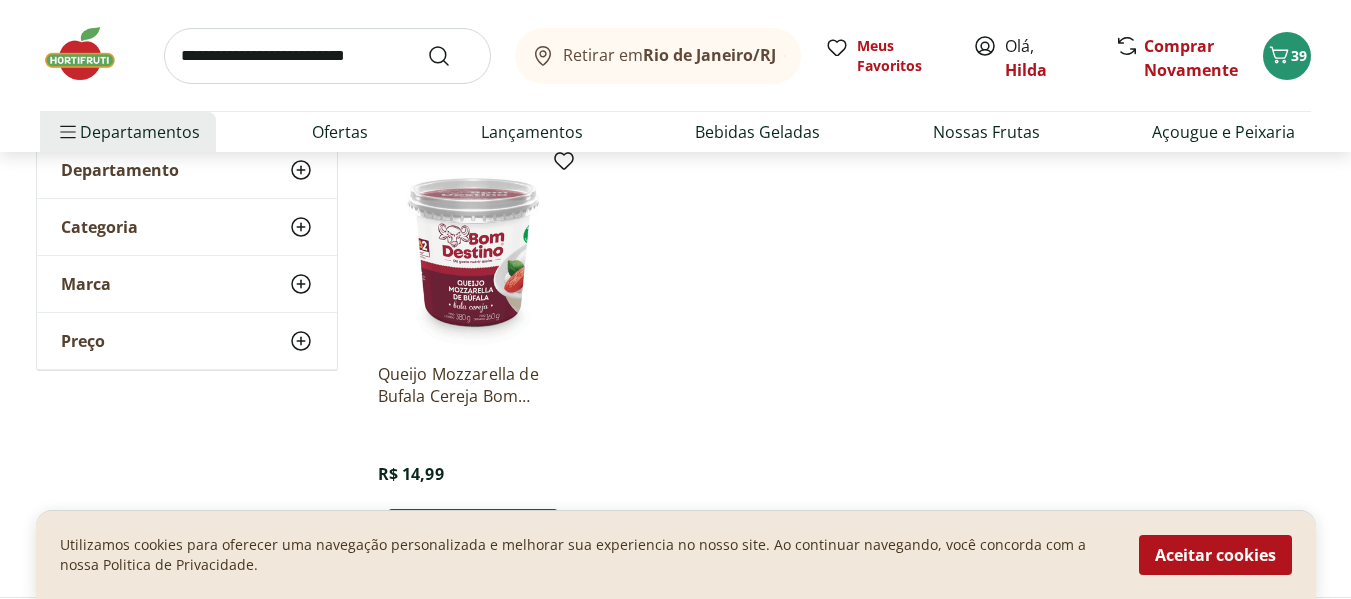 scroll, scrollTop: 300, scrollLeft: 0, axis: vertical 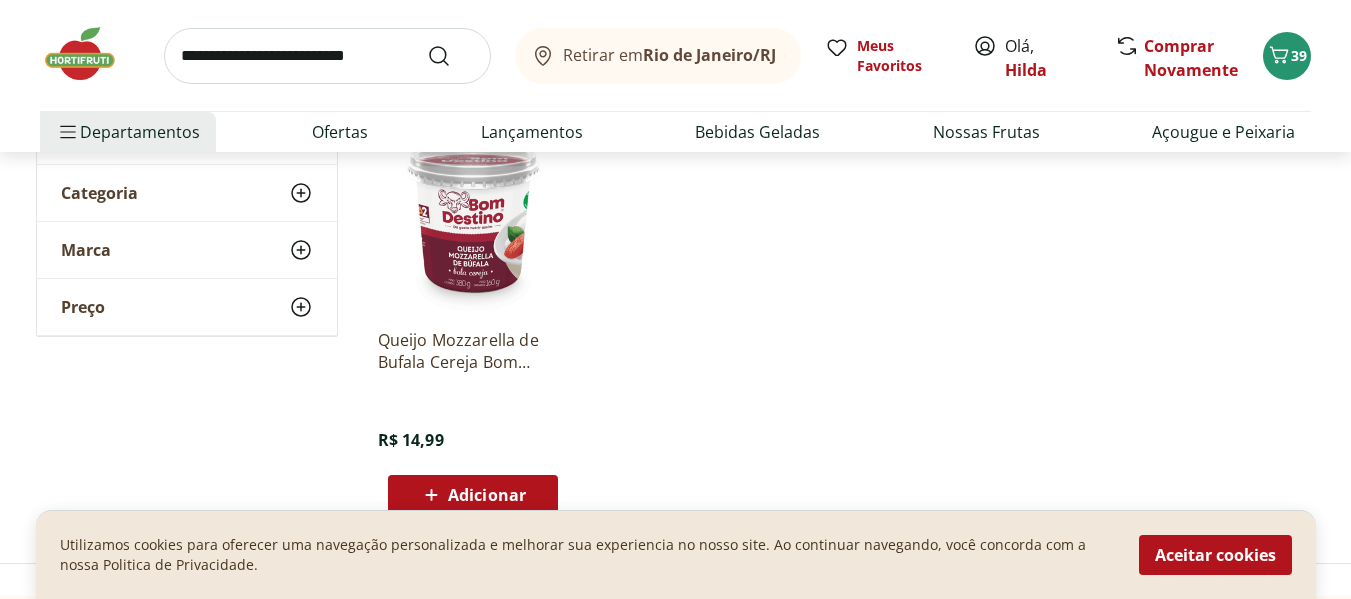 click on "Adicionar" at bounding box center (487, 495) 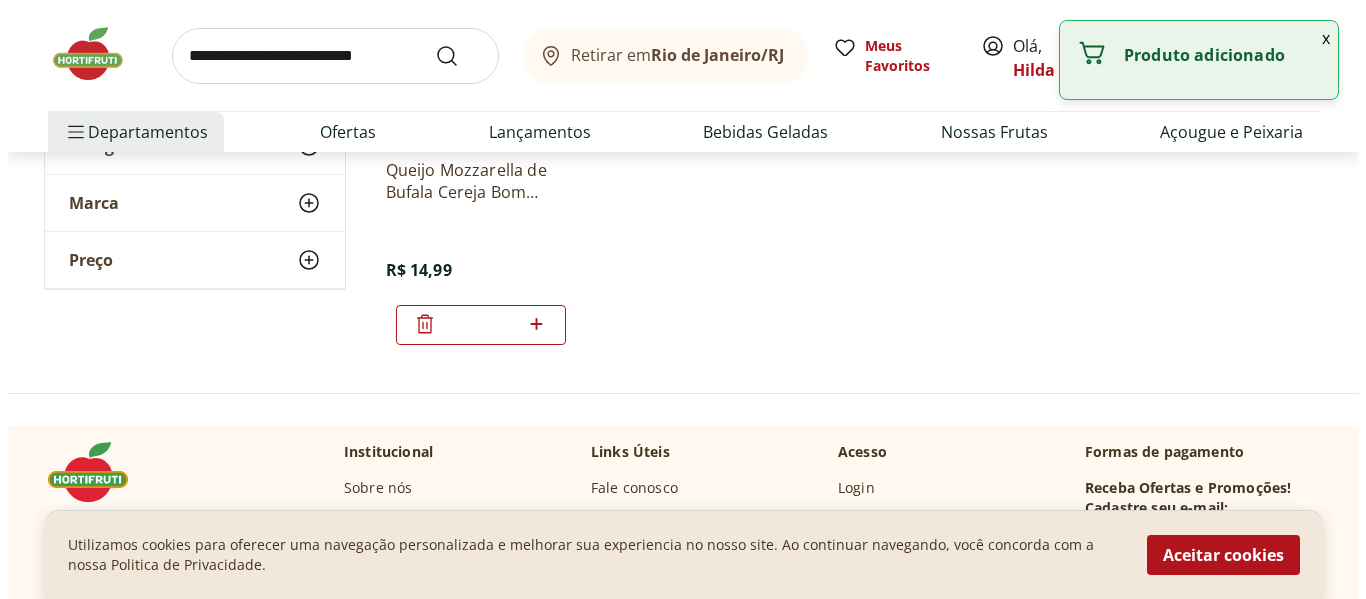 scroll, scrollTop: 700, scrollLeft: 0, axis: vertical 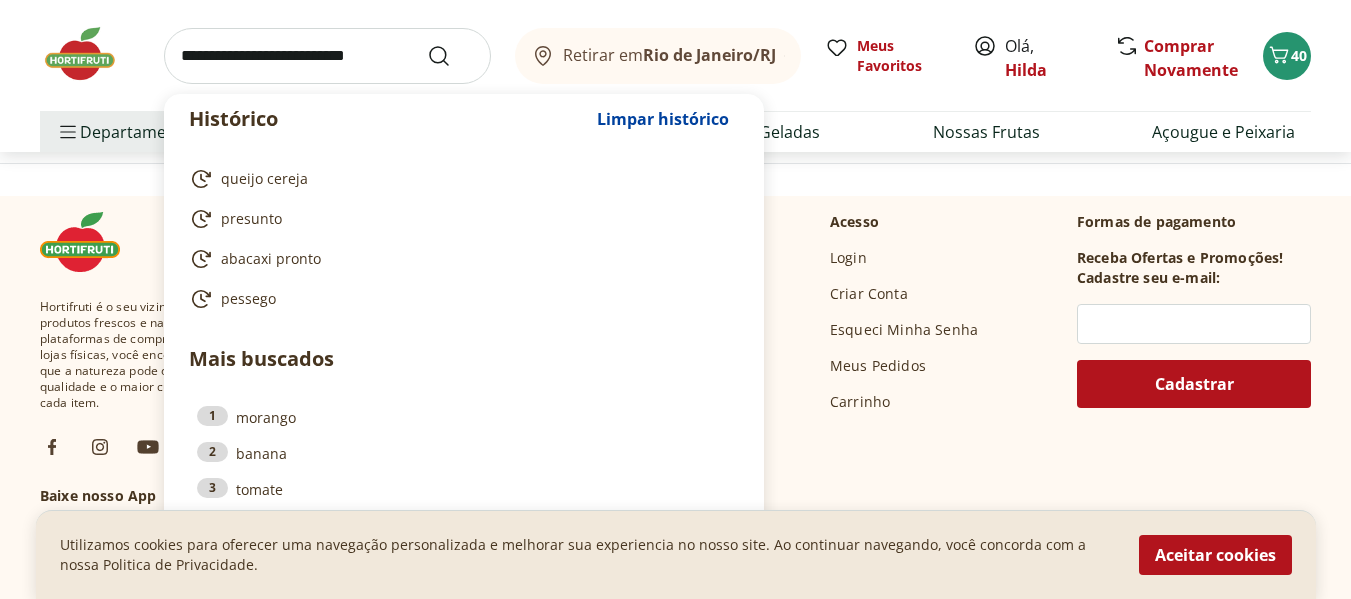 click at bounding box center (327, 56) 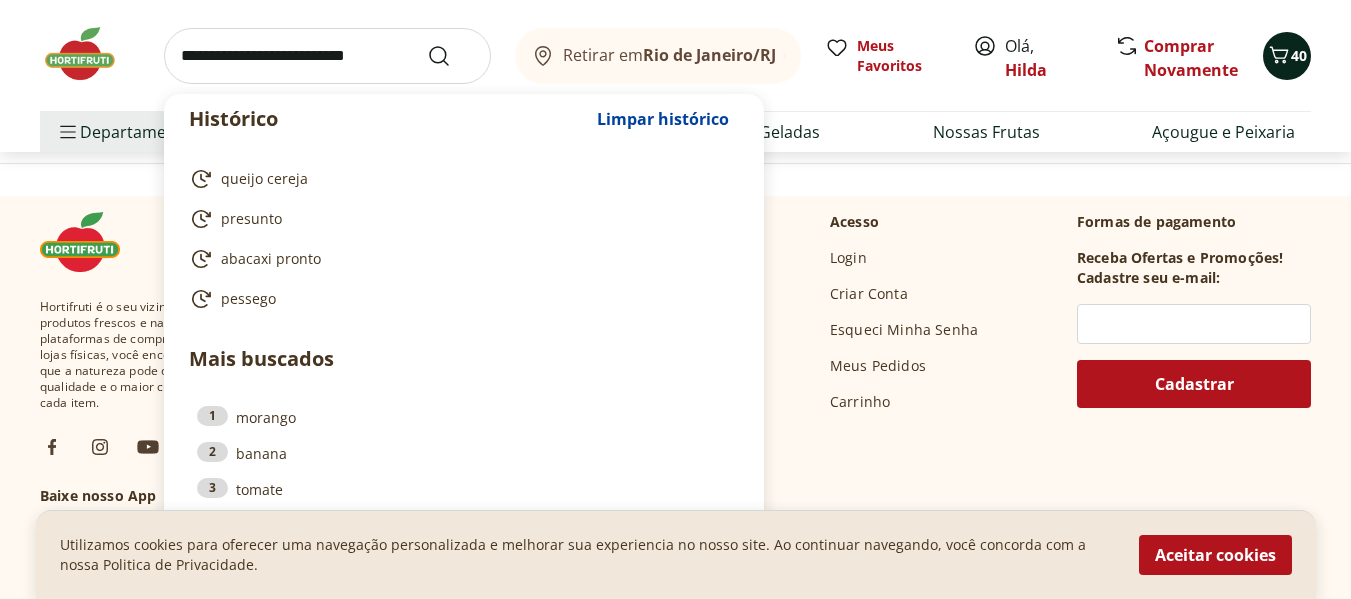 click 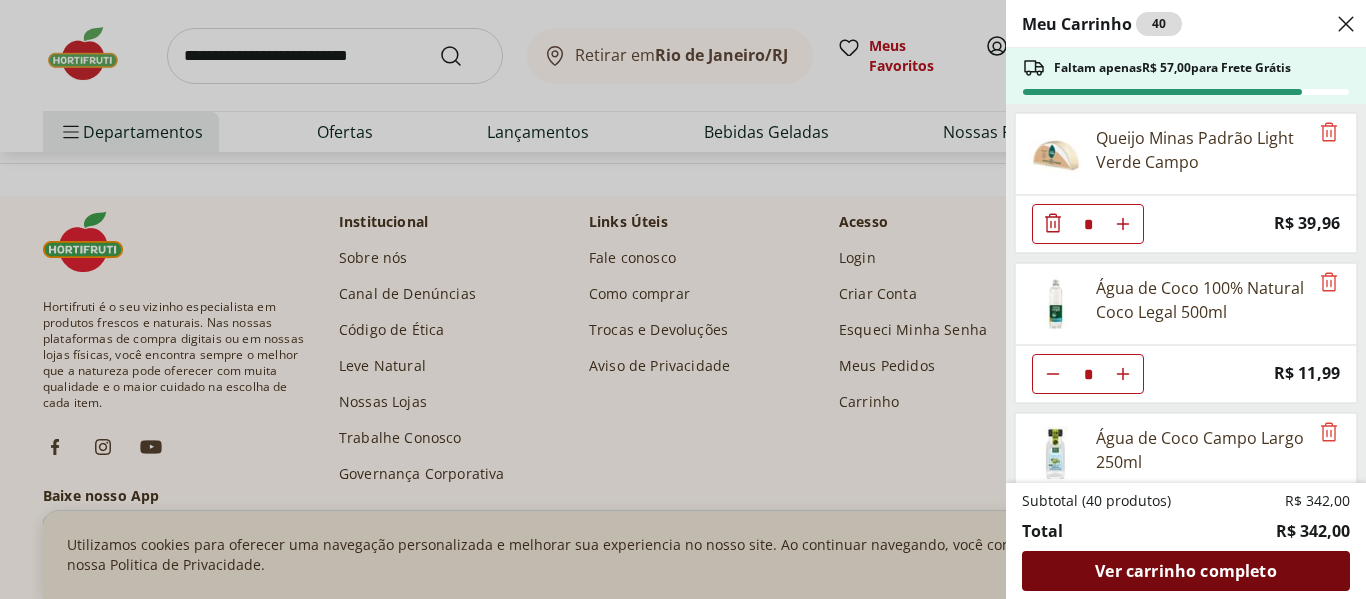 click on "Ver carrinho completo" at bounding box center (1185, 571) 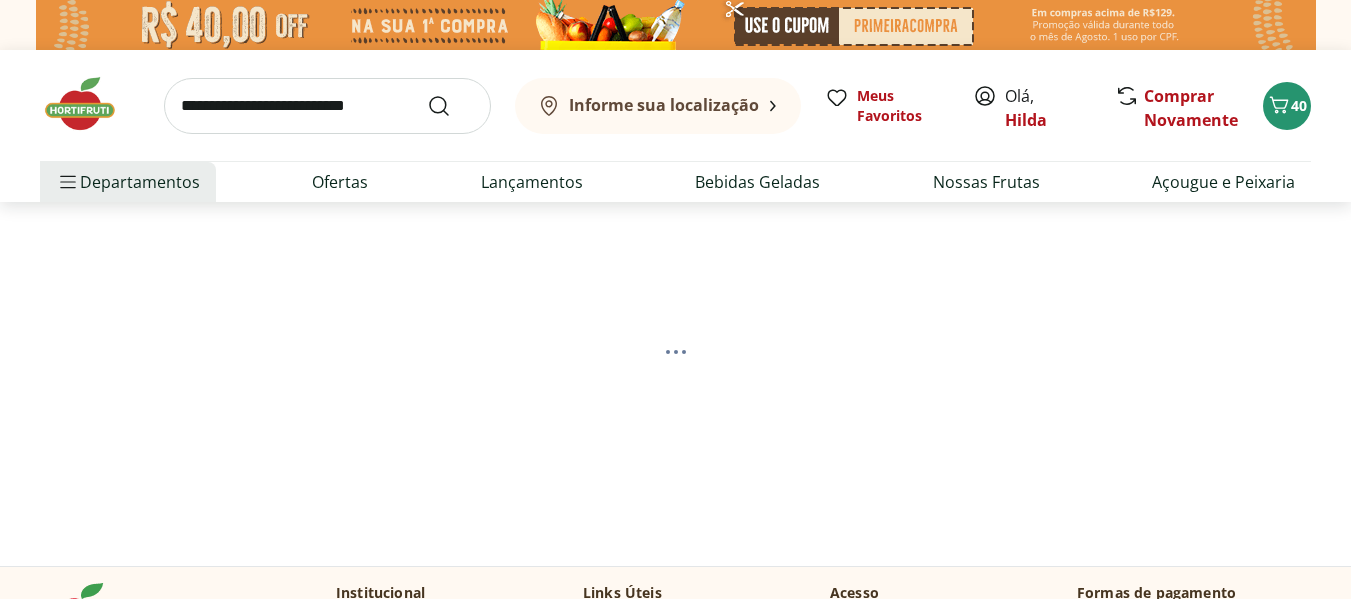 scroll, scrollTop: 0, scrollLeft: 0, axis: both 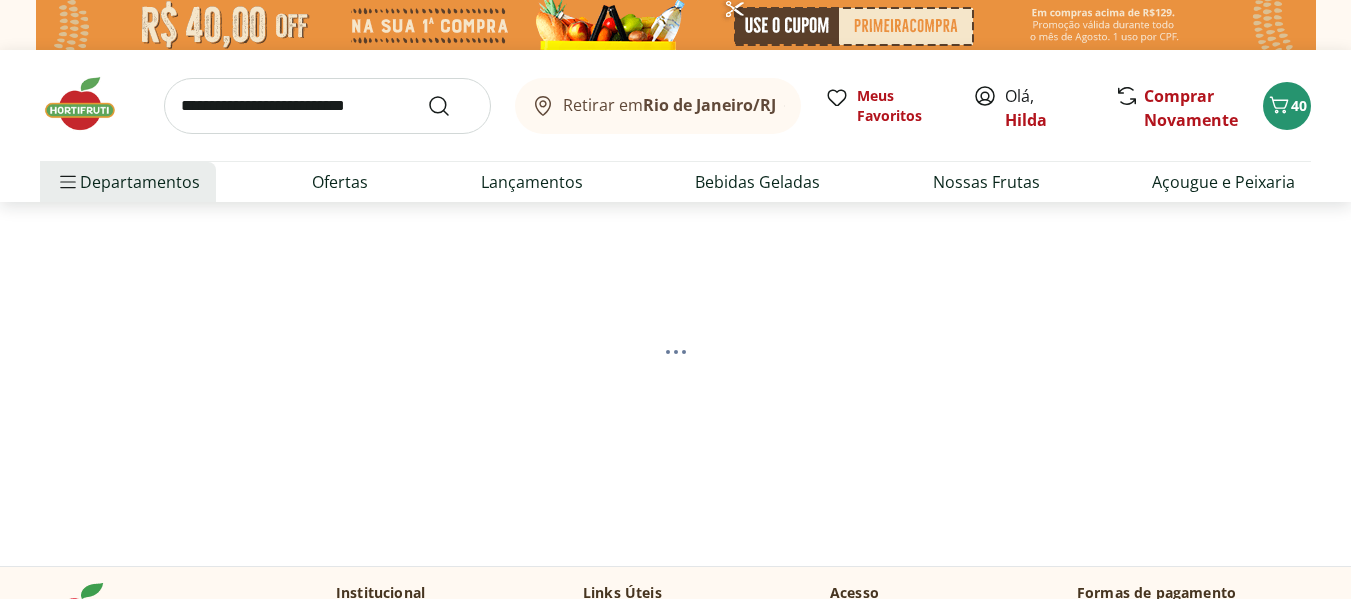 select on "**********" 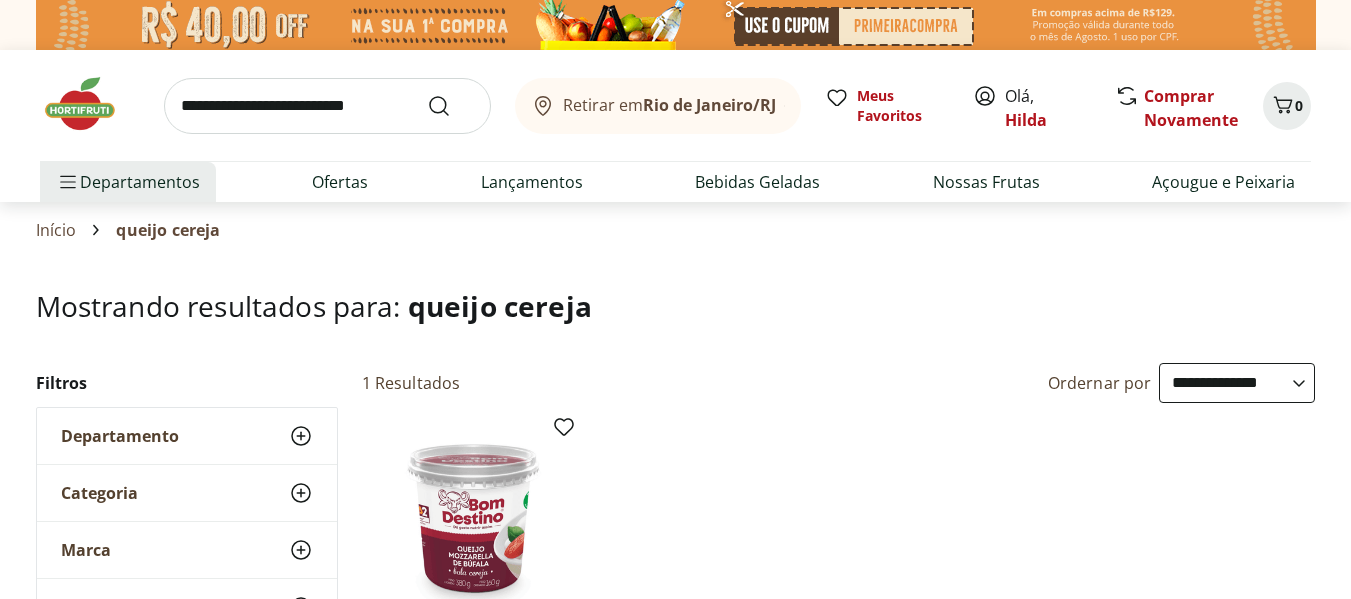 click 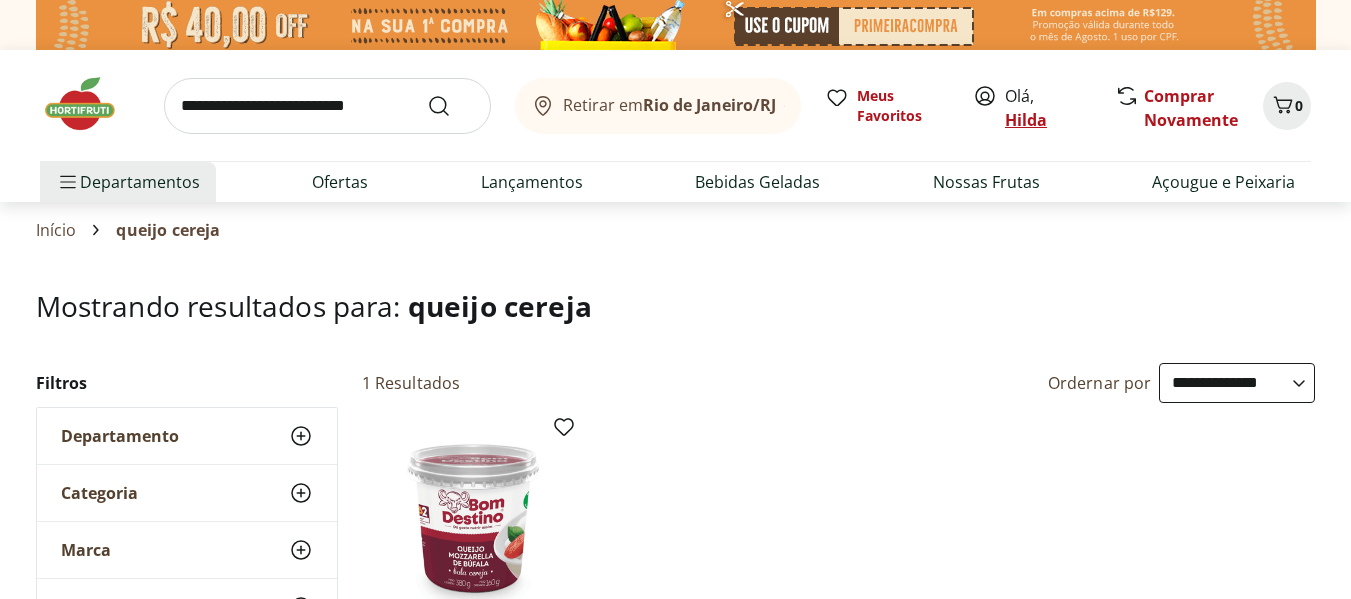 click on "Hilda" at bounding box center (1026, 120) 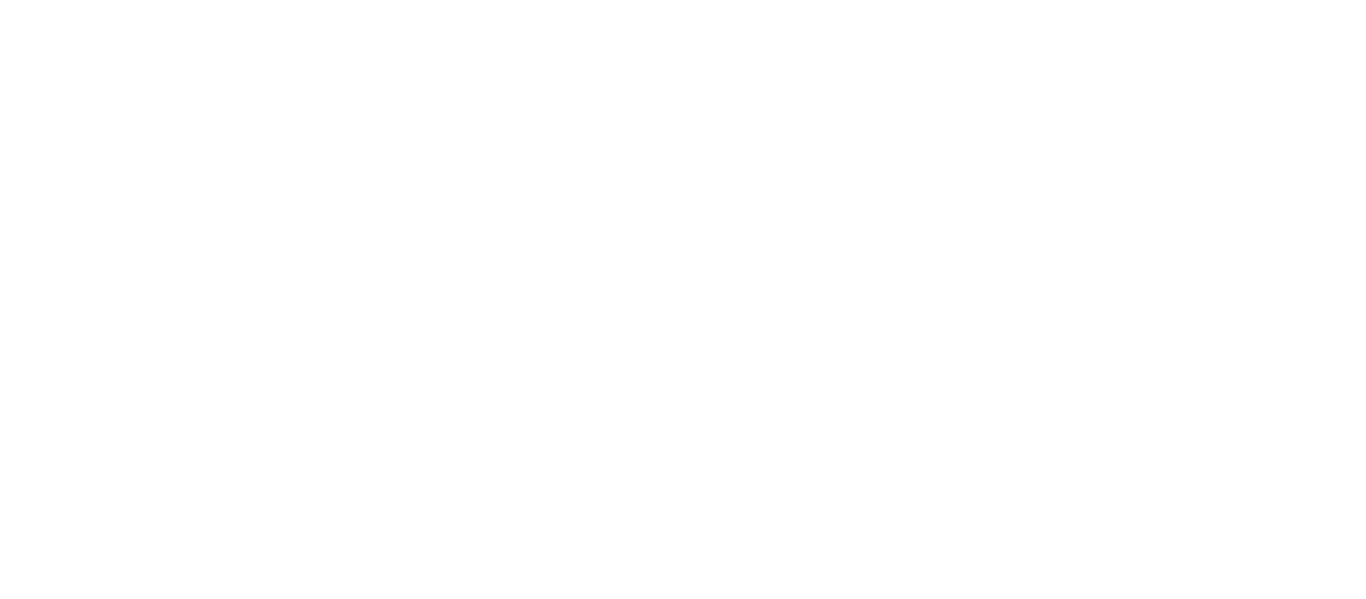 scroll, scrollTop: 0, scrollLeft: 0, axis: both 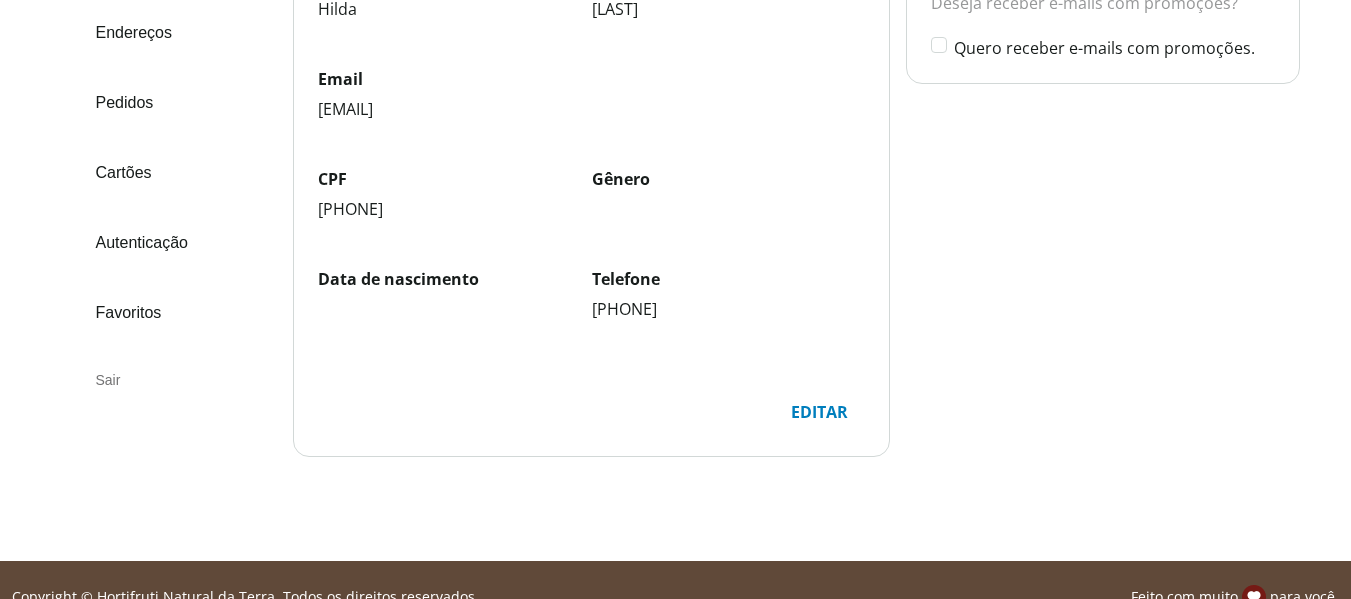 click on "Sair" at bounding box center (176, 380) 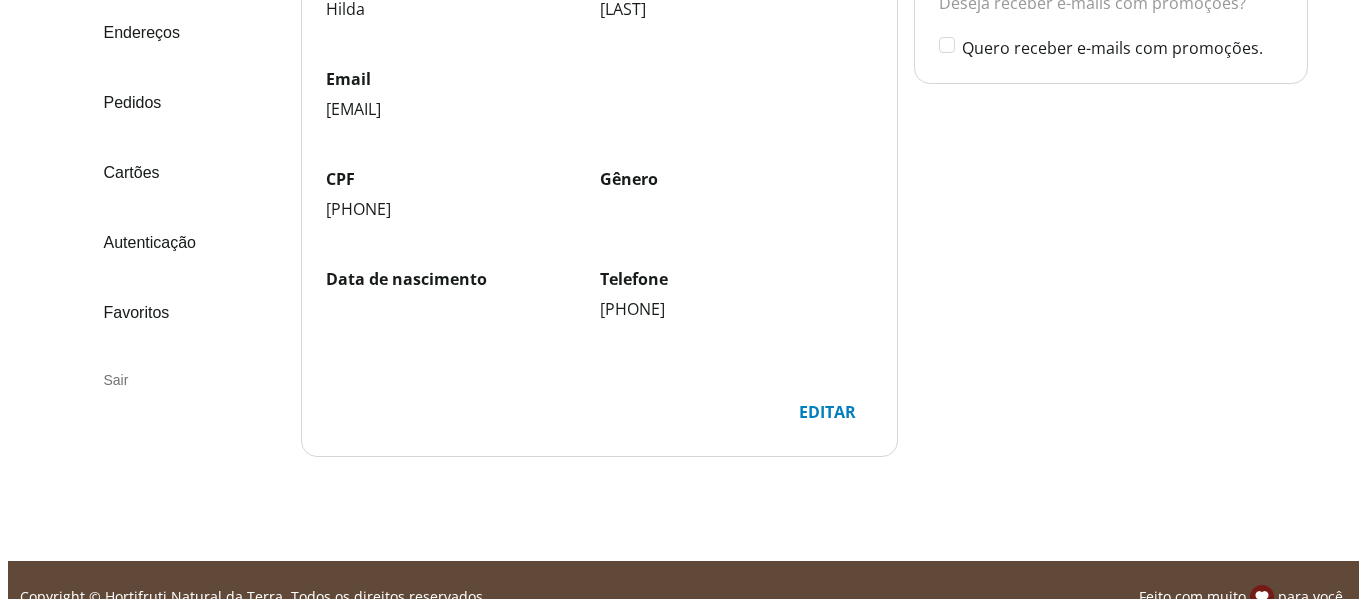 scroll, scrollTop: 0, scrollLeft: 0, axis: both 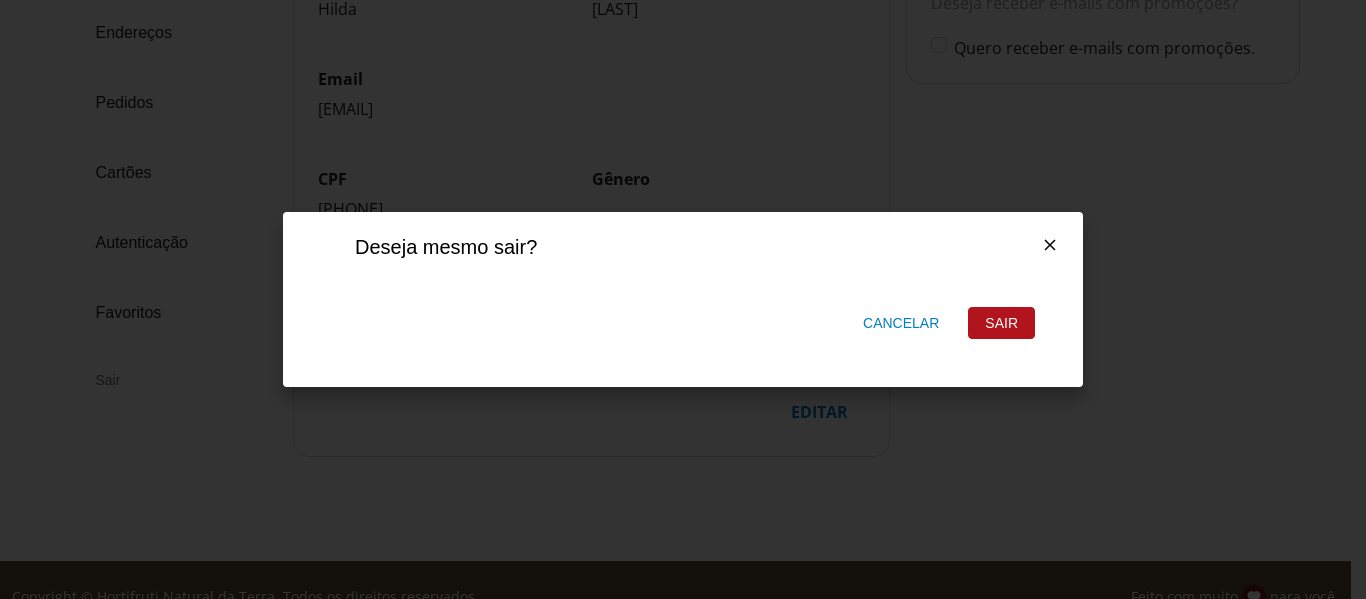click on "Sair" at bounding box center (1001, 323) 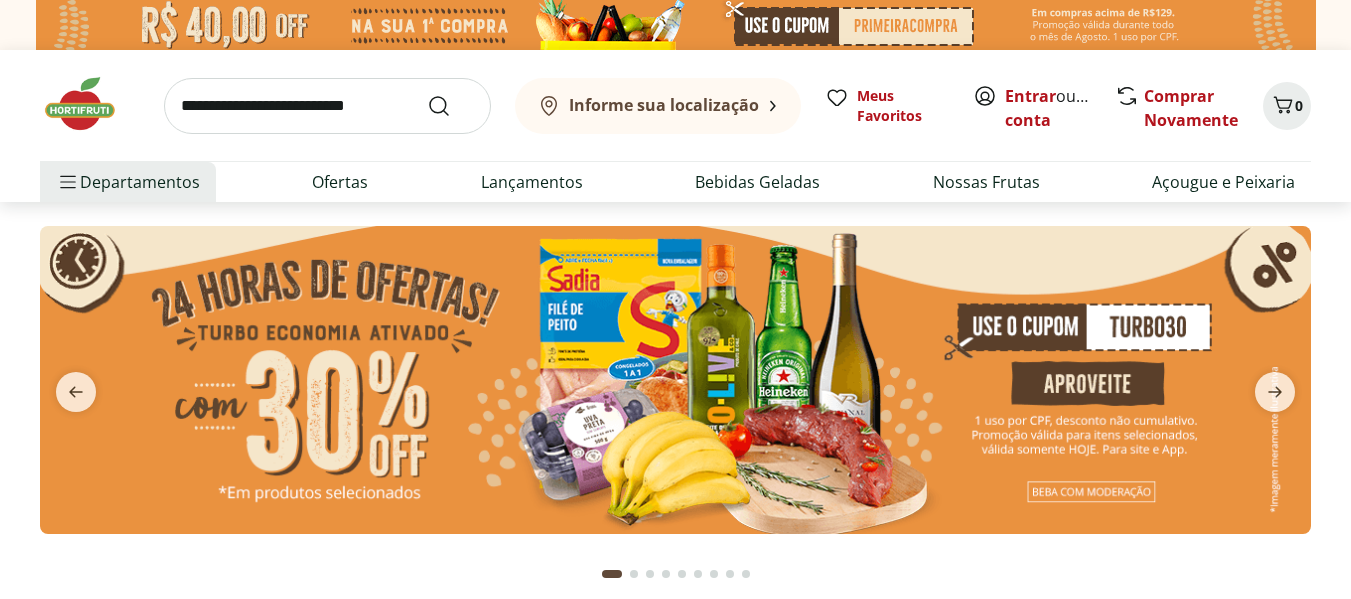 scroll, scrollTop: 0, scrollLeft: 0, axis: both 